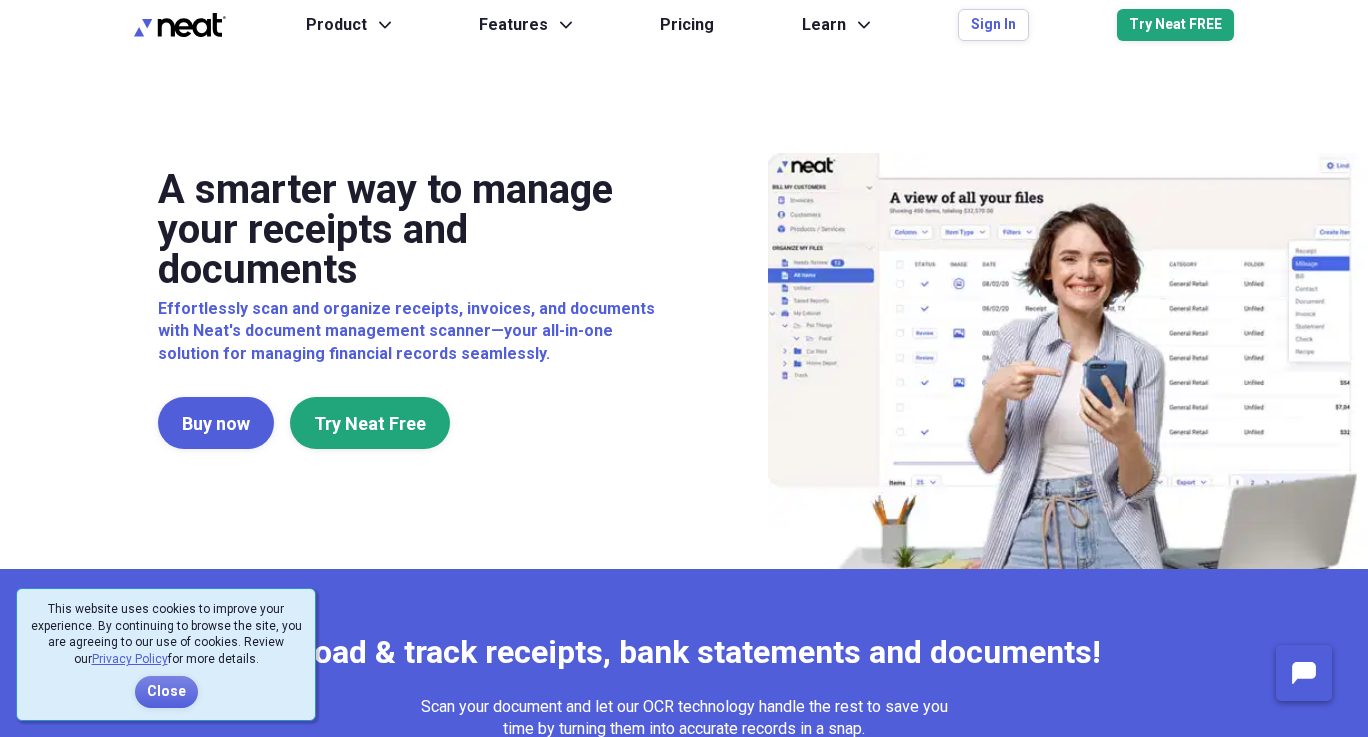 scroll, scrollTop: 0, scrollLeft: 0, axis: both 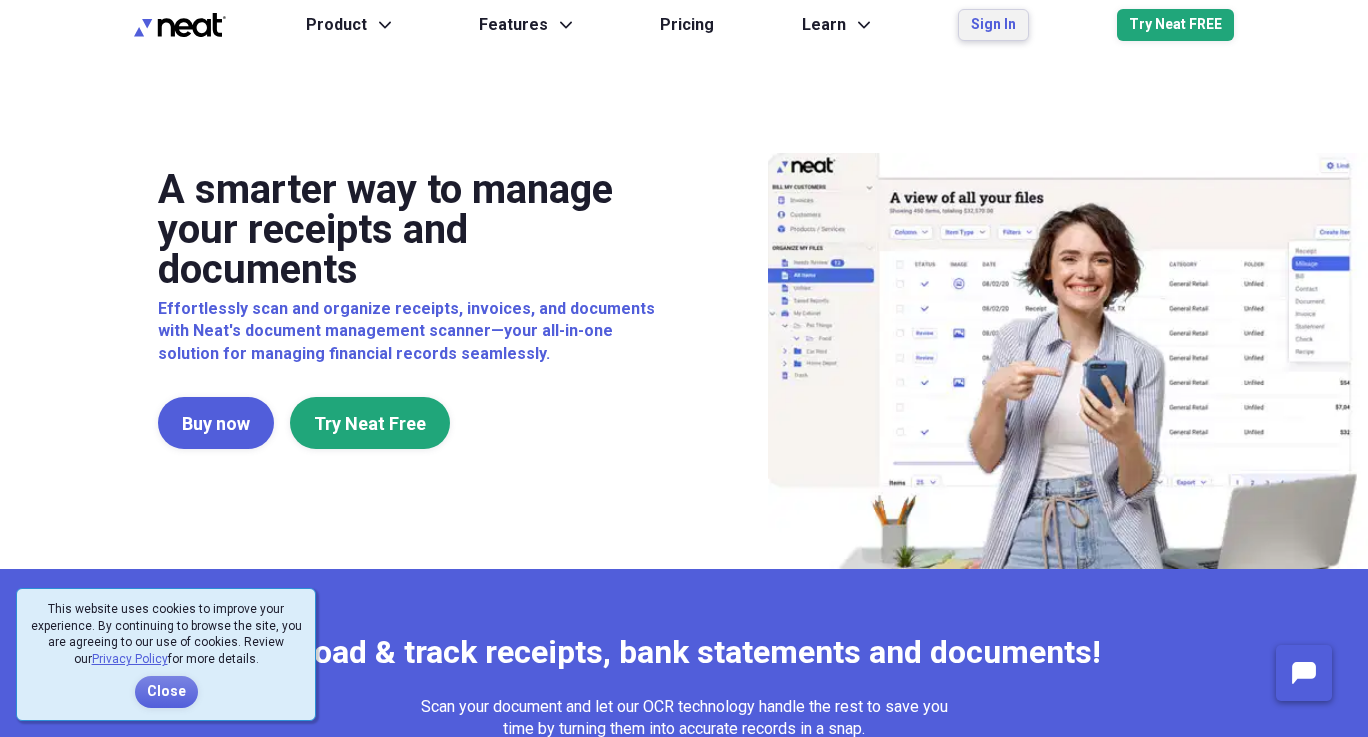 click on "Sign In" at bounding box center [993, 25] 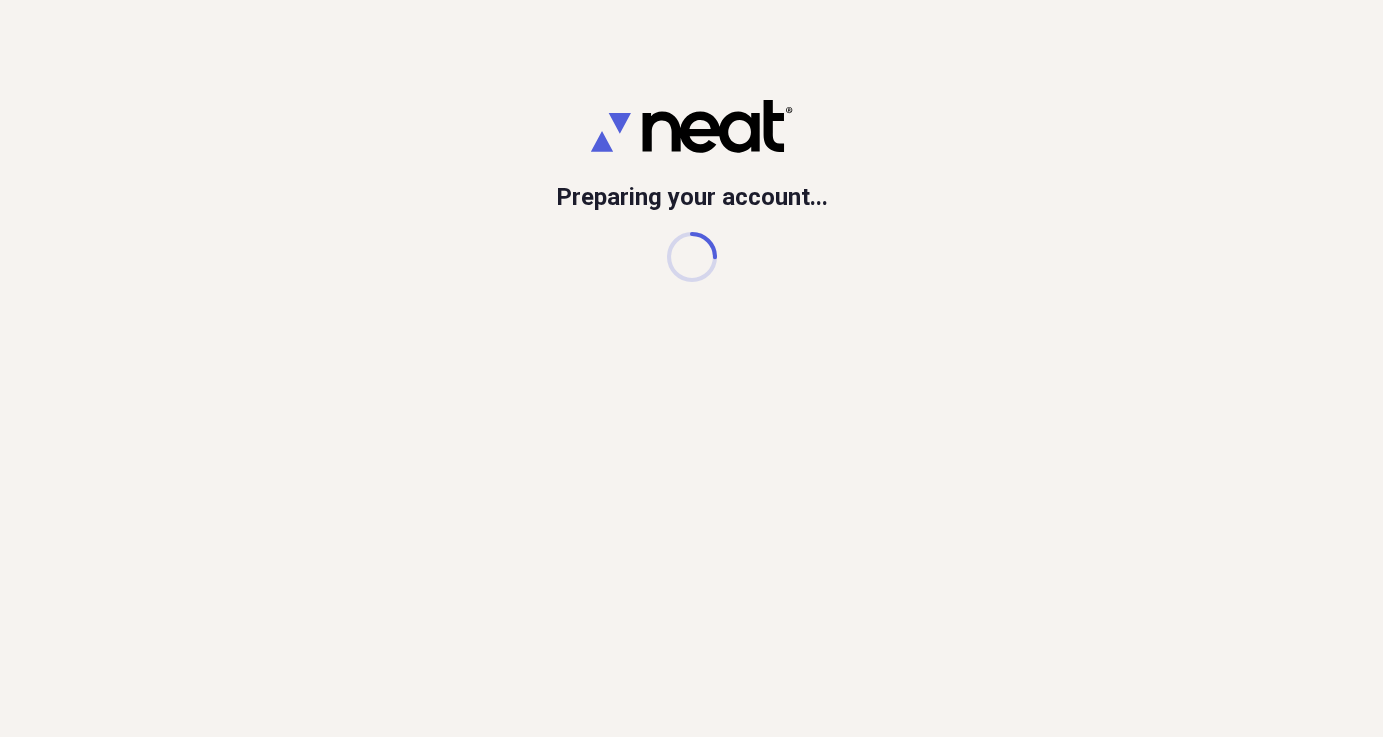 scroll, scrollTop: 0, scrollLeft: 0, axis: both 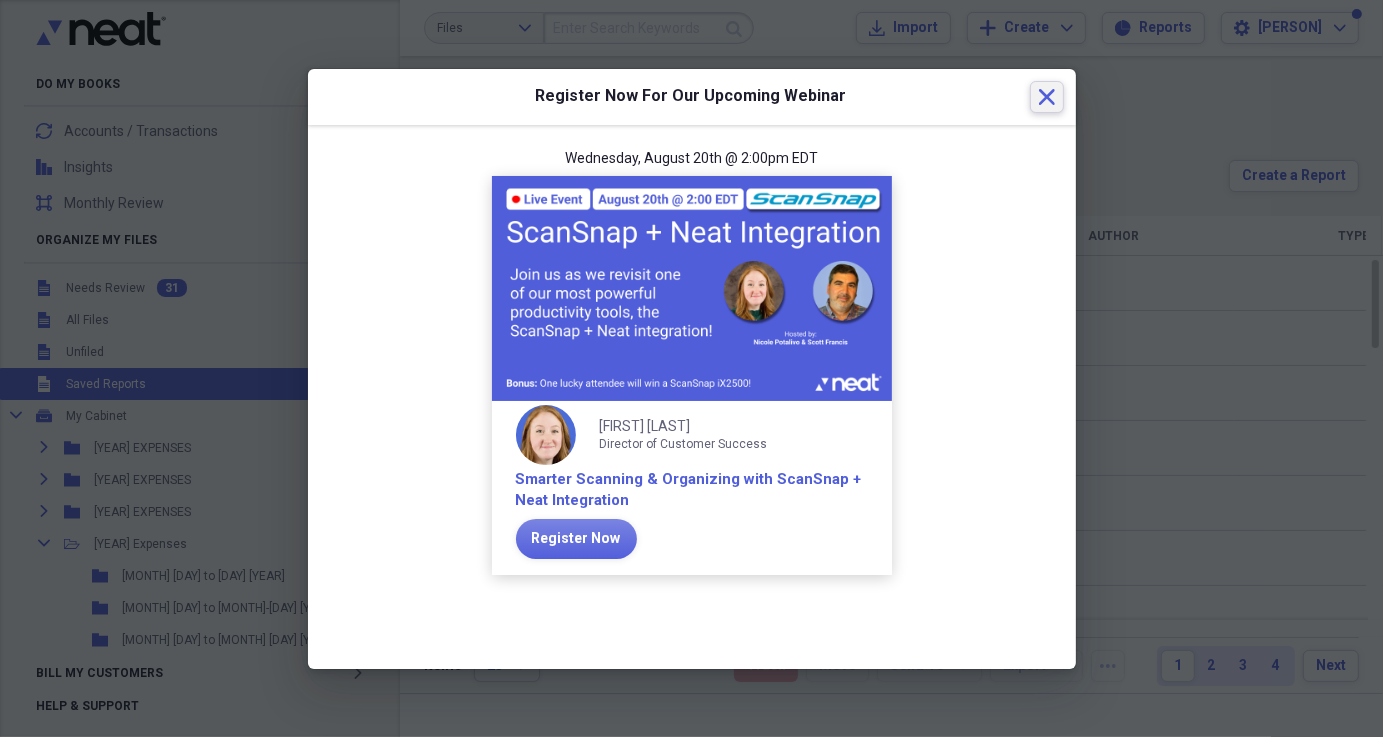 click on "Close" at bounding box center [1047, 97] 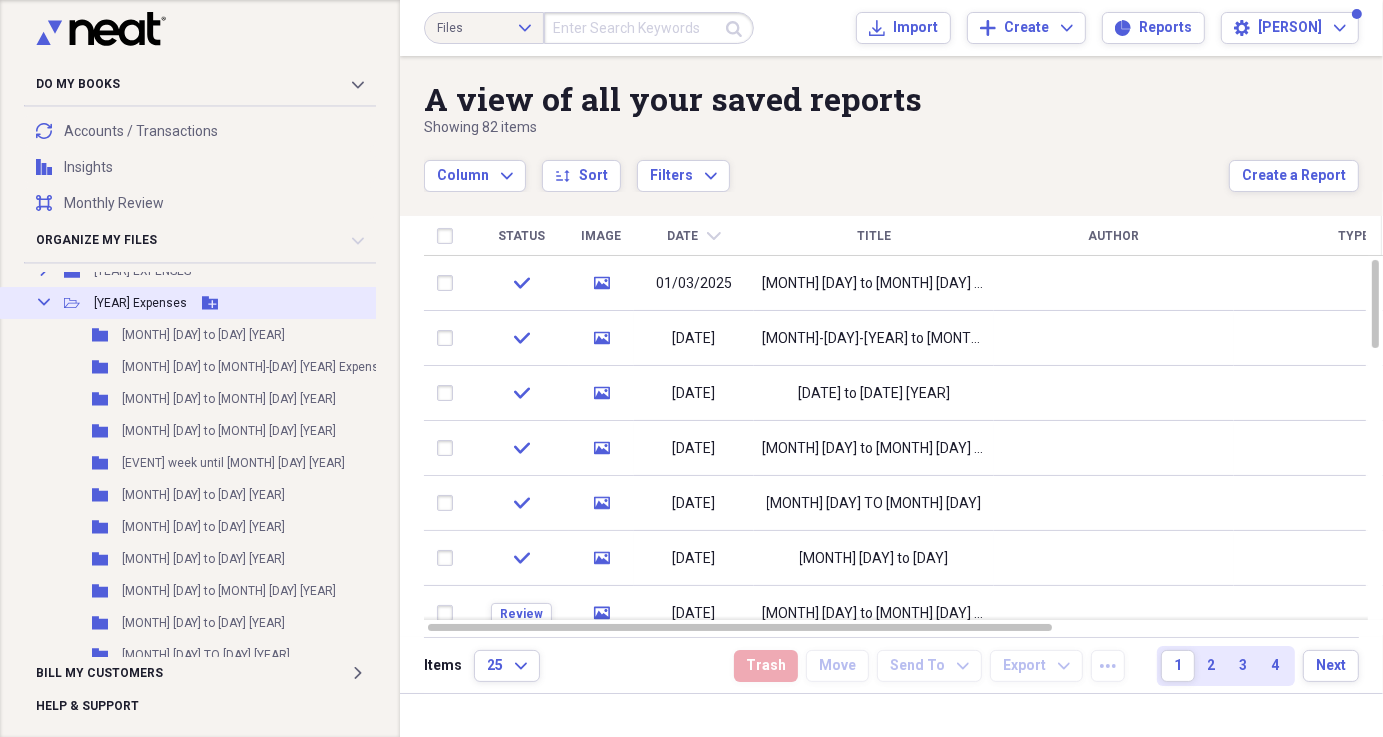 scroll, scrollTop: 240, scrollLeft: 0, axis: vertical 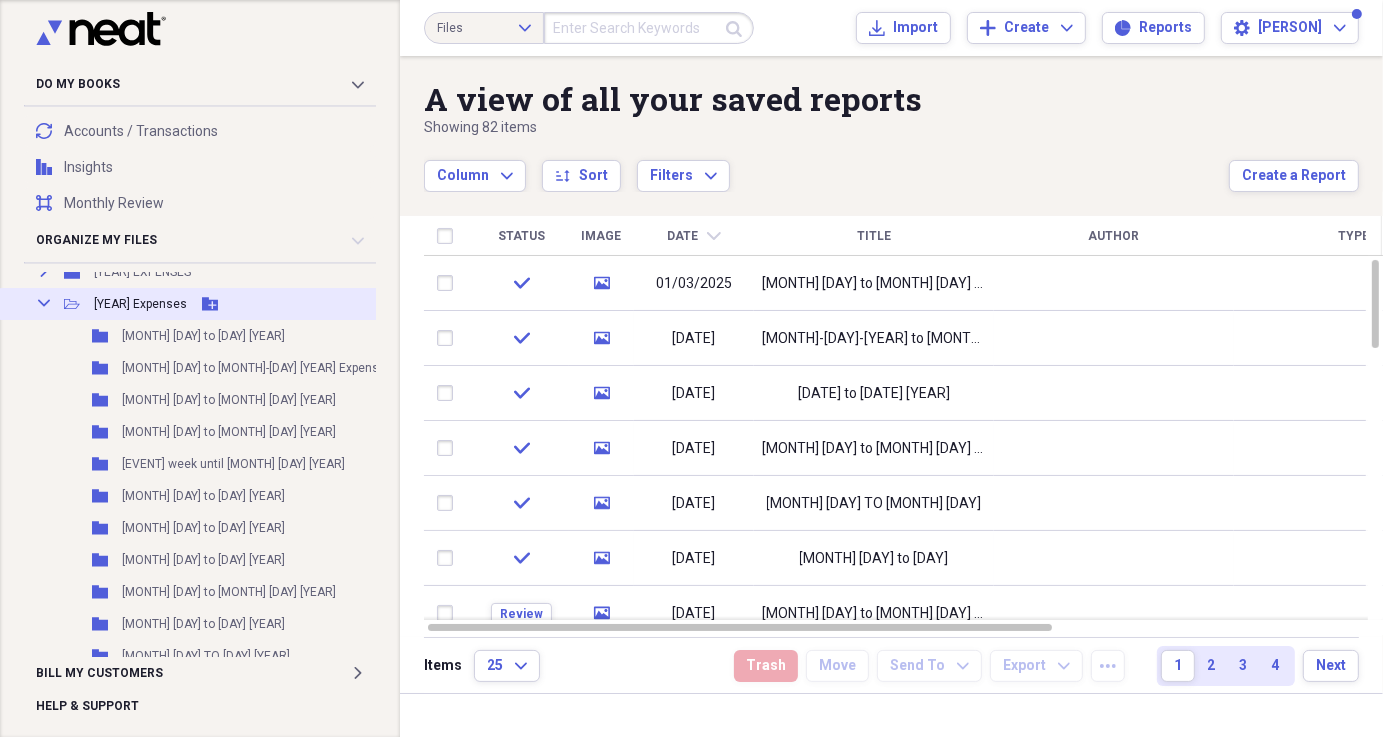 click on "Add Folder" 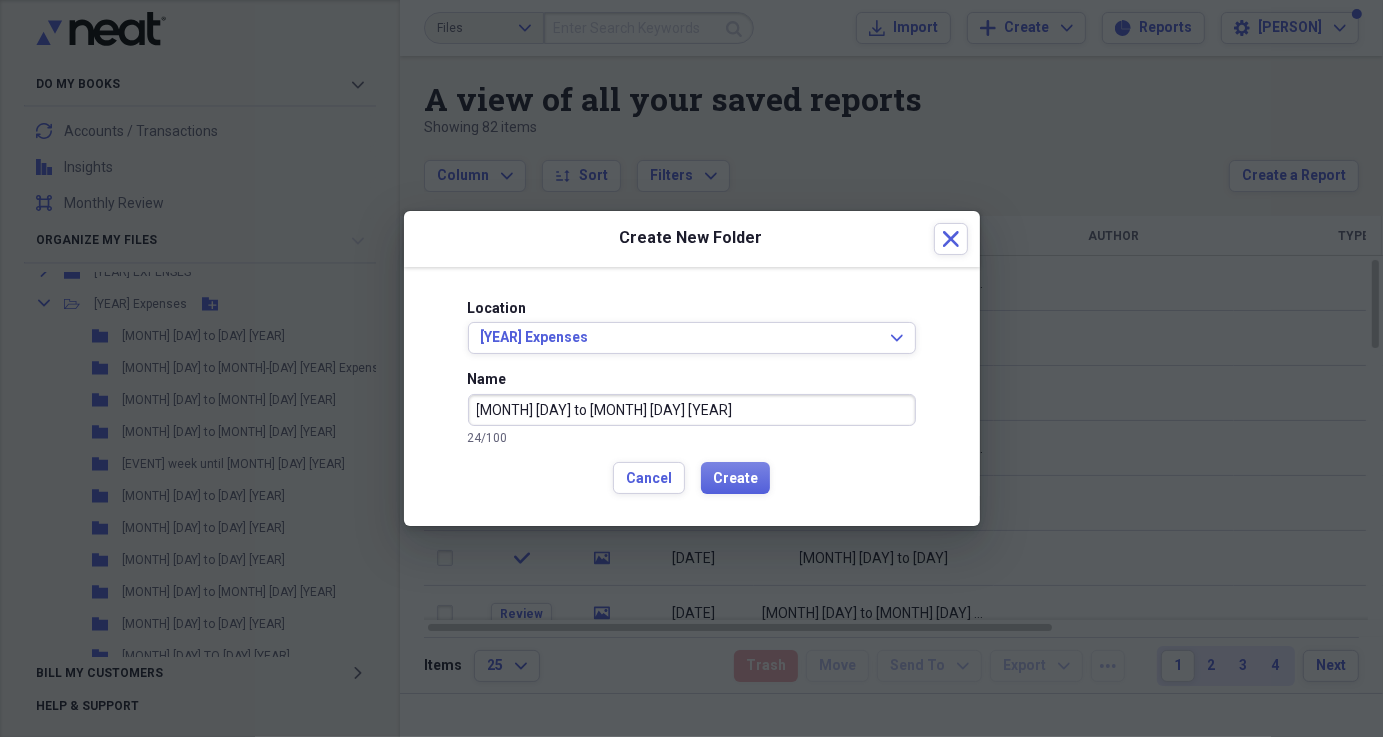 type on "[MONTH] [DAY] to [MONTH] [DAY] [YEAR]" 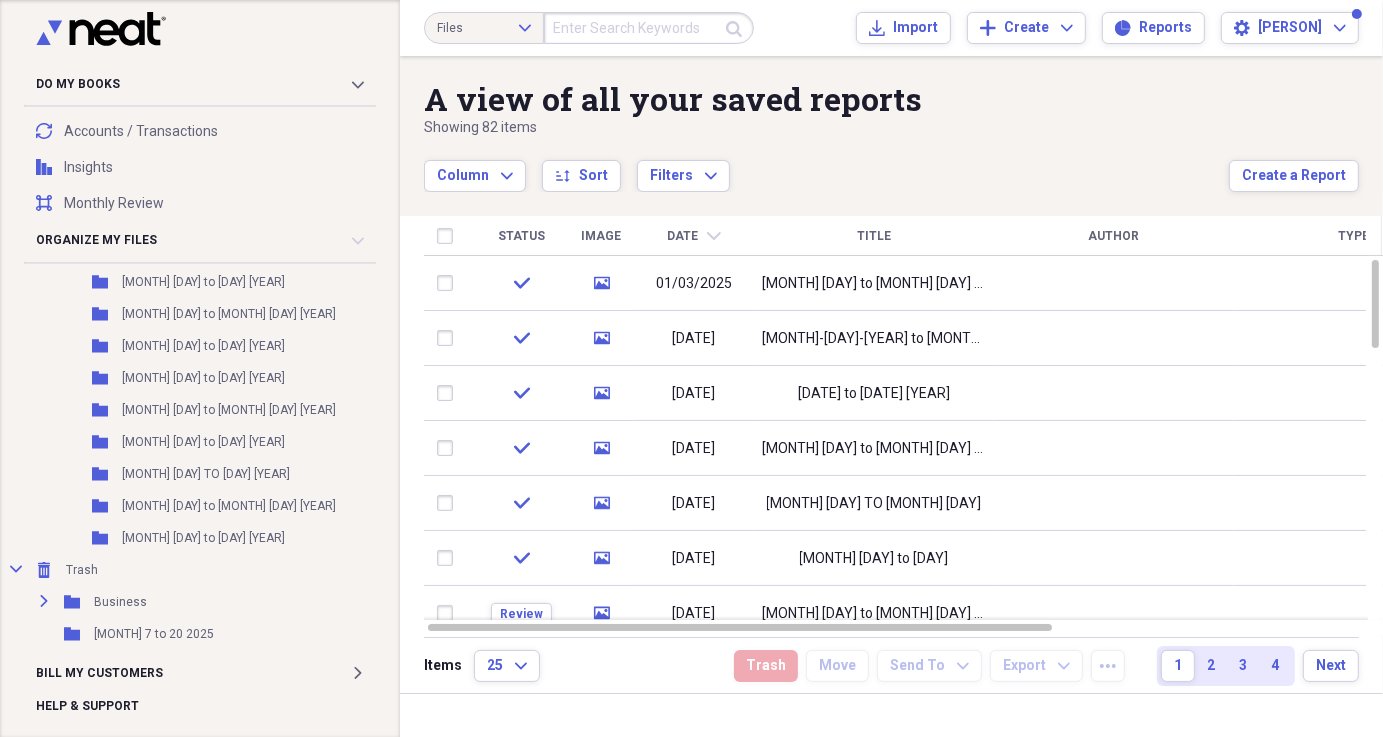 scroll, scrollTop: 483, scrollLeft: 0, axis: vertical 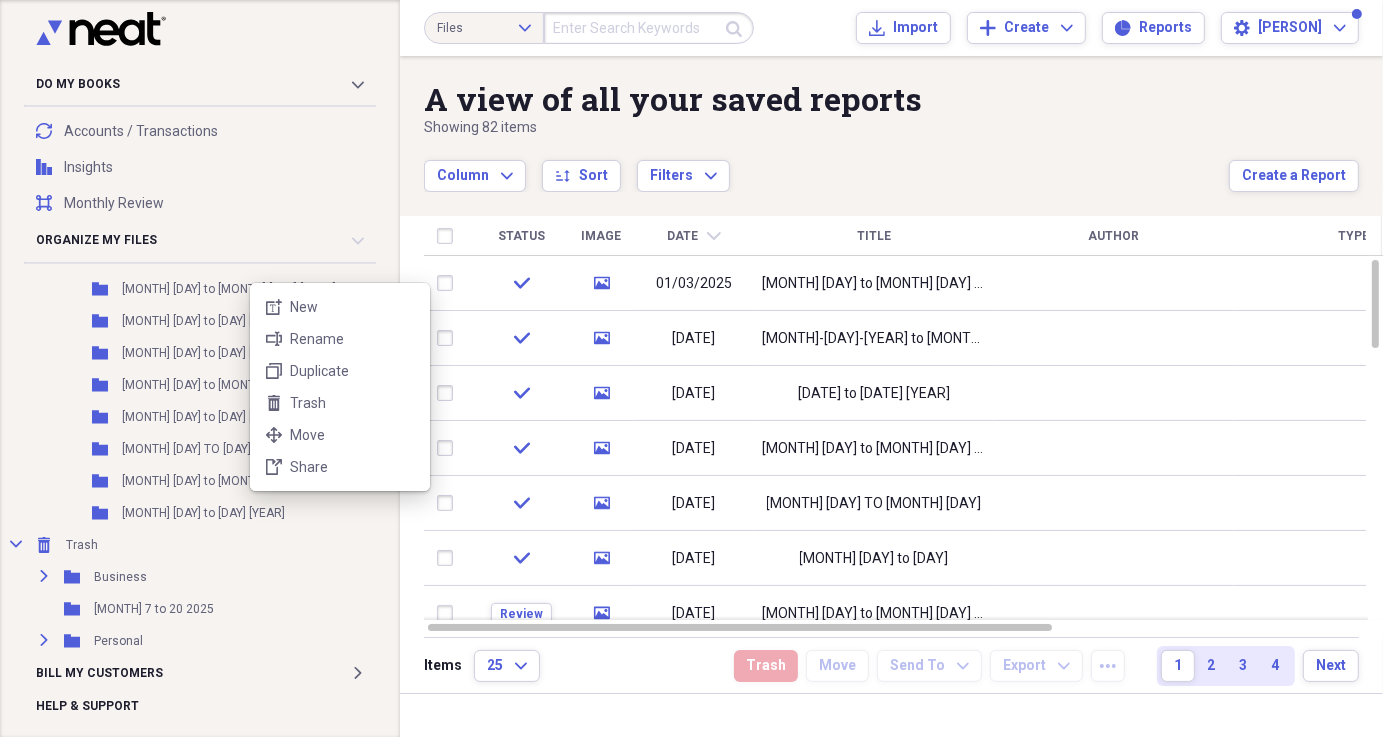 click on "Do My Books Collapse transactions Accounts / Transactions insights Insights reconciliation Monthly Review Organize My Files 31 Collapse Unfiled Needs Review 31 Unfiled All Files Unfiled Unfiled Unfiled Saved Reports Collapse My Cabinet My Cabinet Add Folder Expand Folder 2022 EXPENSES Add Folder Expand Folder 2023 EXPENSES Add Folder Expand Folder 2024 EXPENSES Add Folder Collapse Open Folder 2025 Expenses Add Folder Folder [MONTH] [DAY] to [DAY] [YEAR] Add Folder Folder [MONTH] [DAY]th to [MONTH] [DAY]th 2025 Expense Report Add Folder Folder [MONTH] [DAY] to [MONTH] [DAY] 2025 Add Folder Folder [MONTH] [DAY] to [MONTH] [DAY] 2025 Add Folder Folder GSM week until [MONTH] [DAY] 2025 Add Folder Folder [MONTH] [DAY] to [DAY] [YEAR] Add Folder Folder [MONTH] [DAY] to [MONTH] [DAY] 2025 Add Folder Folder [MONTH] [DAY] to [MONTH] [DAY]th 2025 Add Folder Folder [MONTH] [DAY] to [MONTH] [DAY] 2025 Add Folder Folder [MONTH] [DAY] to [DAY] 2025 Add Folder Folder [MONTH] [DAY] to [DAY] 2025 Add Folder Collapse" at bounding box center (691, 368) 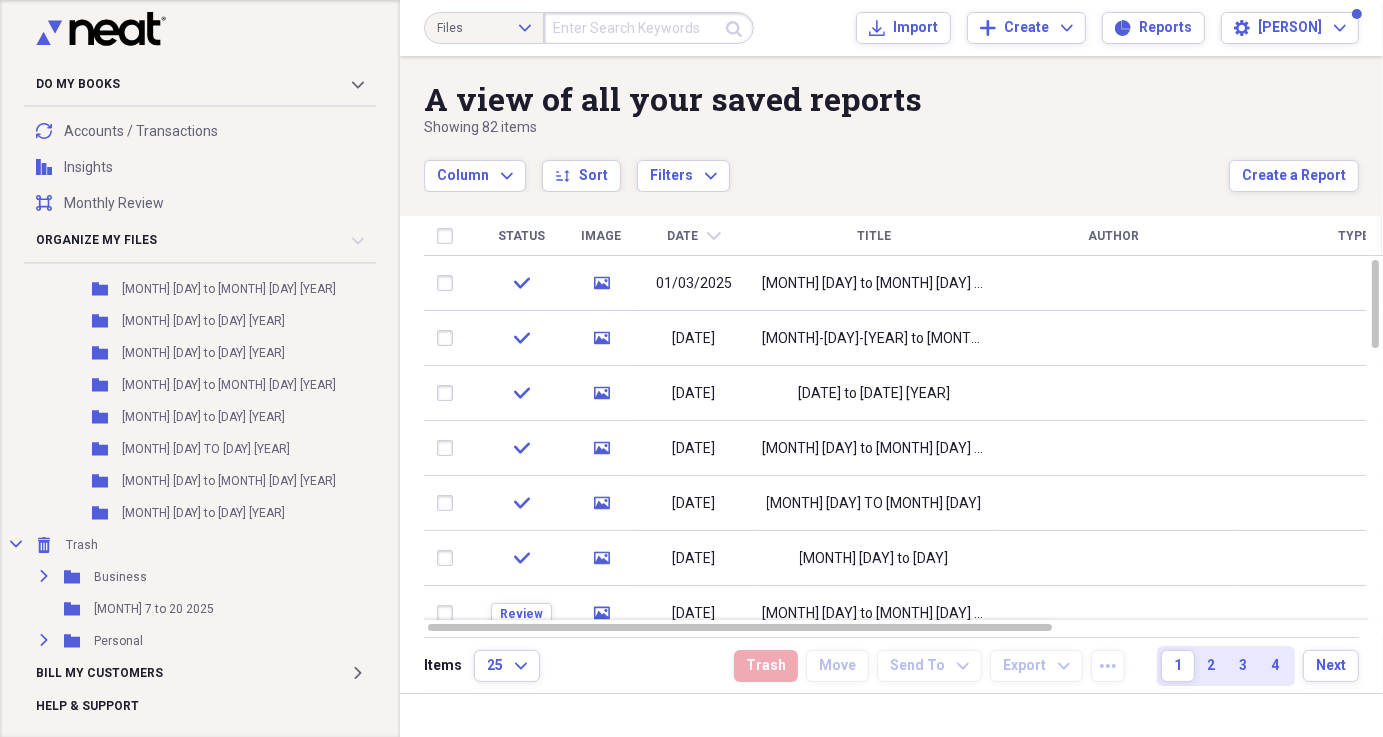 click on "[MONTH] [DAY] to [MONTH] [DAY] [YEAR]" at bounding box center (229, 289) 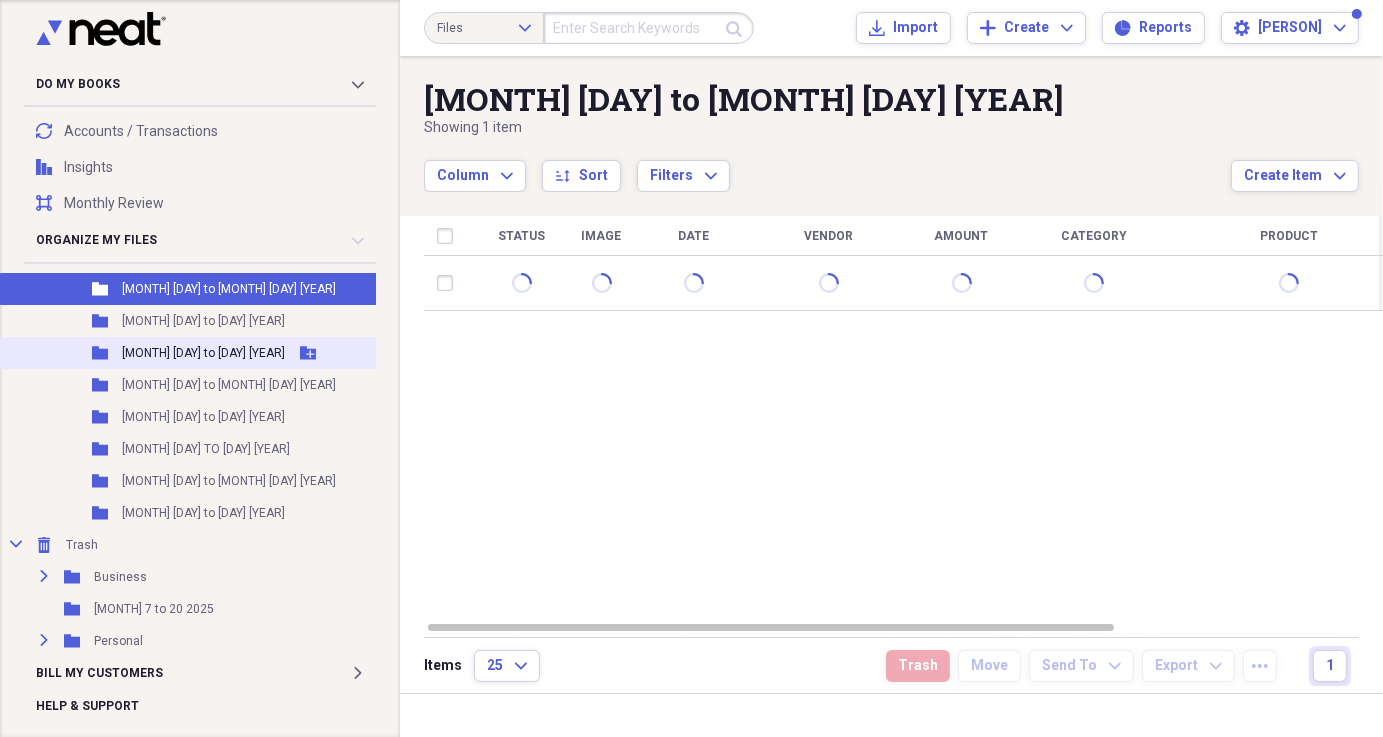 click on "[MONTH] [DAY] to [DAY] [YEAR]" at bounding box center (203, 353) 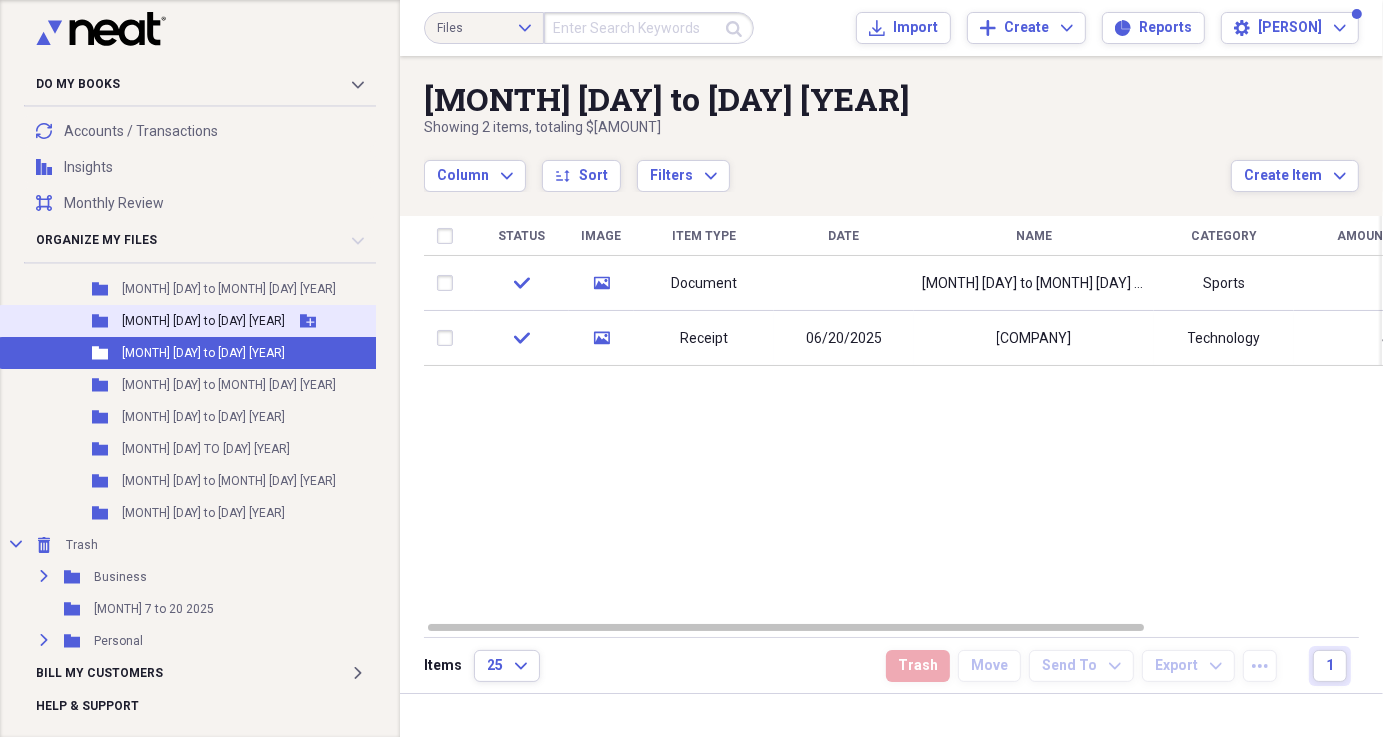 click on "Add Folder" at bounding box center (308, 321) 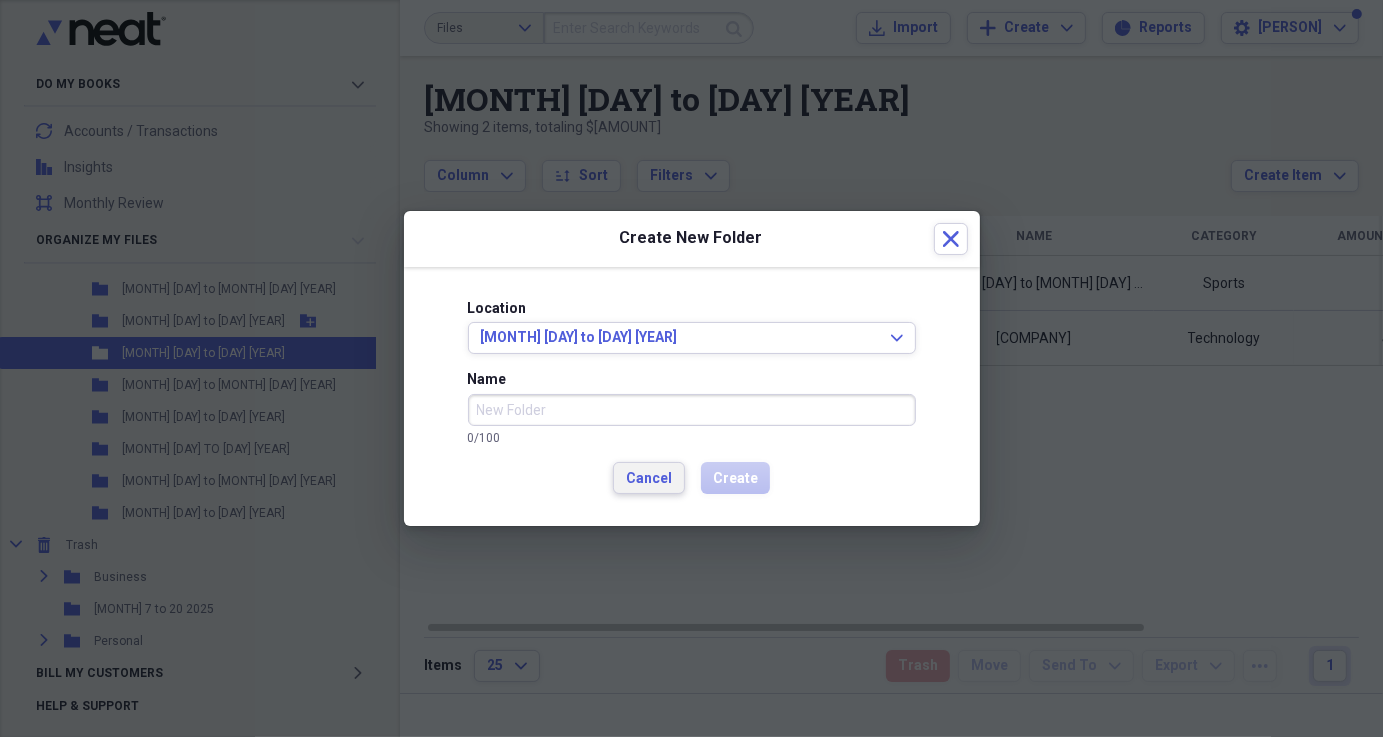click on "Cancel" at bounding box center [649, 478] 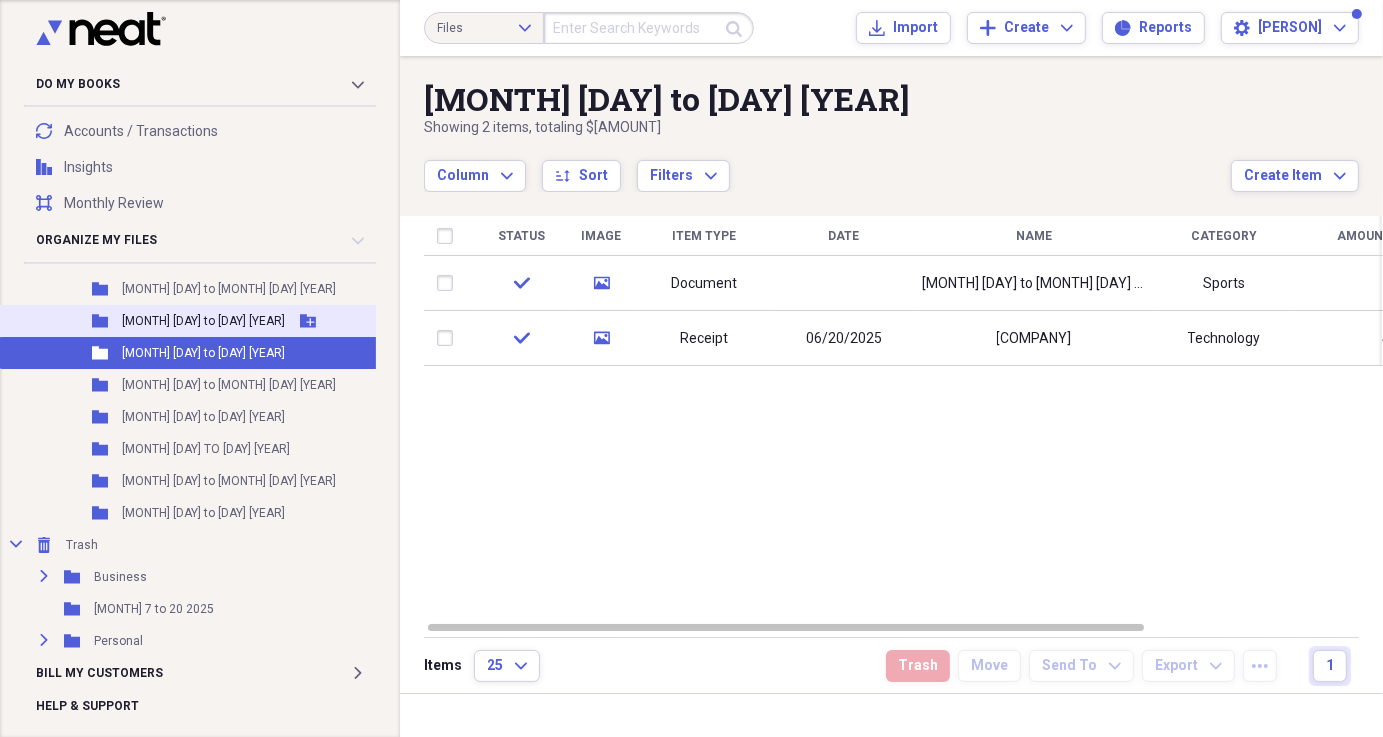 click on "[MONTH] [DAY] to [DAY] [YEAR]" at bounding box center (203, 321) 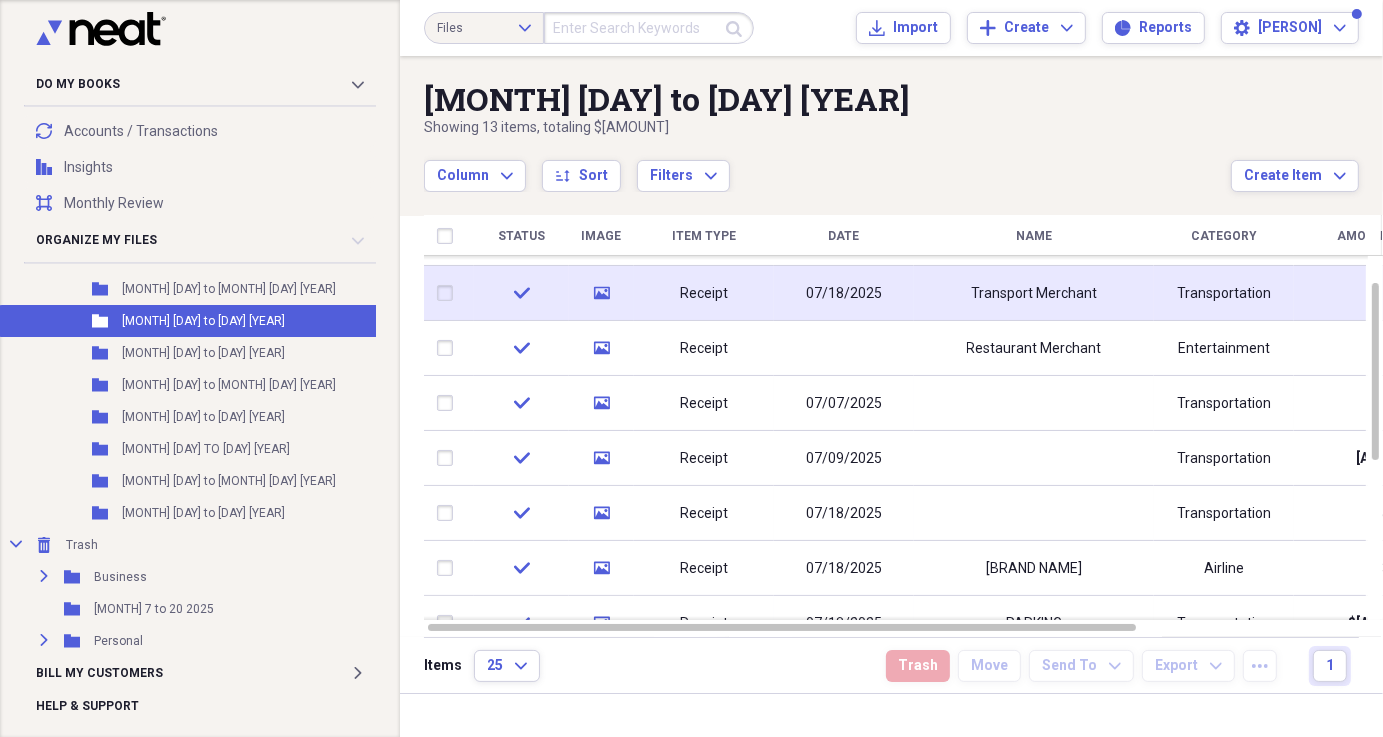 click on "07/18/2025" at bounding box center [844, 293] 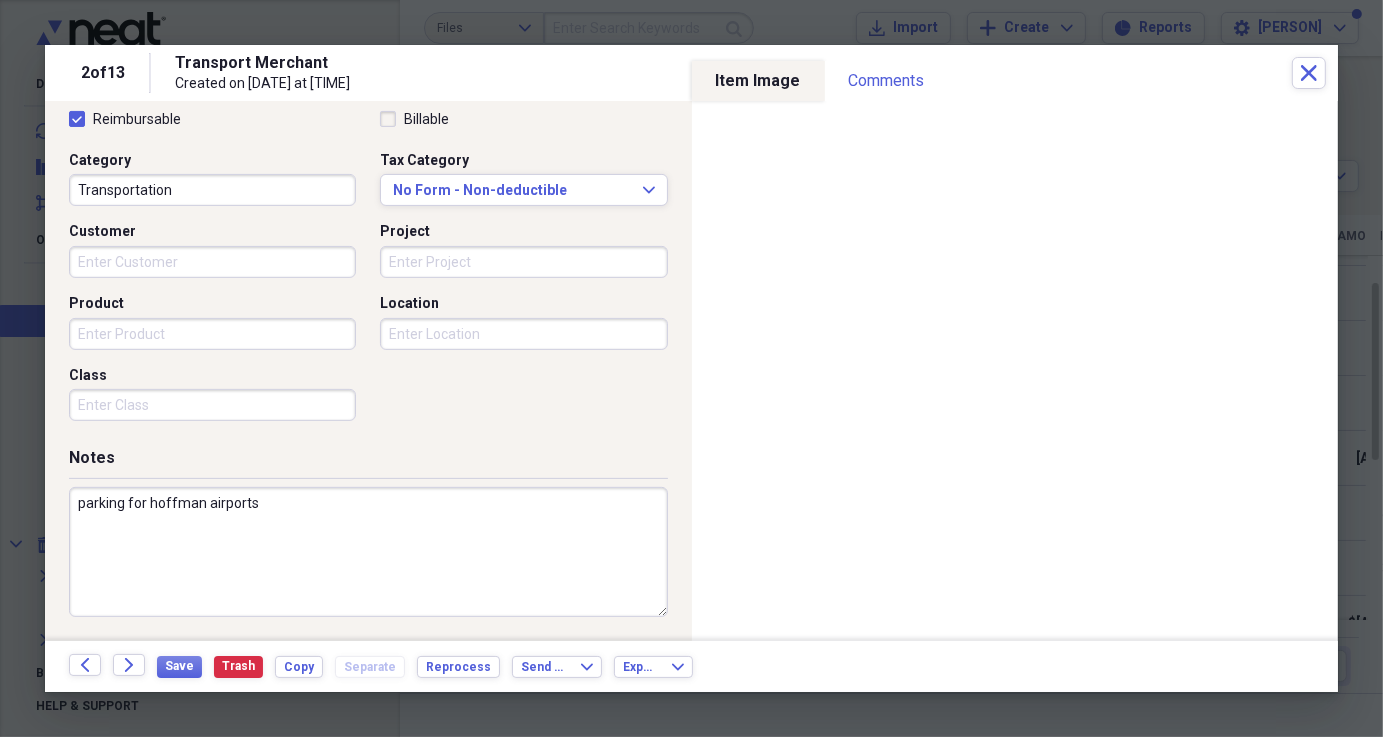 scroll, scrollTop: 0, scrollLeft: 0, axis: both 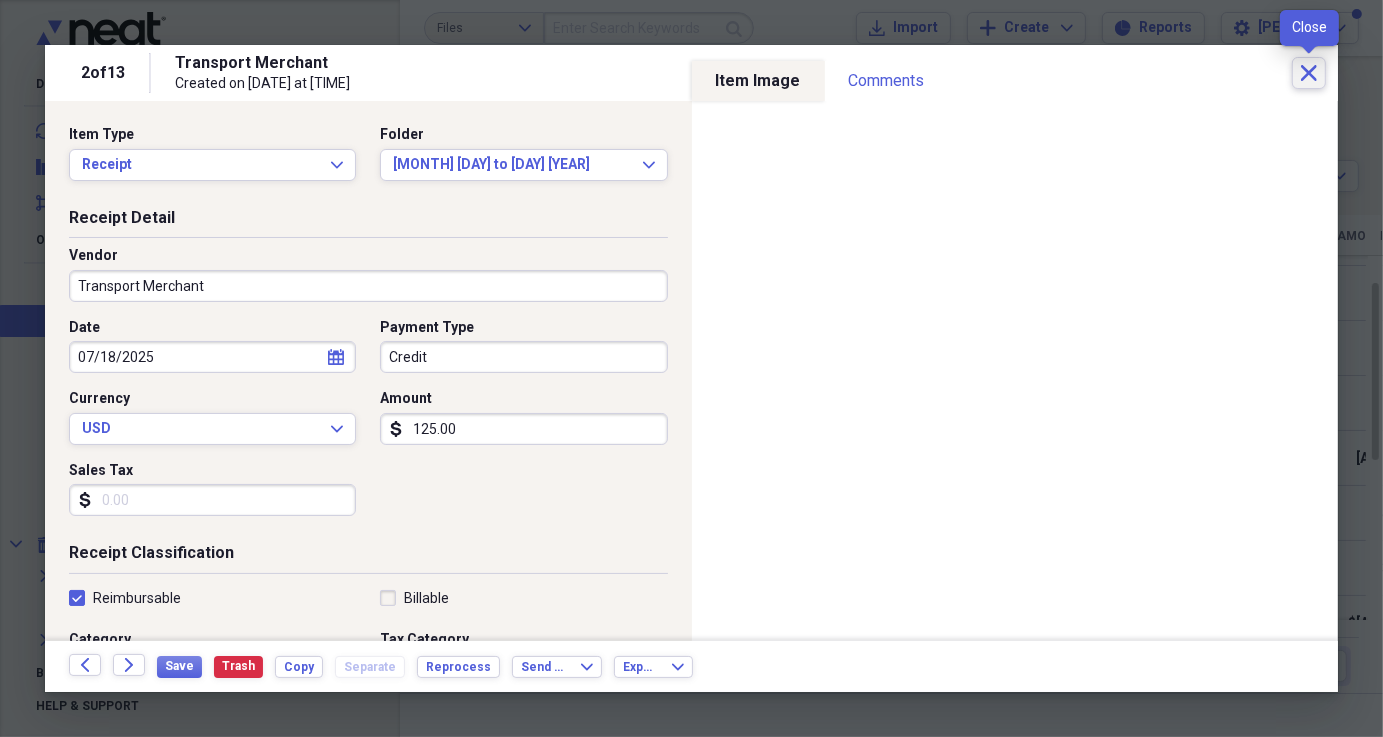 click on "Close" at bounding box center [1309, 73] 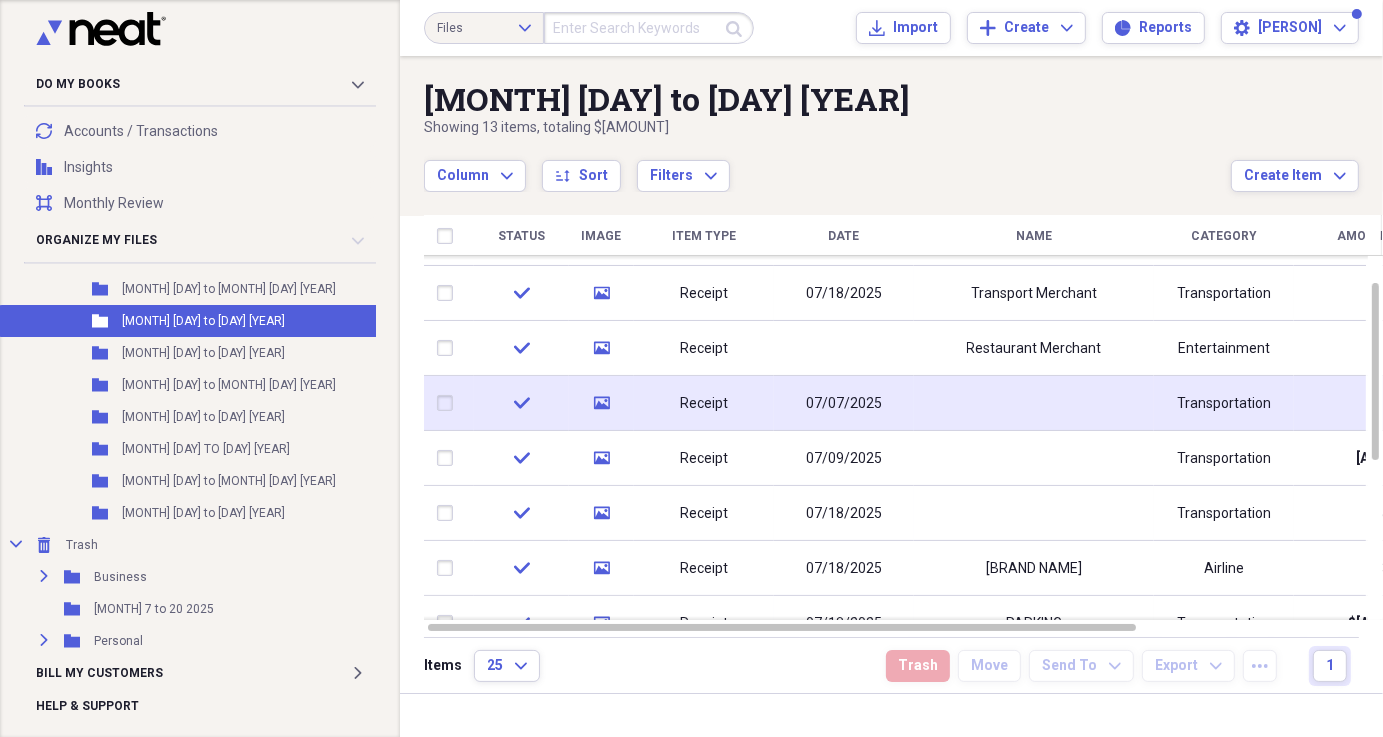 click on "07/07/2025" at bounding box center (844, 404) 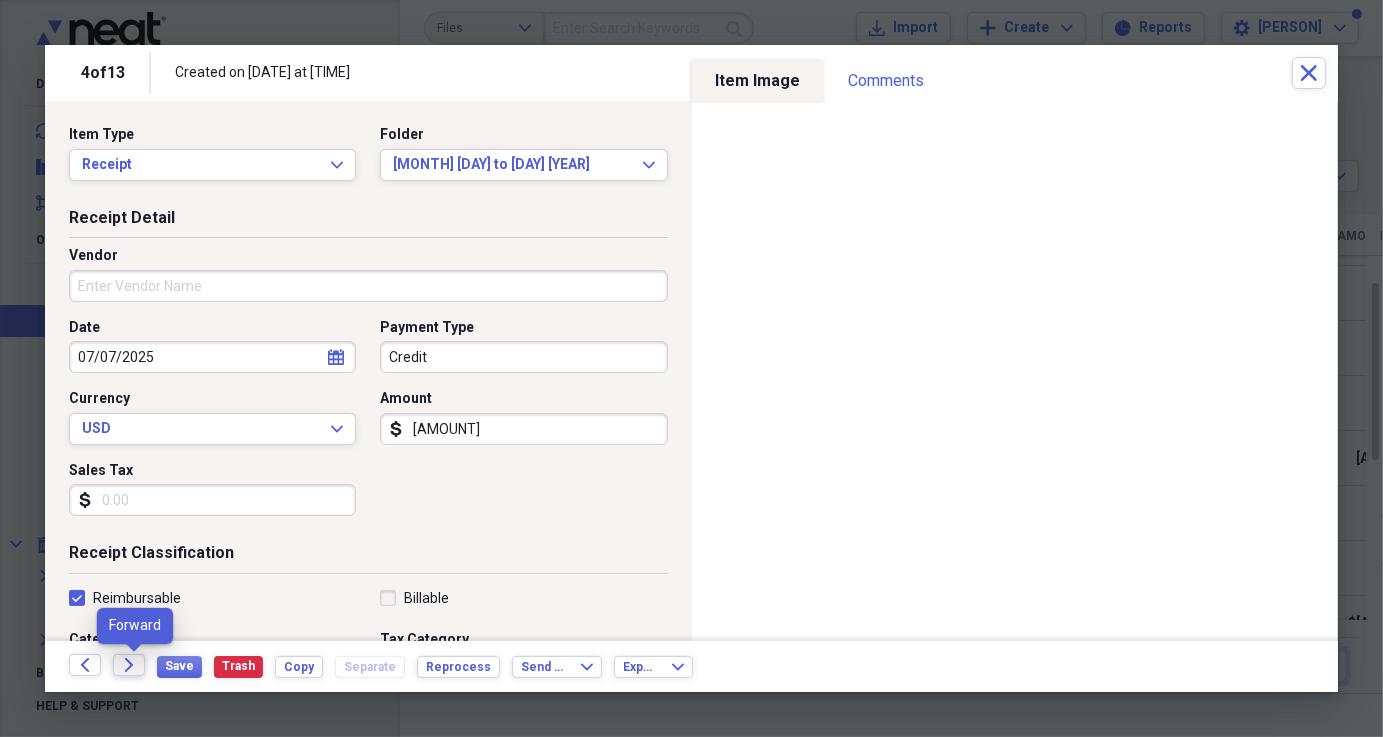 click on "Forward" 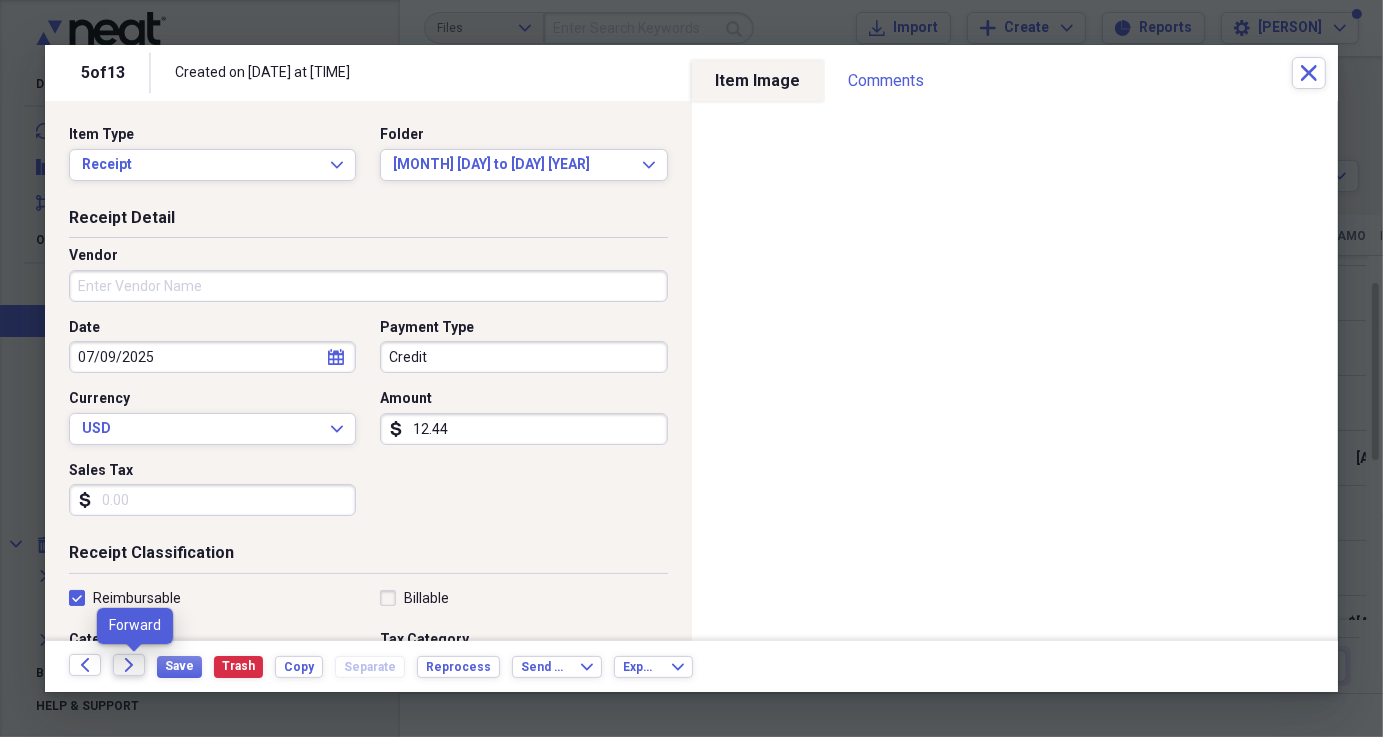 click 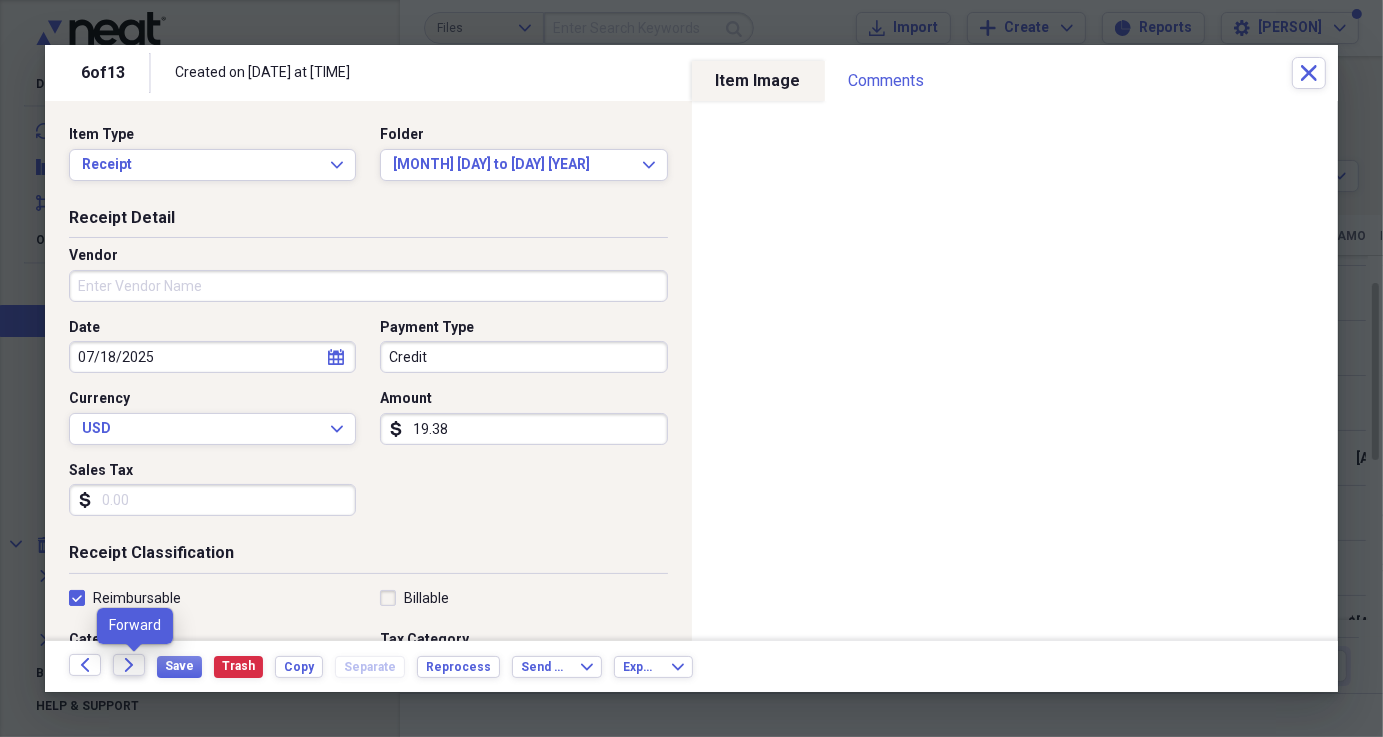 click 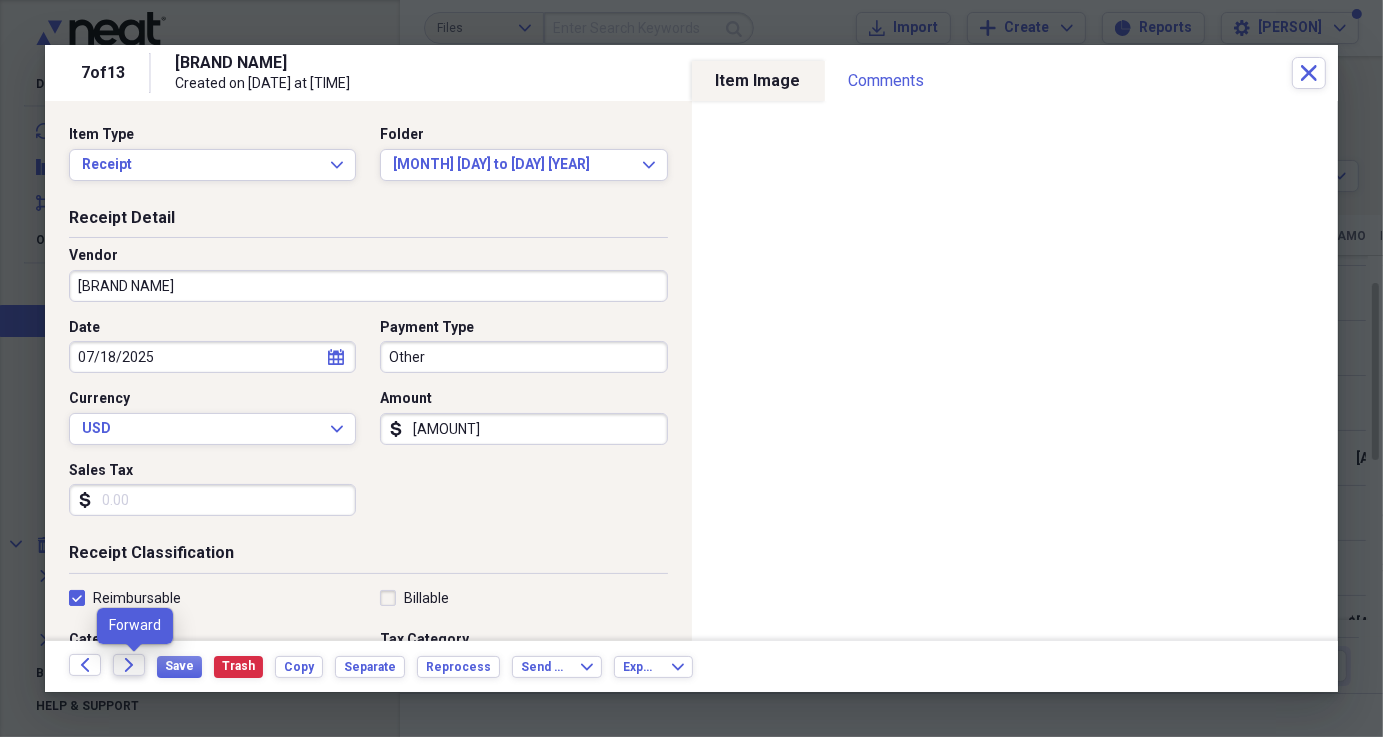 click on "Forward" 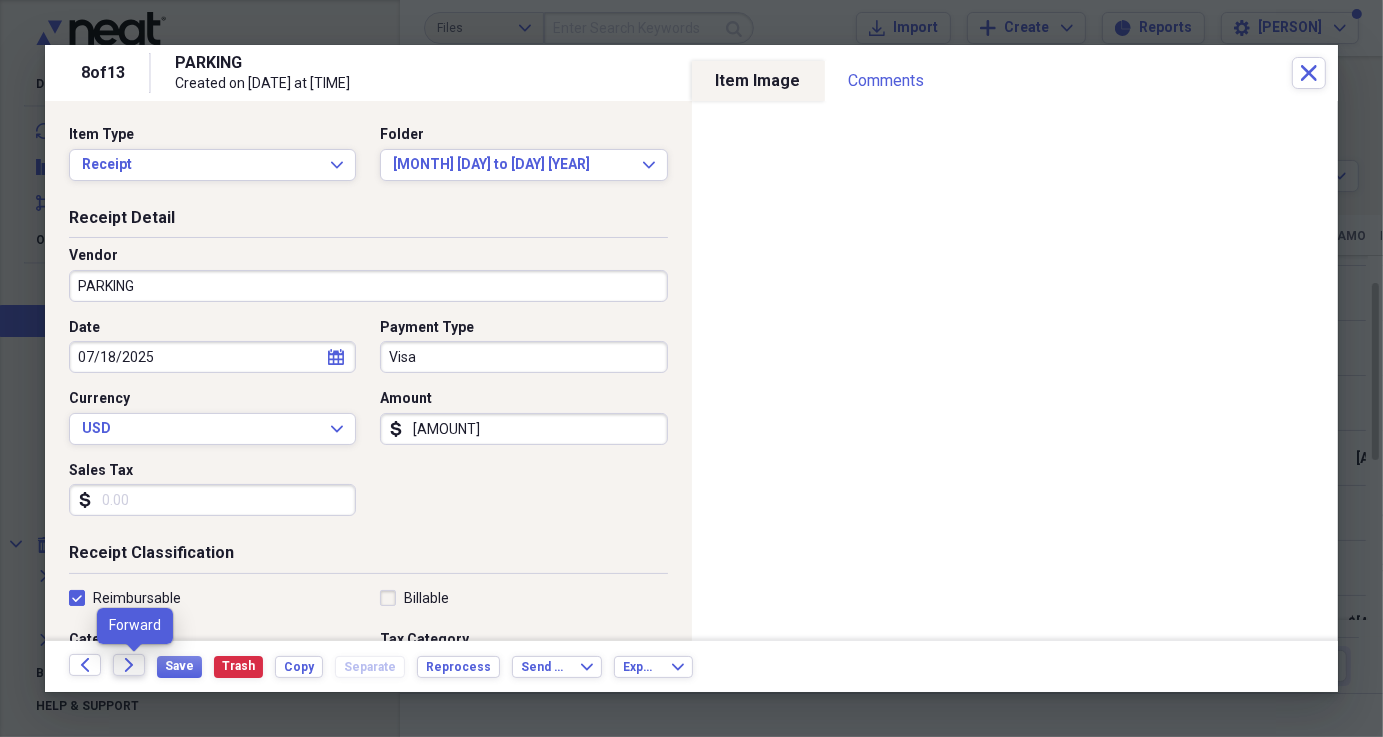 click on "Forward" at bounding box center [129, 665] 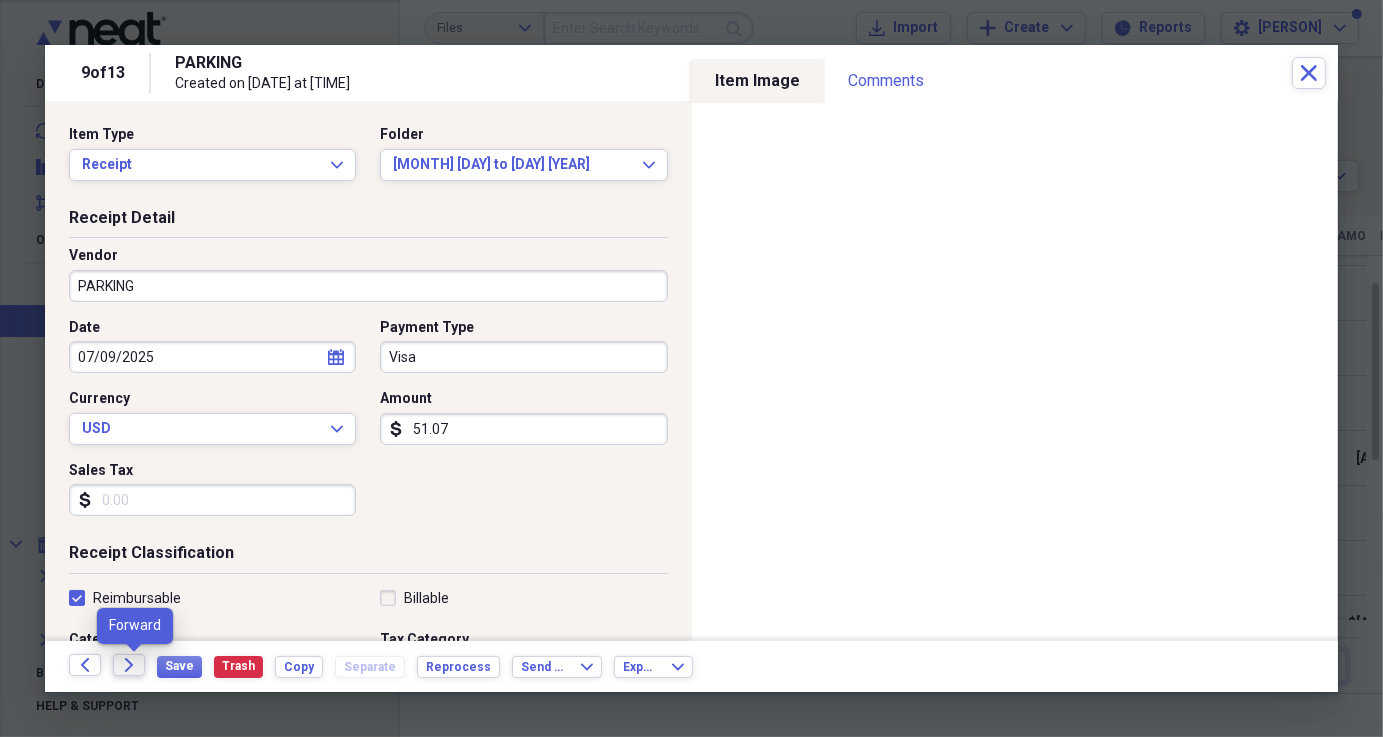 click on "Forward" at bounding box center [129, 665] 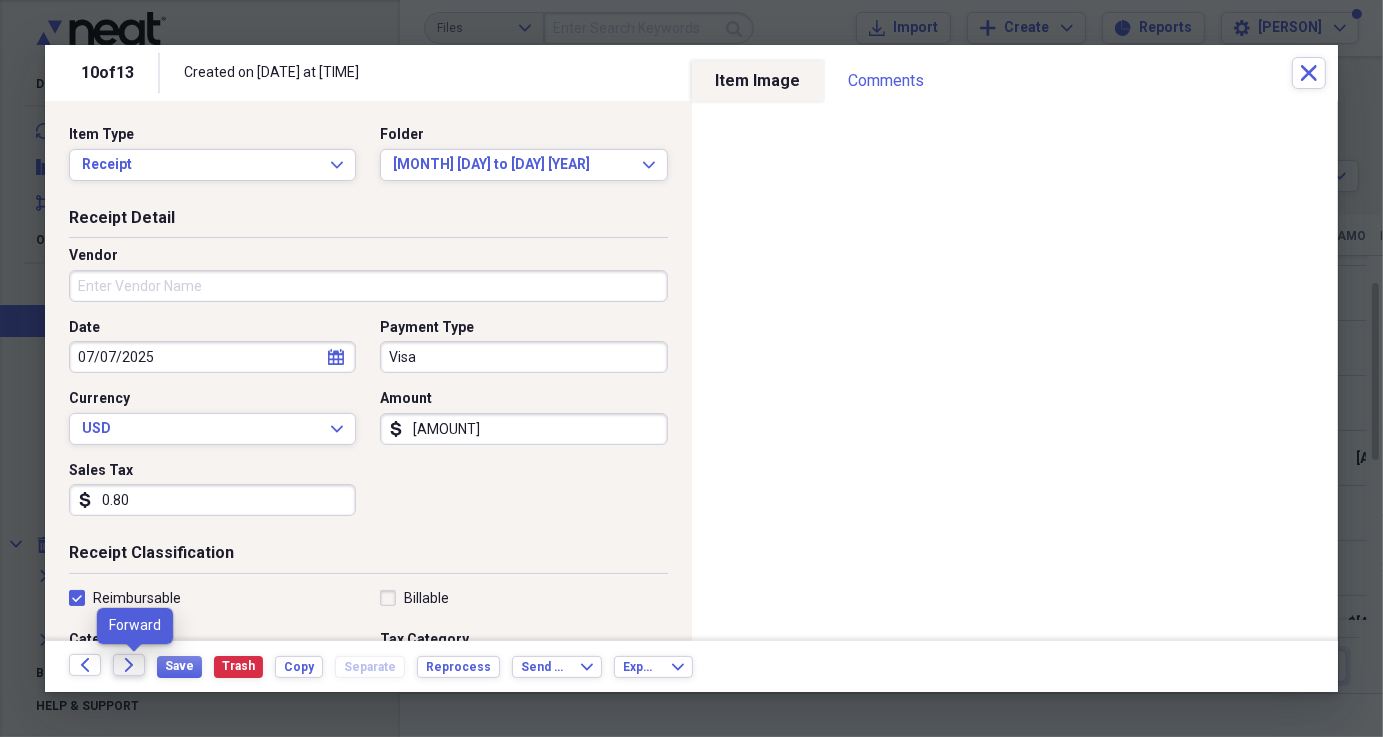 click on "Forward" at bounding box center [129, 665] 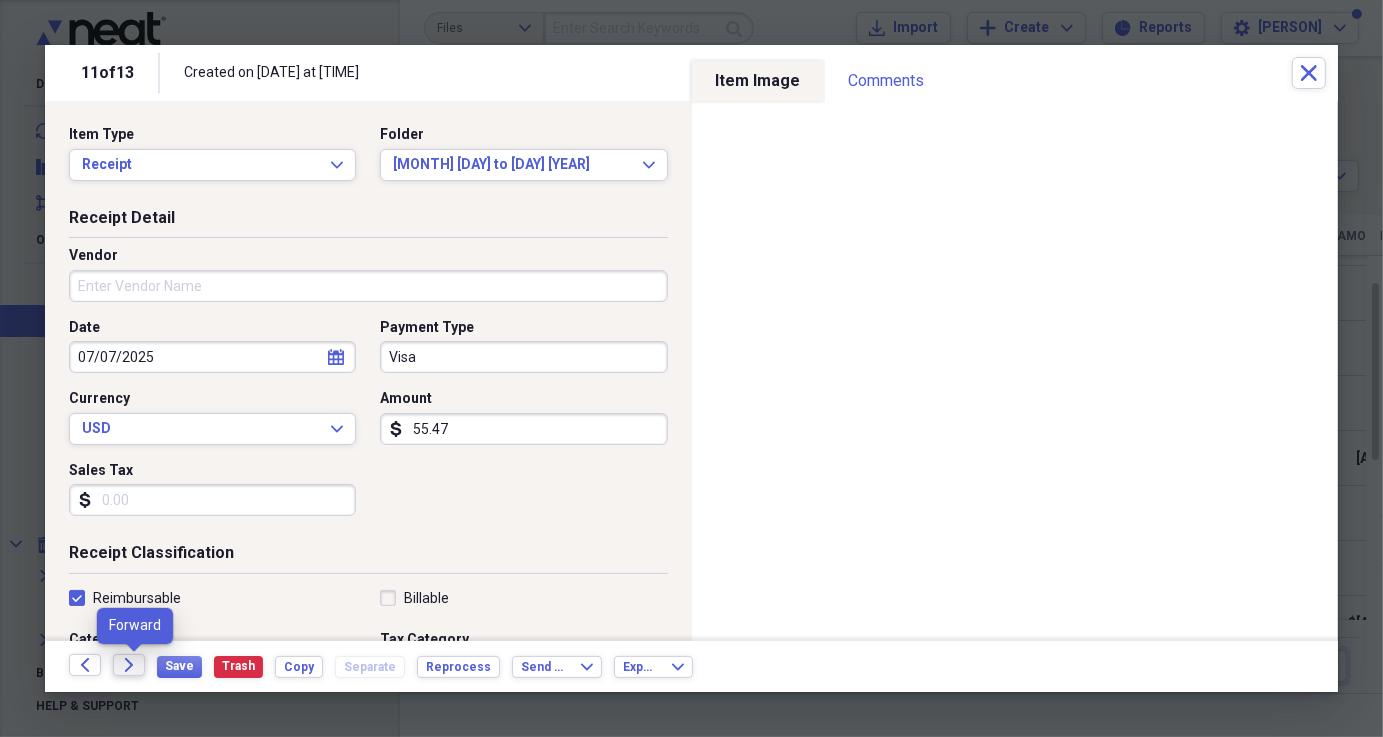 click on "Forward" at bounding box center (129, 665) 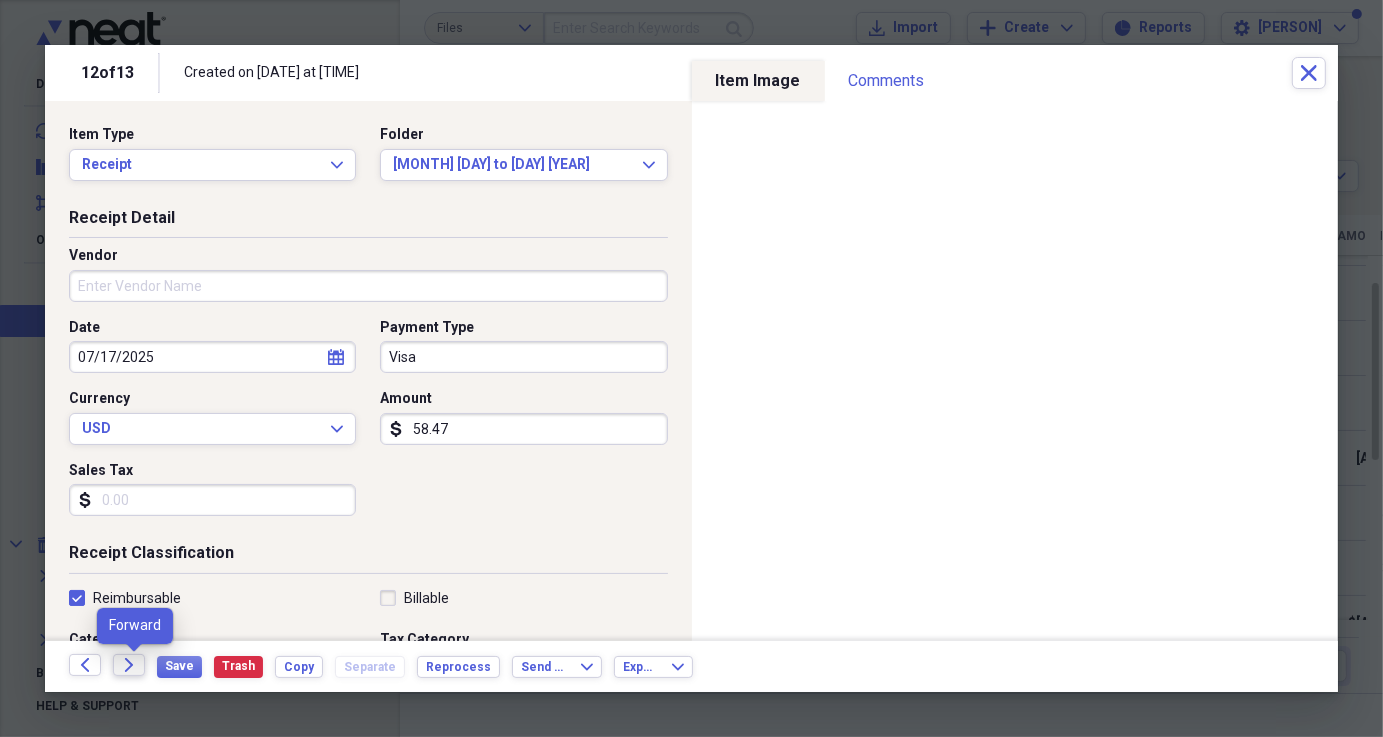 drag, startPoint x: 125, startPoint y: 666, endPoint x: 137, endPoint y: 666, distance: 12 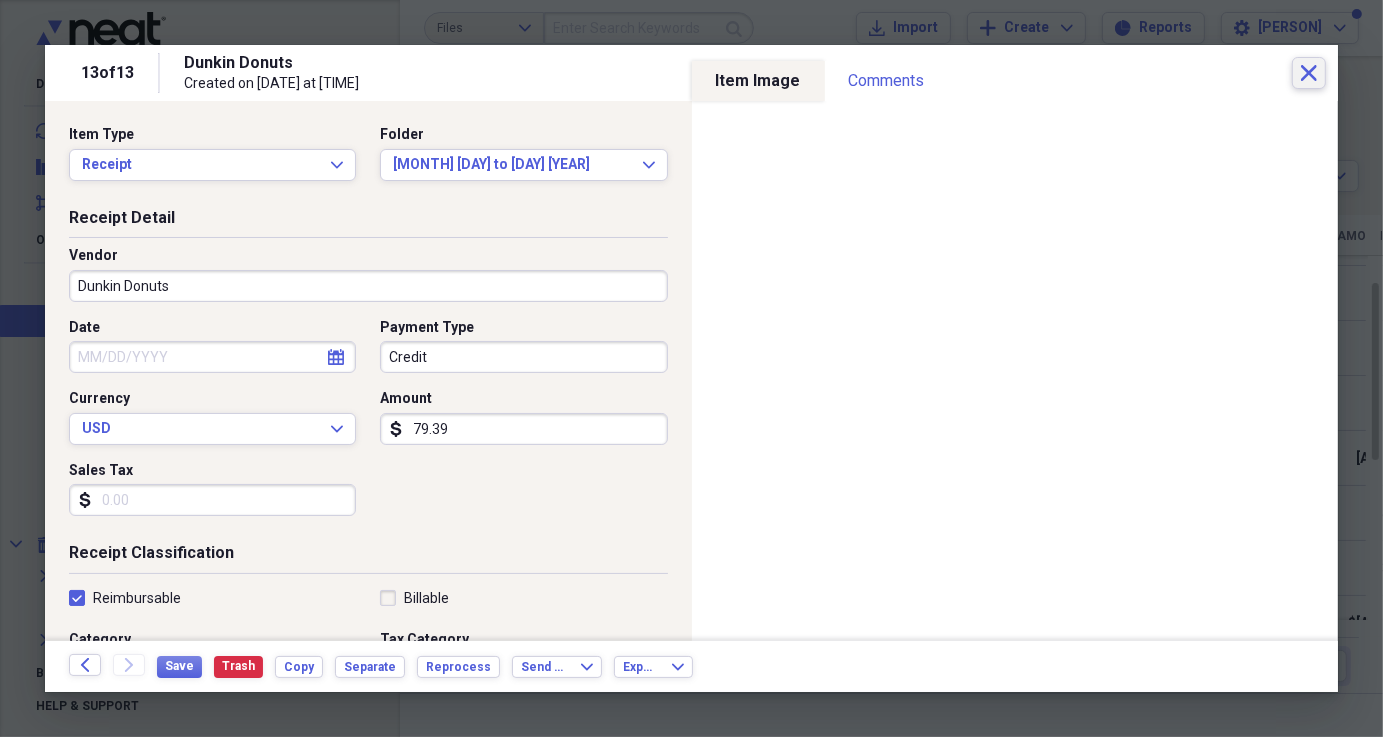 click 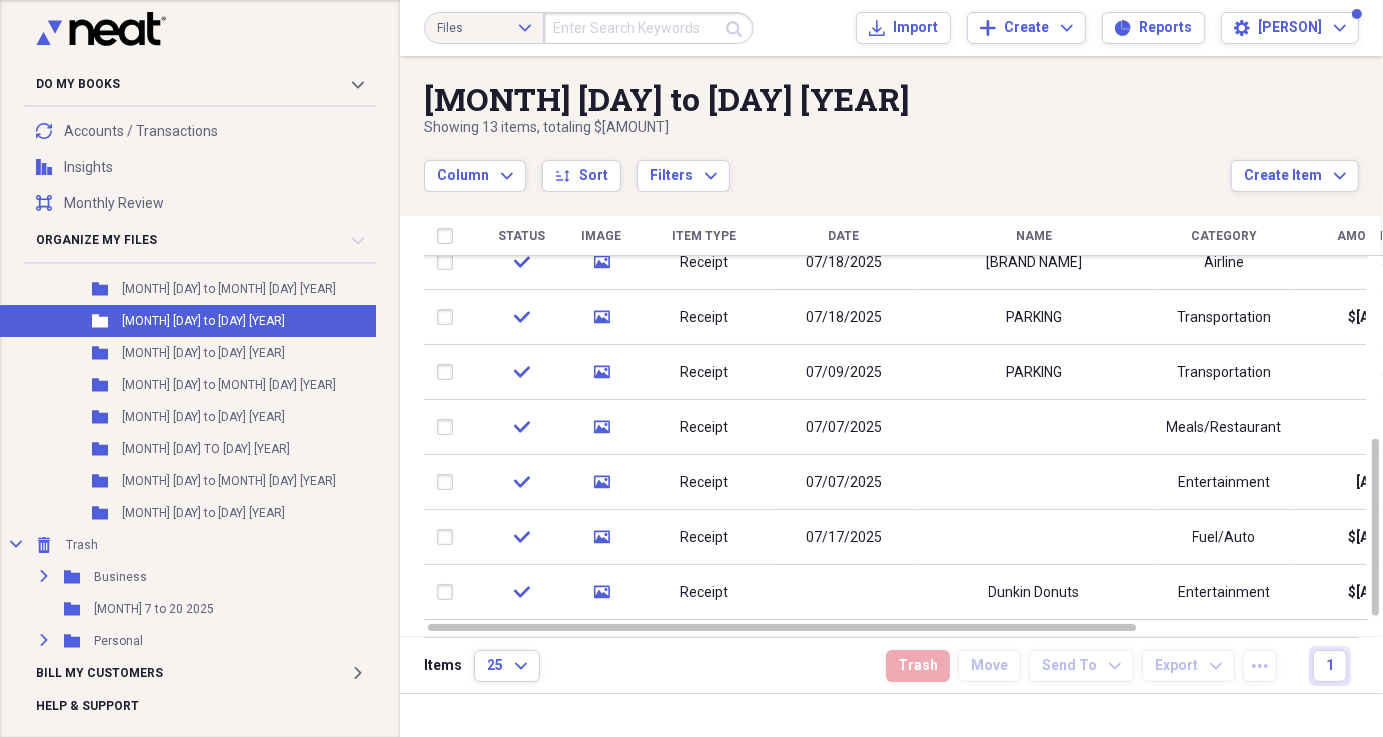 click on "Column Expand sort Sort Filters  Expand" at bounding box center [827, 165] 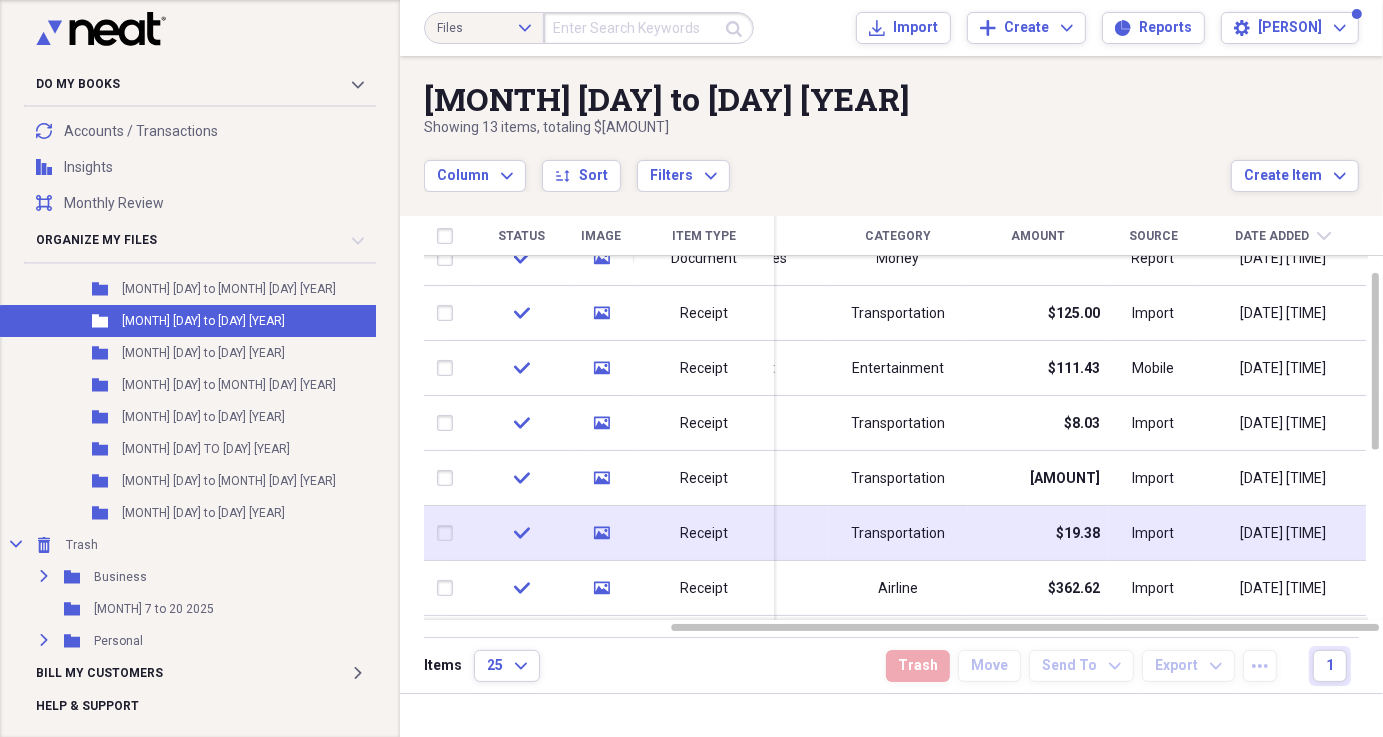 click on "$19.38" at bounding box center [1038, 533] 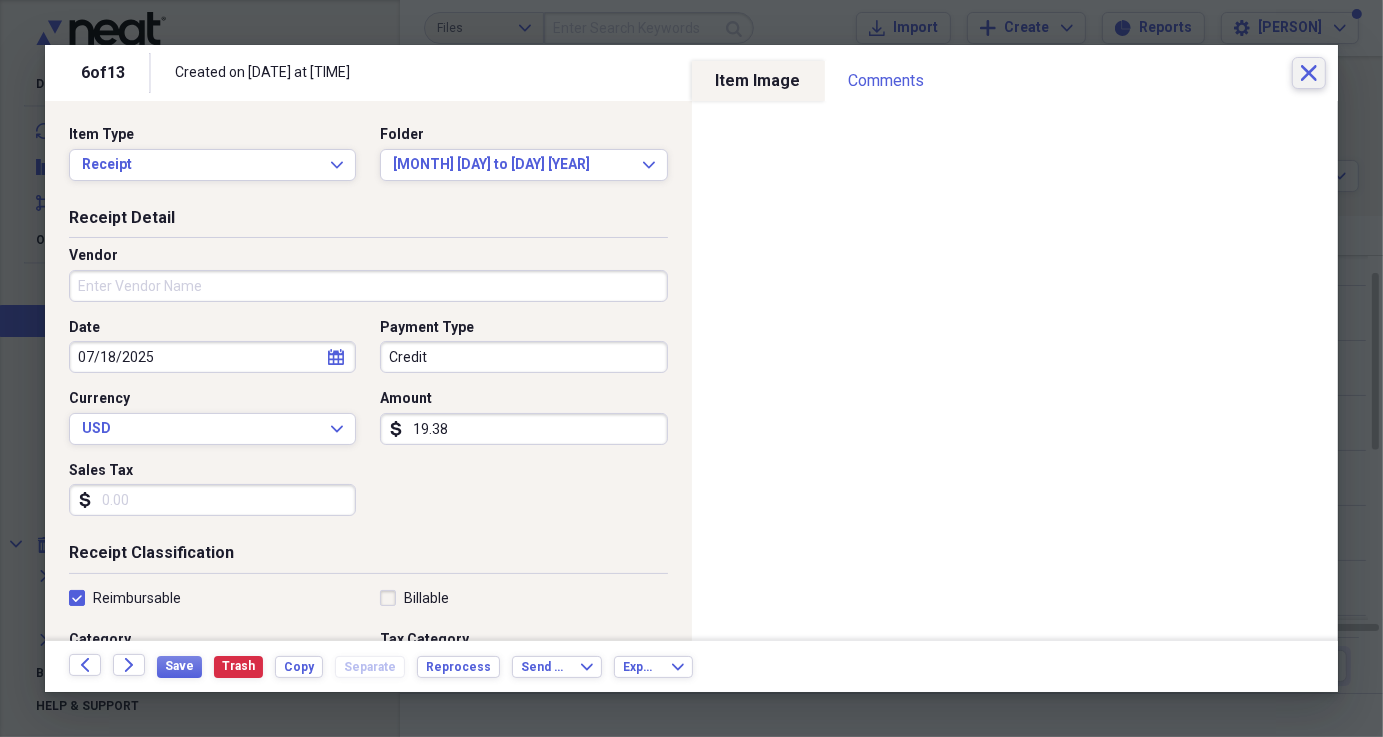 click on "Close" at bounding box center [1309, 73] 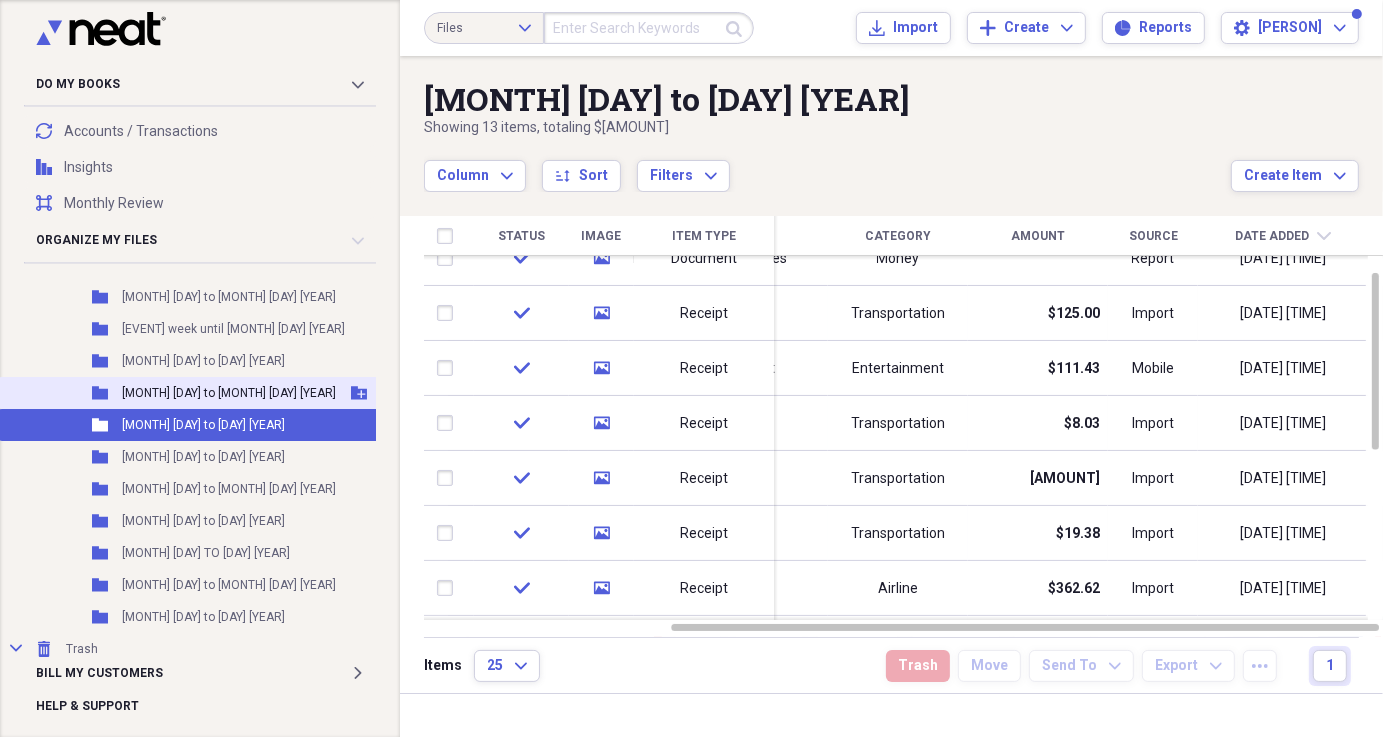 scroll, scrollTop: 374, scrollLeft: 0, axis: vertical 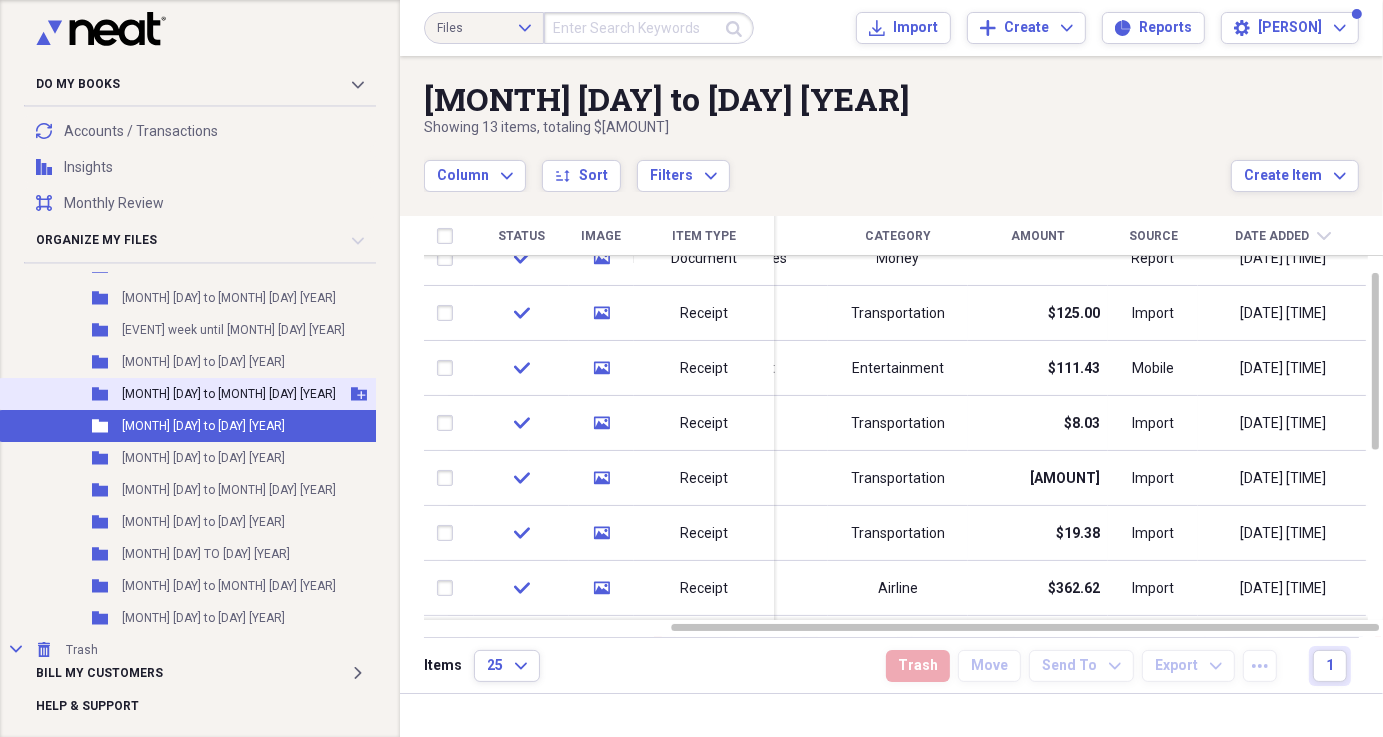 click on "[MONTH] [DAY] to [MONTH] [DAY] [YEAR]" at bounding box center [229, 394] 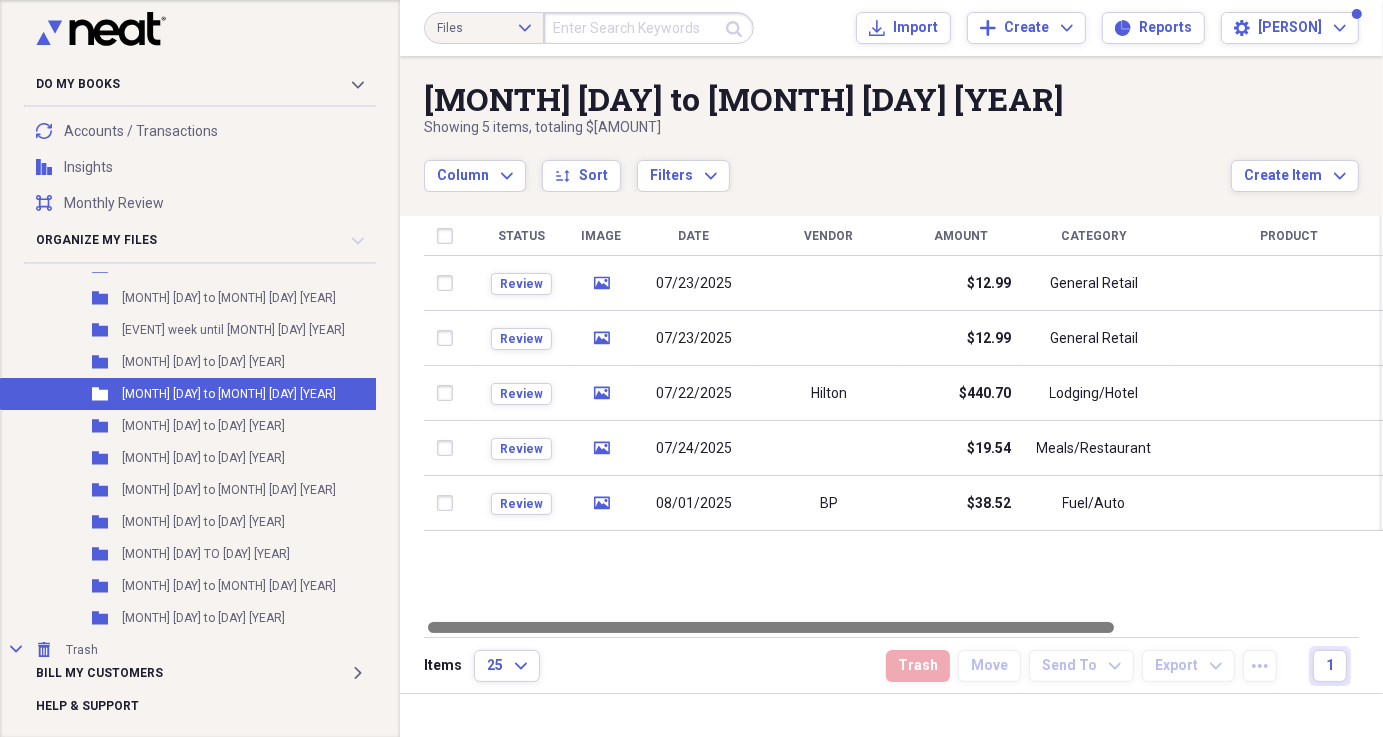 drag, startPoint x: 693, startPoint y: 625, endPoint x: 404, endPoint y: 638, distance: 289.29224 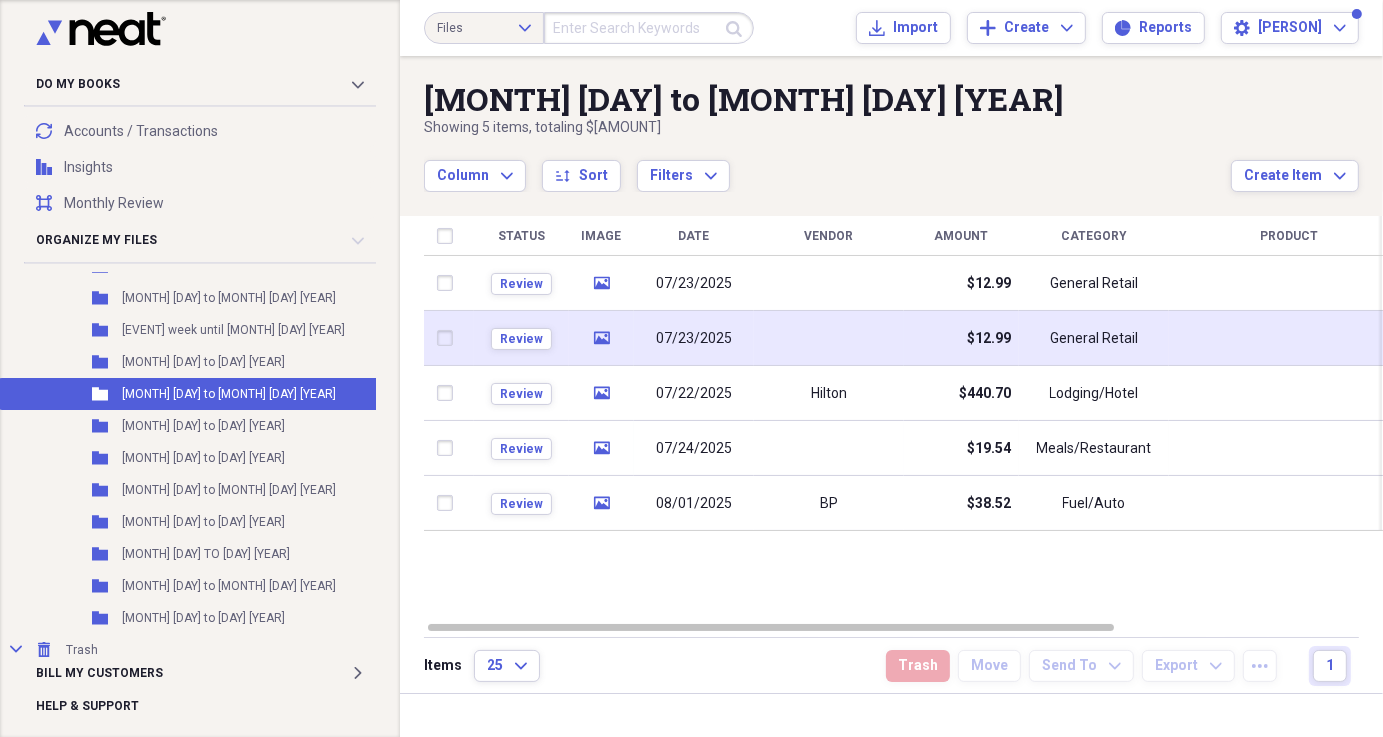 click on "General Retail" at bounding box center [1094, 338] 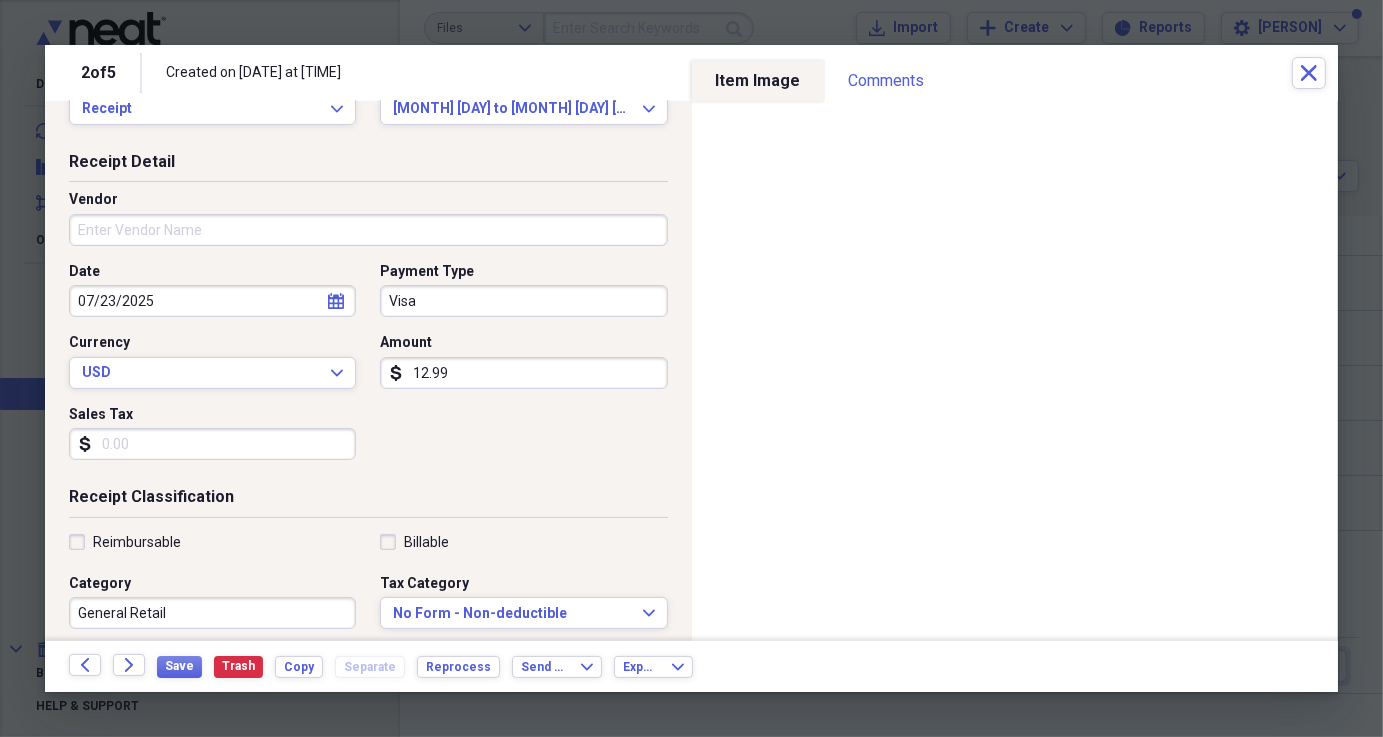 scroll, scrollTop: 55, scrollLeft: 0, axis: vertical 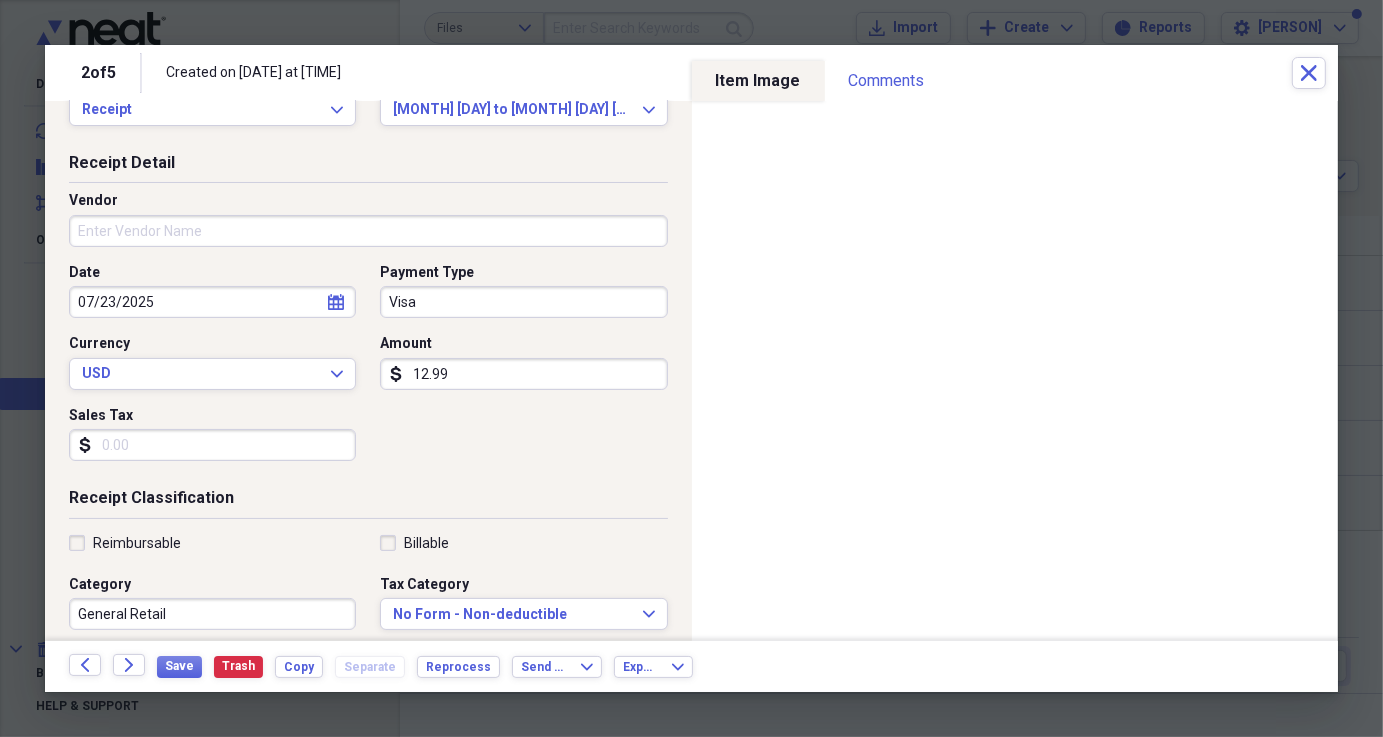 click on "Reimbursable" at bounding box center [212, 543] 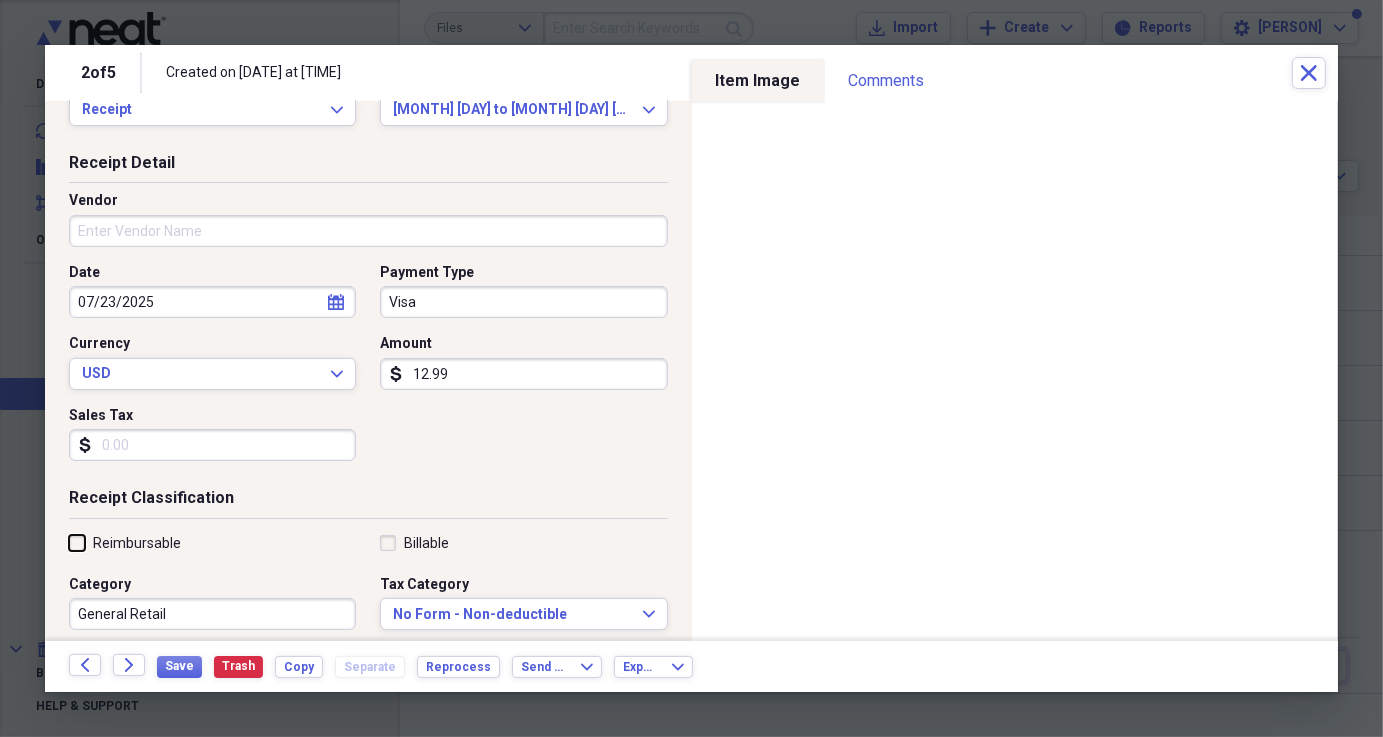 click on "Reimbursable" at bounding box center [69, 542] 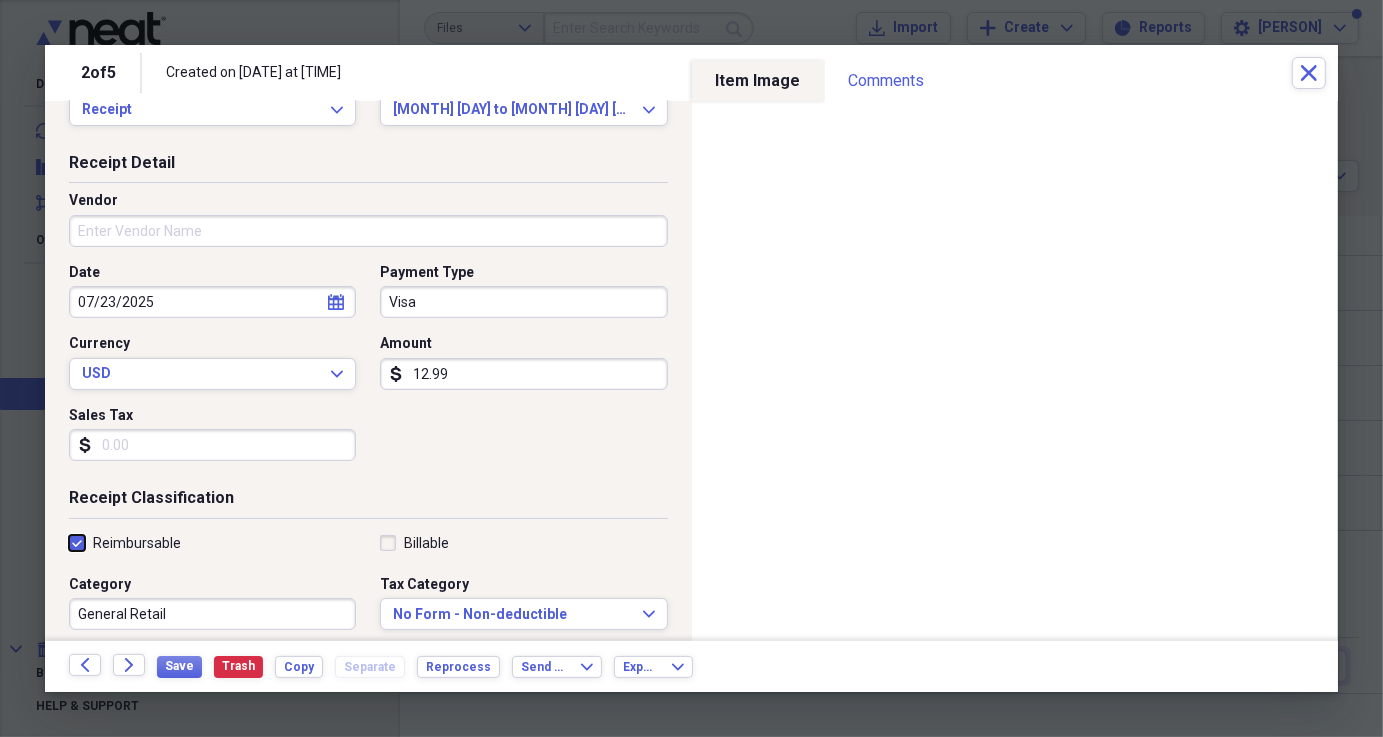 checkbox on "true" 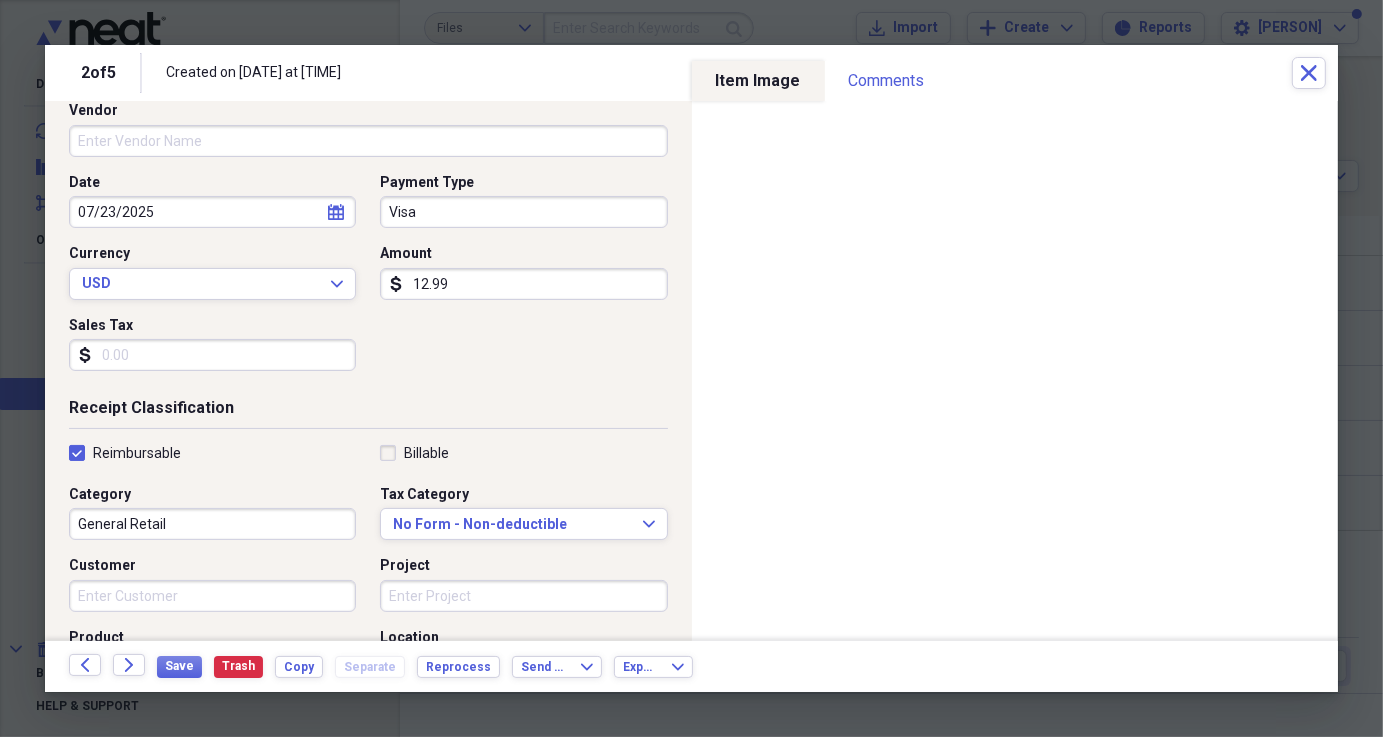 click on "General Retail" at bounding box center [212, 524] 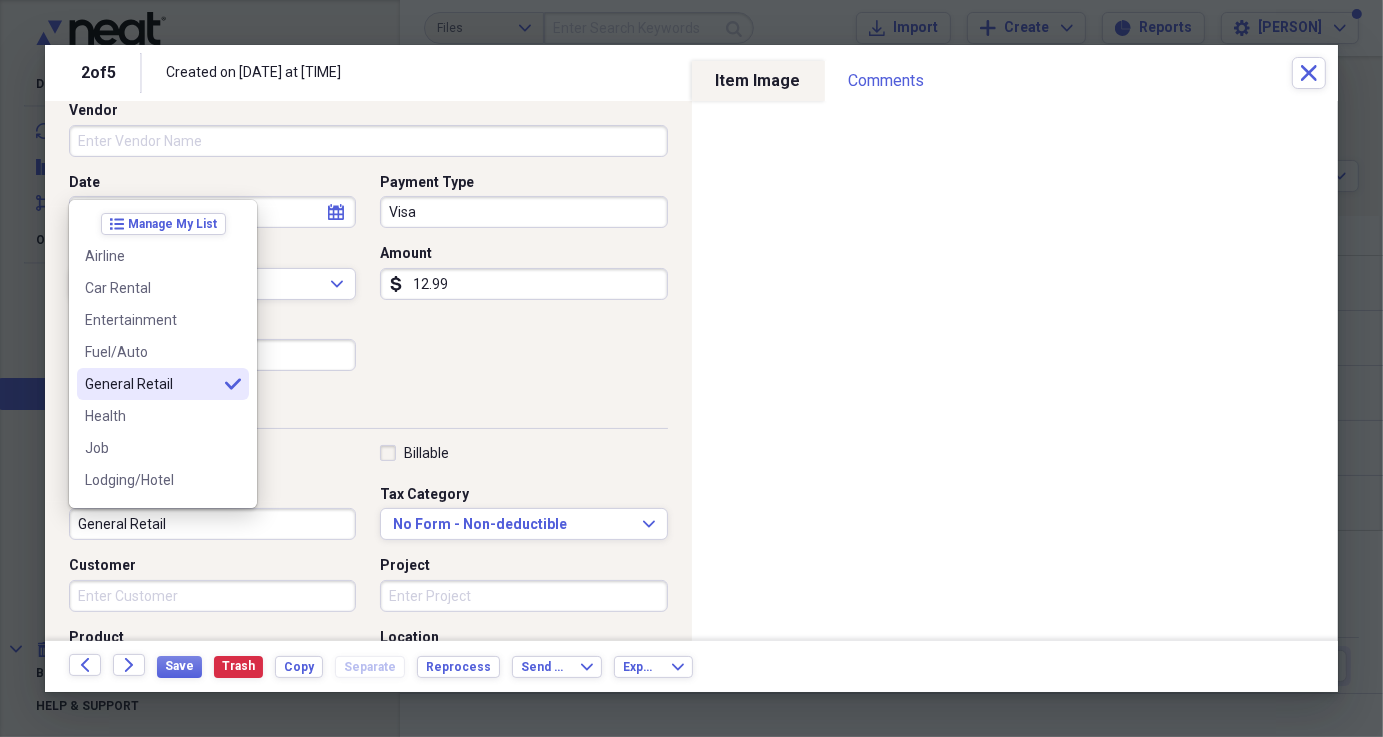 scroll, scrollTop: 380, scrollLeft: 0, axis: vertical 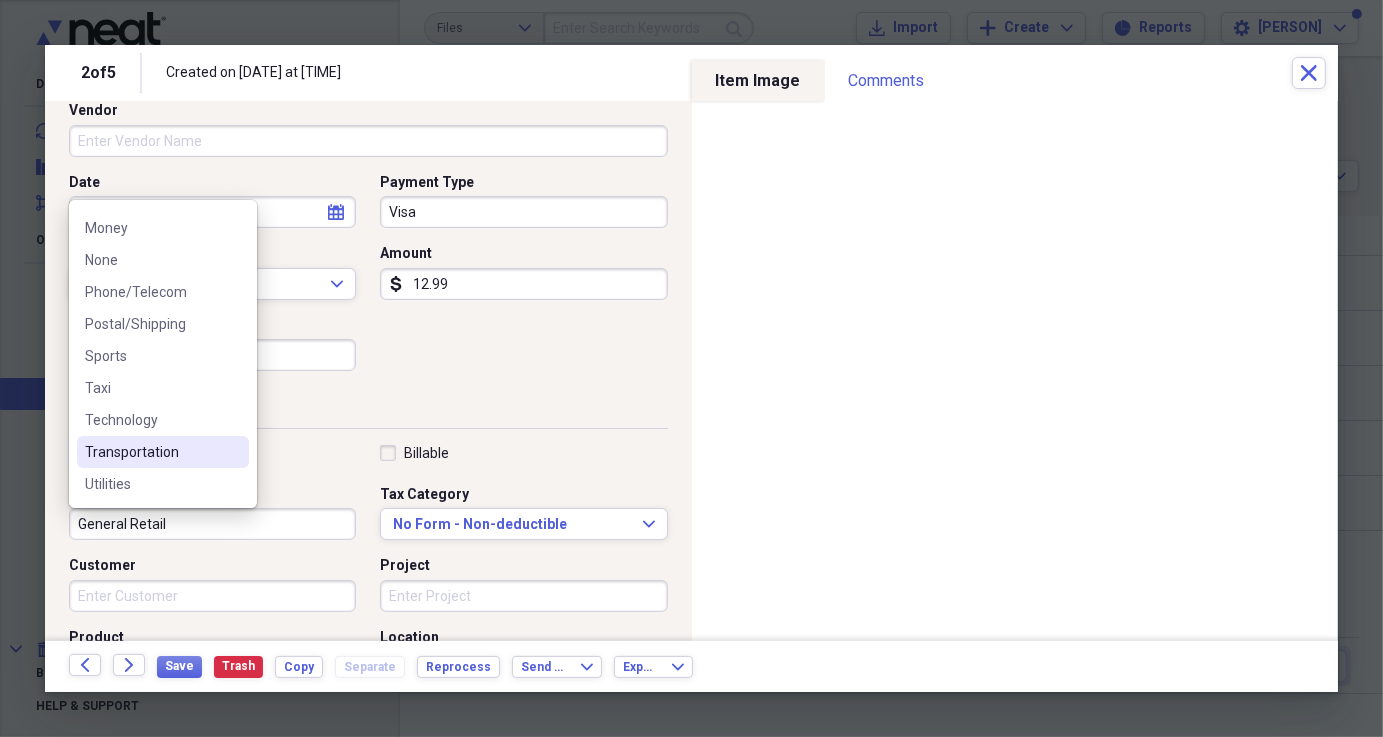 click on "Transportation" at bounding box center (151, 452) 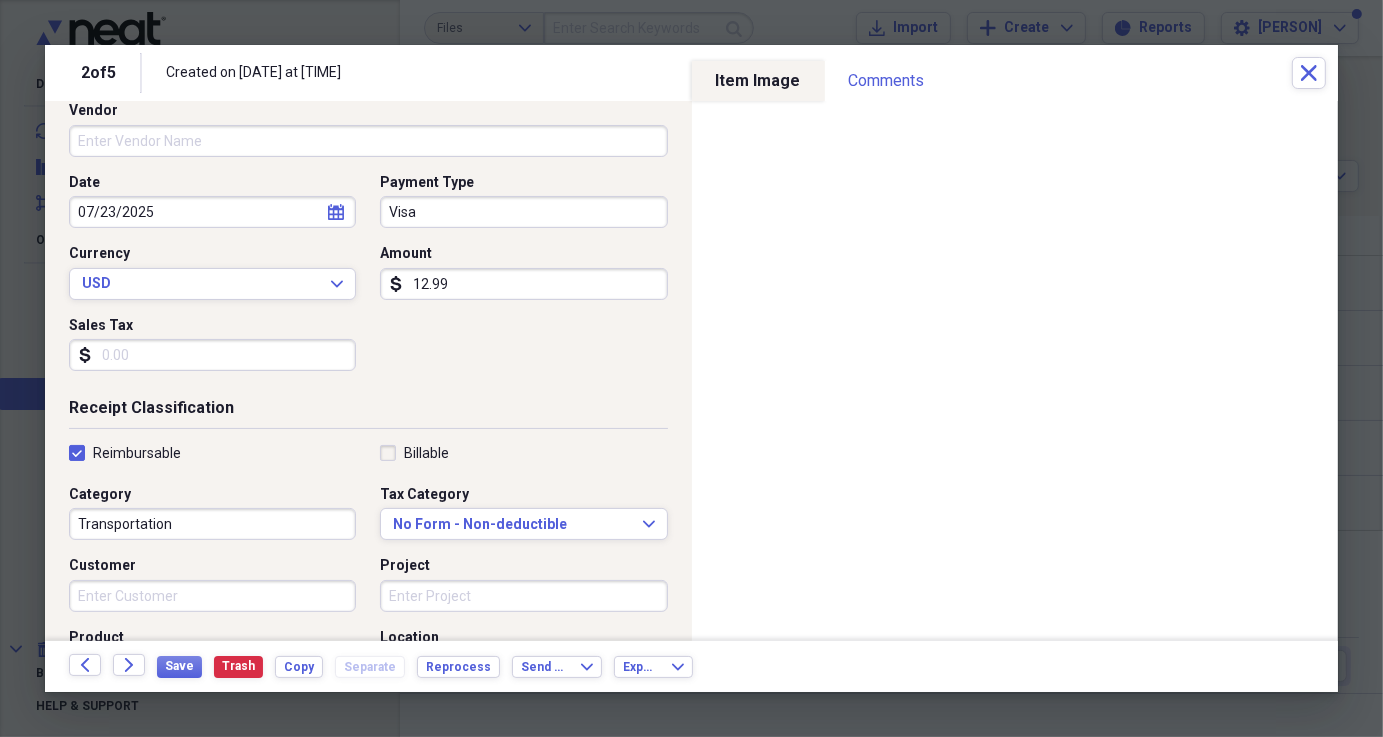 scroll, scrollTop: 479, scrollLeft: 0, axis: vertical 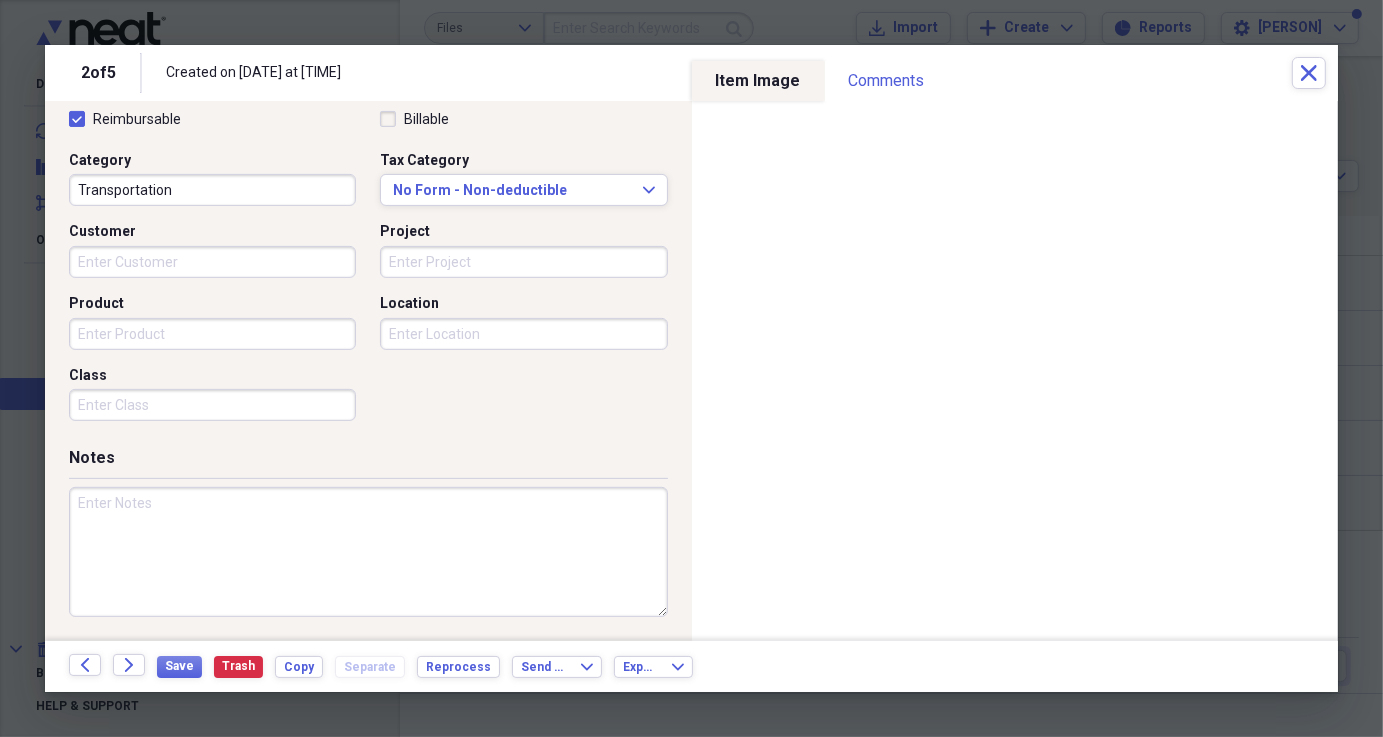 click at bounding box center (368, 552) 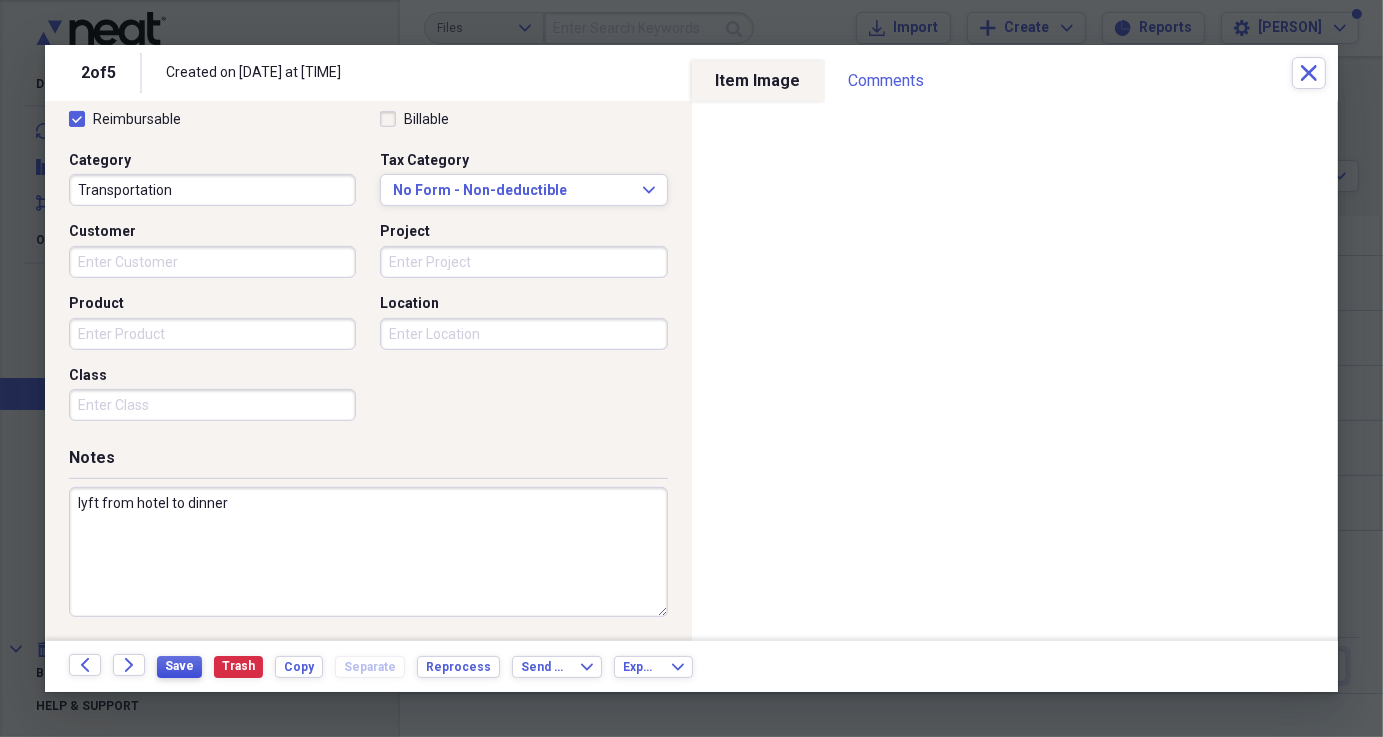 click on "Save" at bounding box center [179, 666] 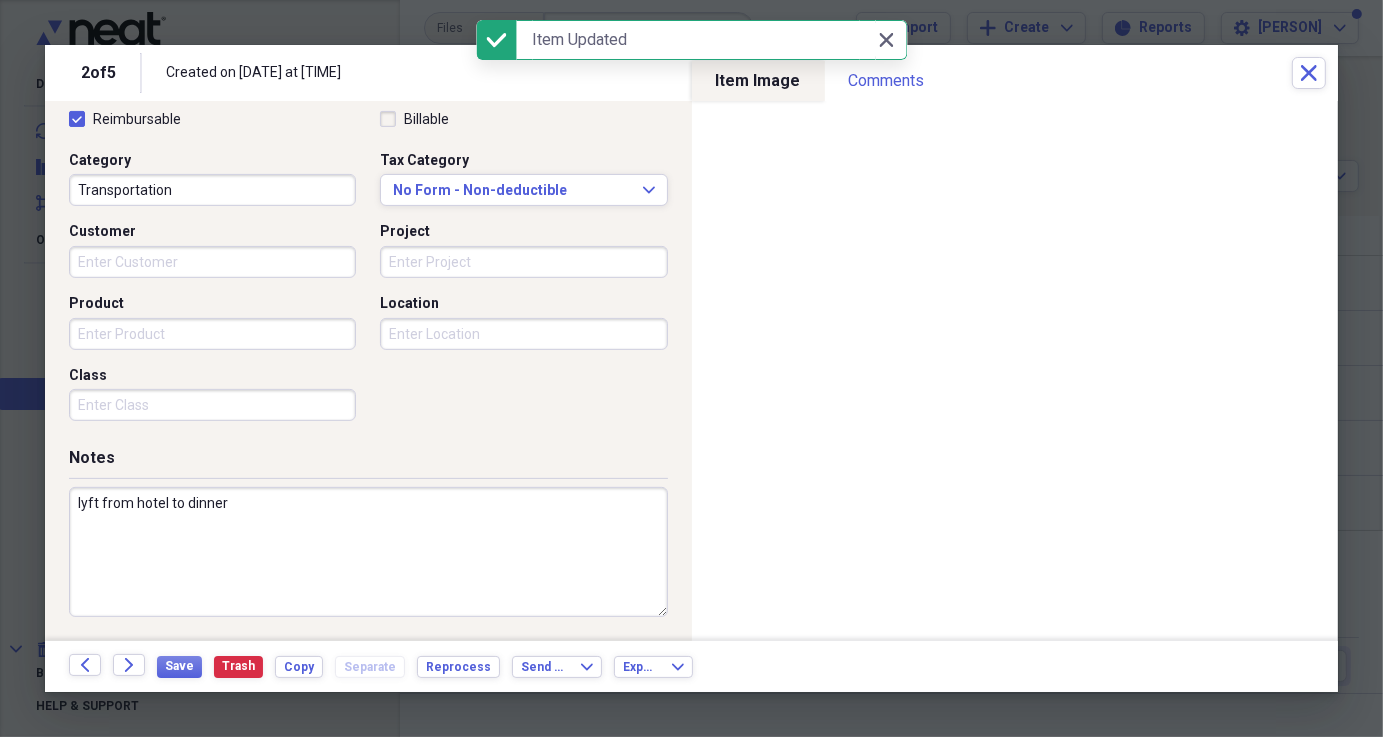 click on "lyft from hotel to dinner" at bounding box center (368, 552) 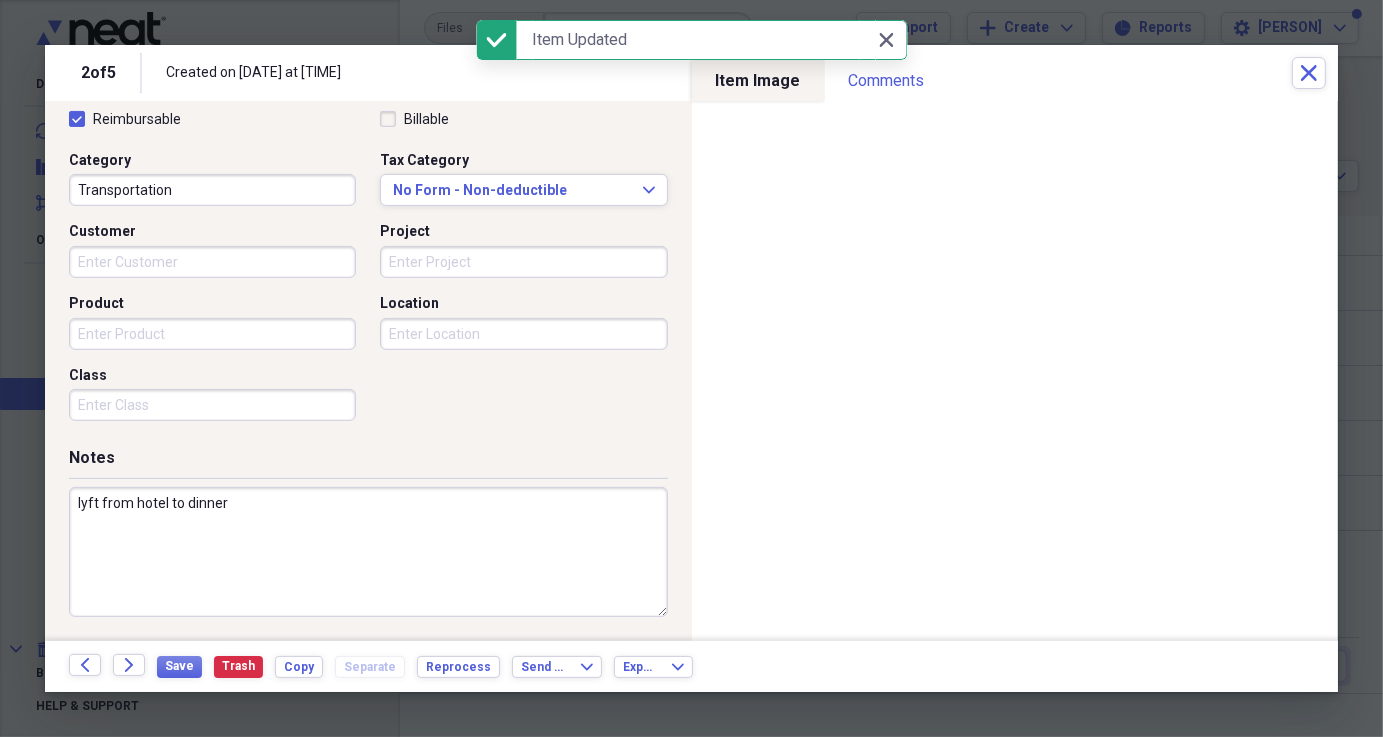 click on "lyft from hotel to dinner" at bounding box center (368, 552) 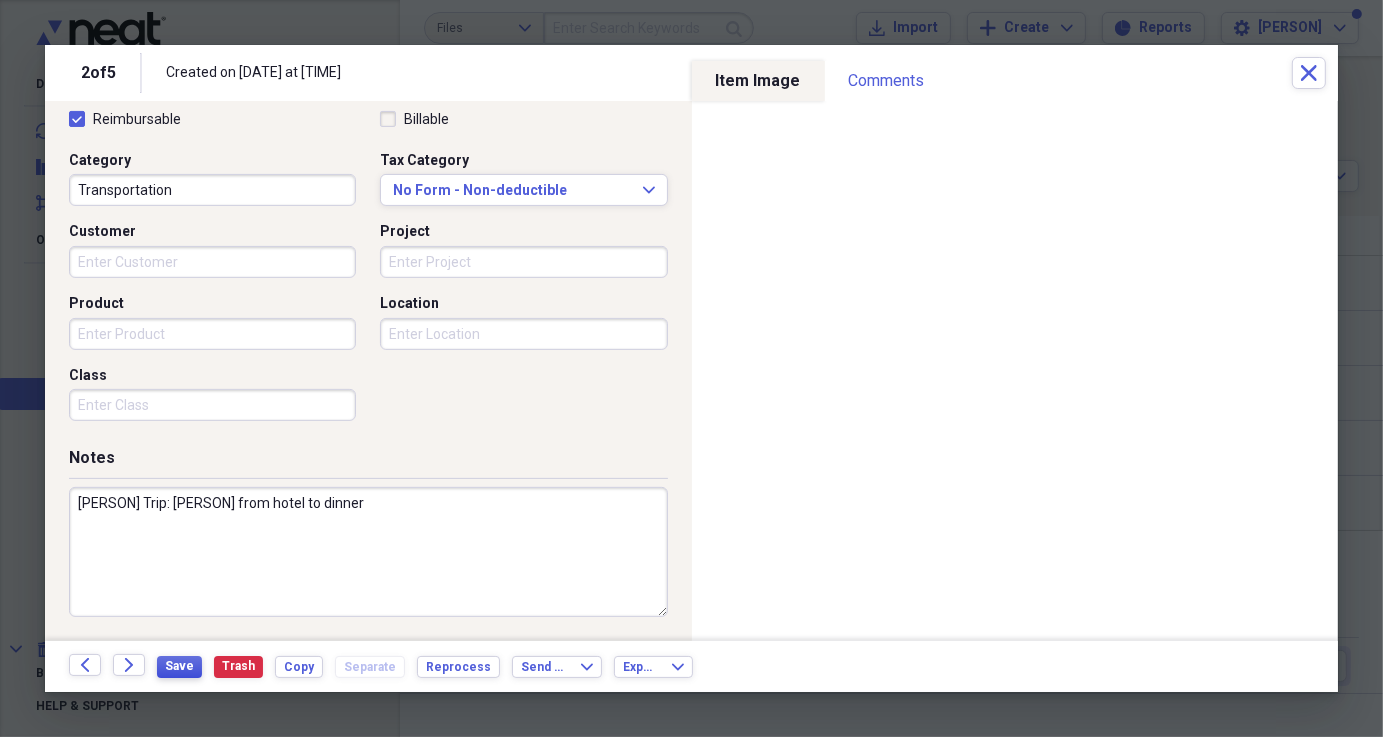 type on "[PERSON] Trip: [PERSON] from hotel to dinner" 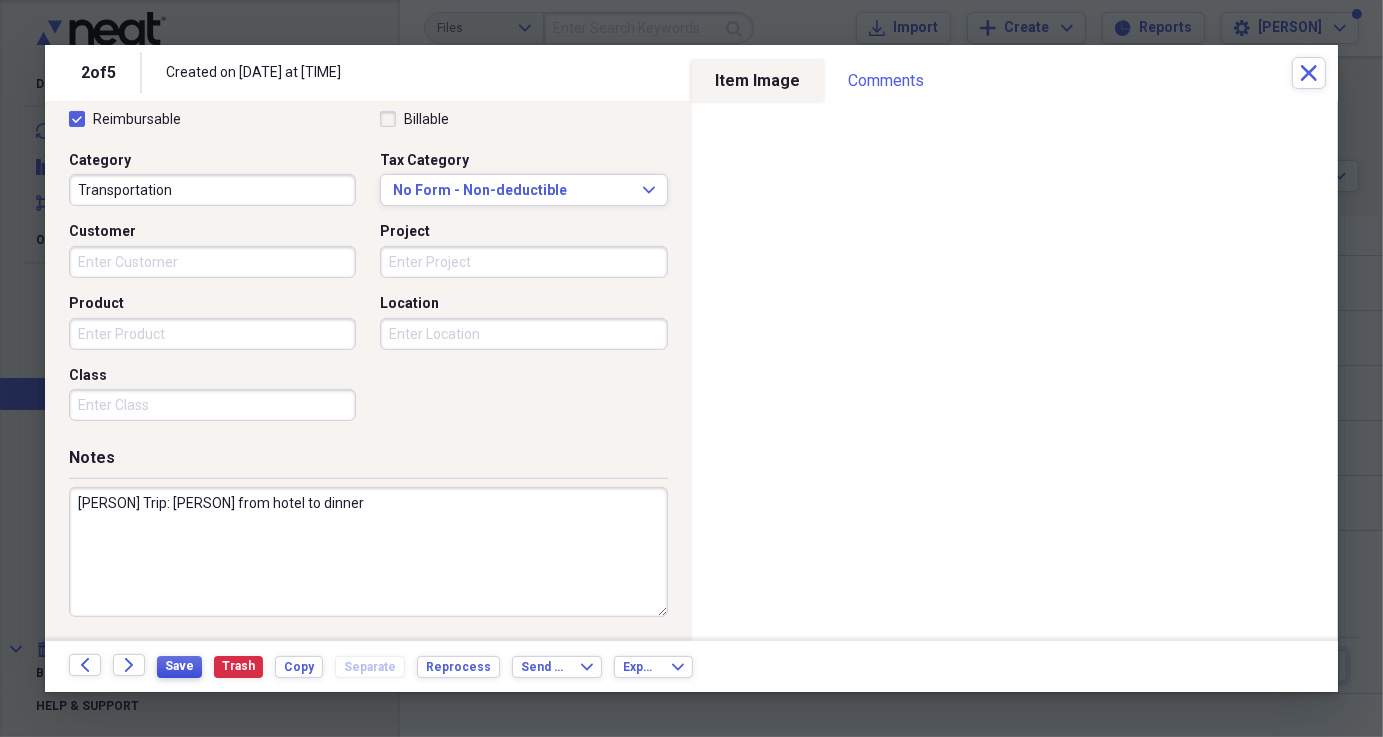 click on "Save" at bounding box center [179, 666] 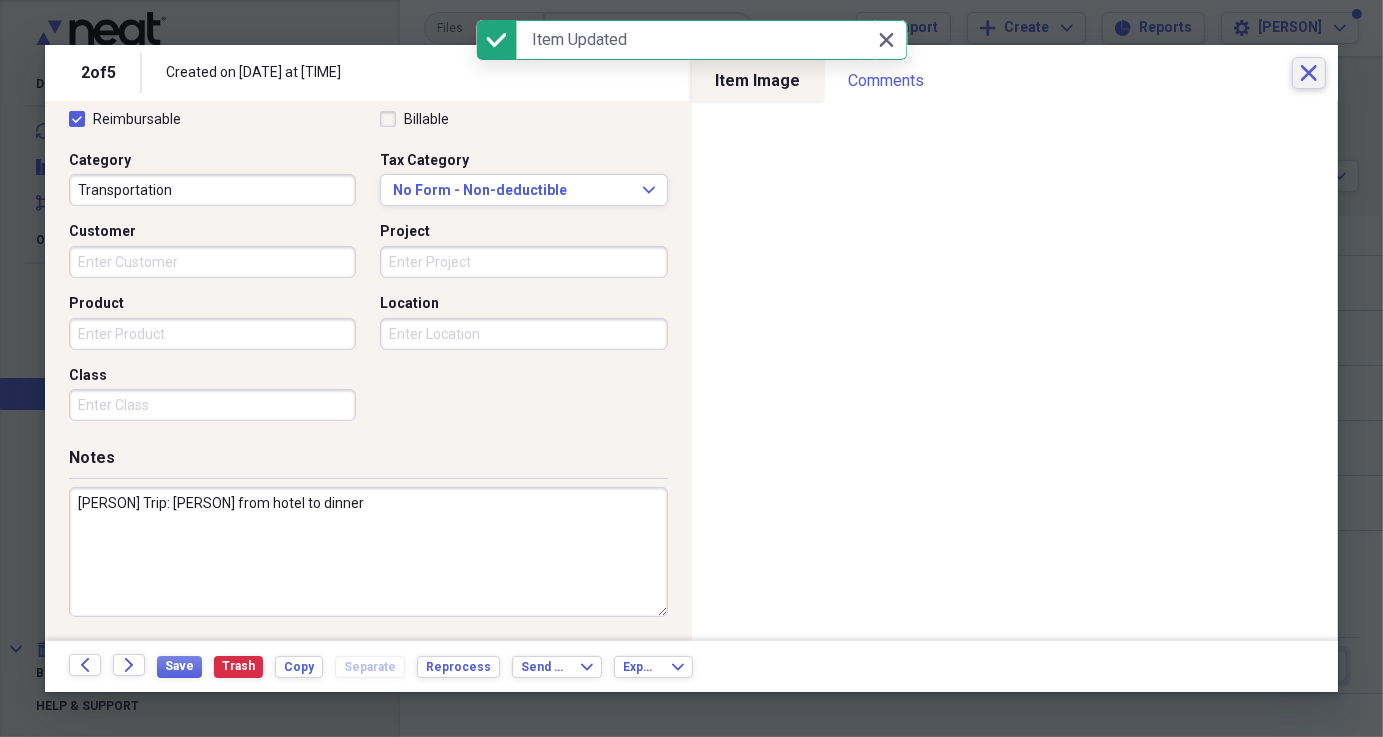 click on "Close" 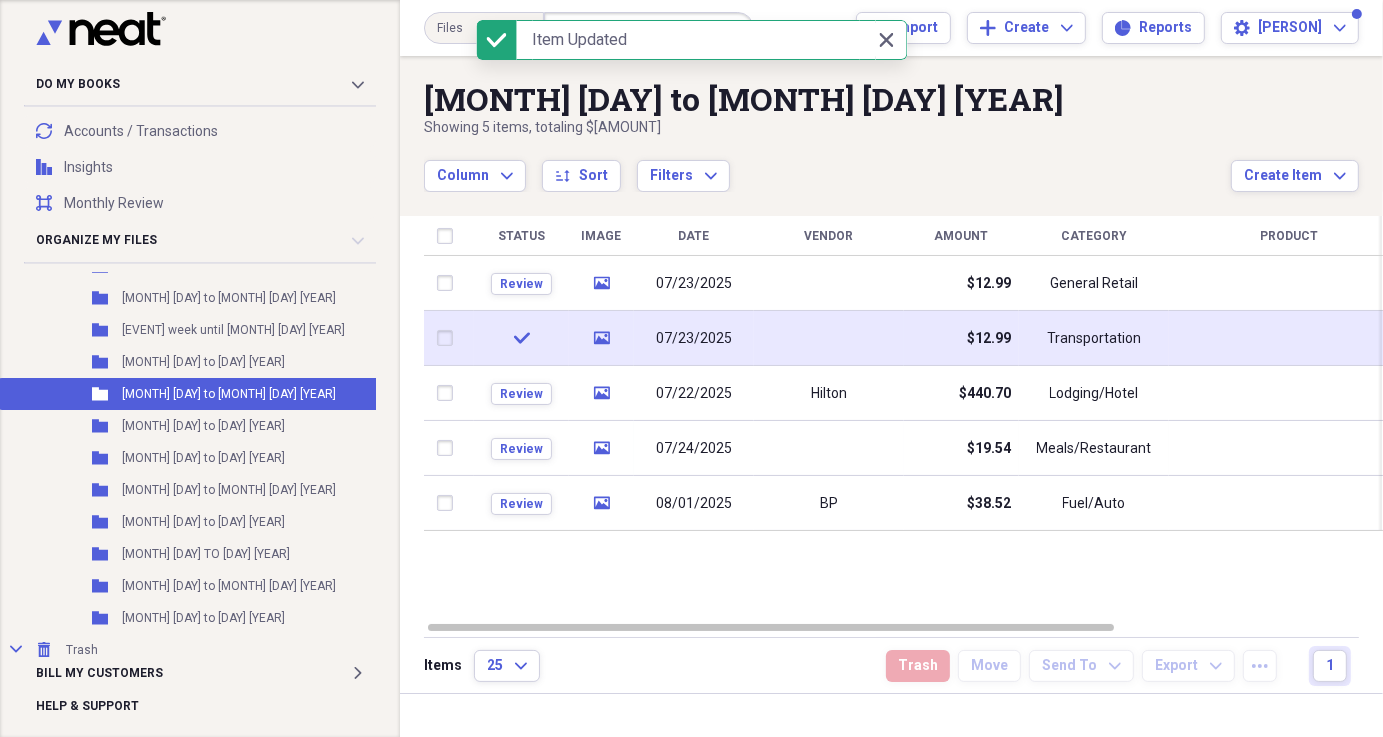 click on "$12.99" at bounding box center (989, 339) 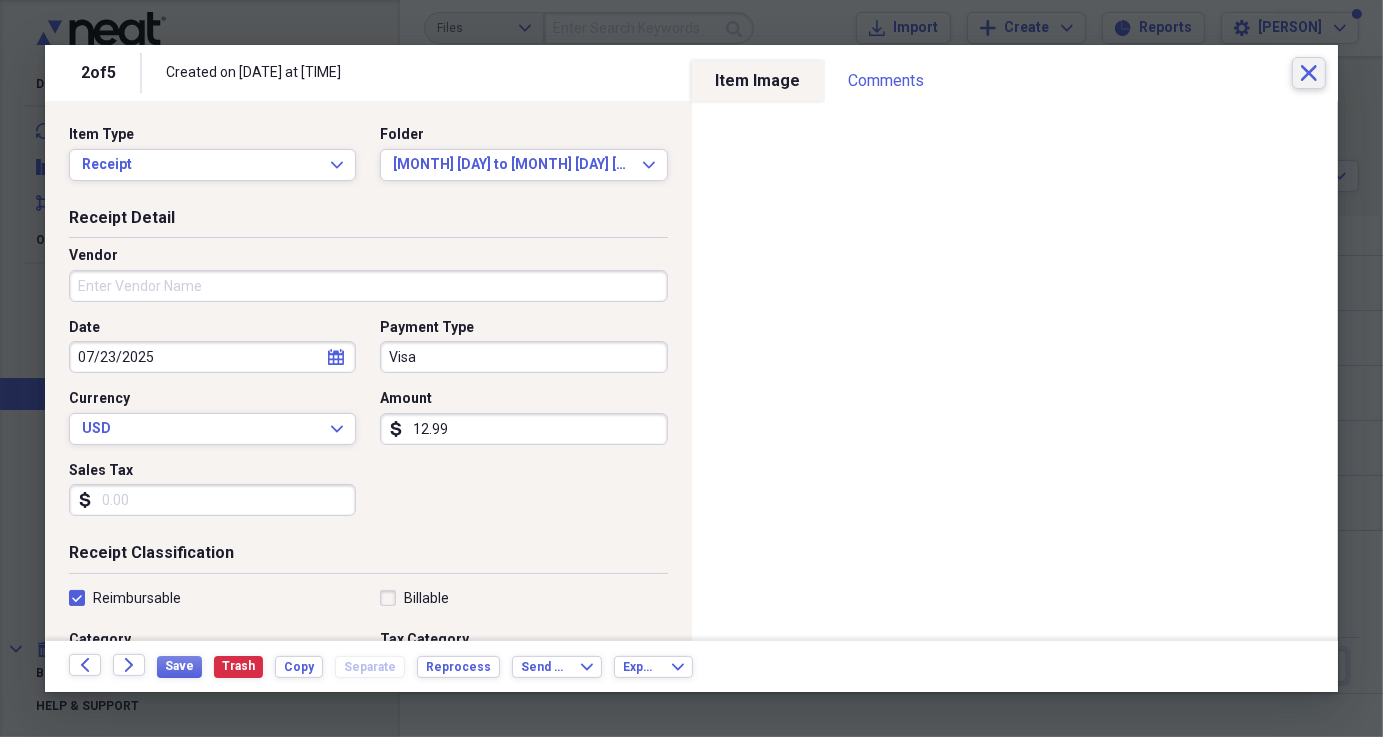 click on "Close" at bounding box center (1309, 73) 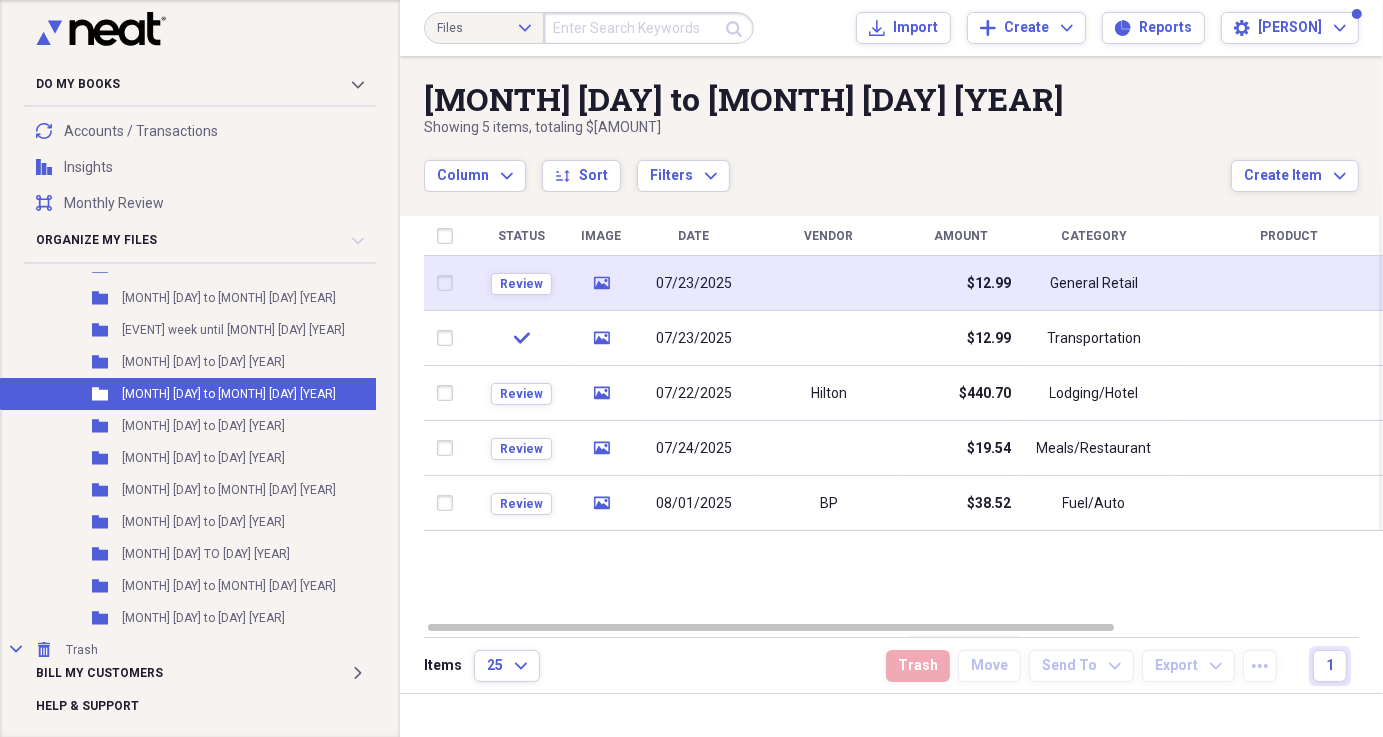 click on "General Retail" at bounding box center [1094, 284] 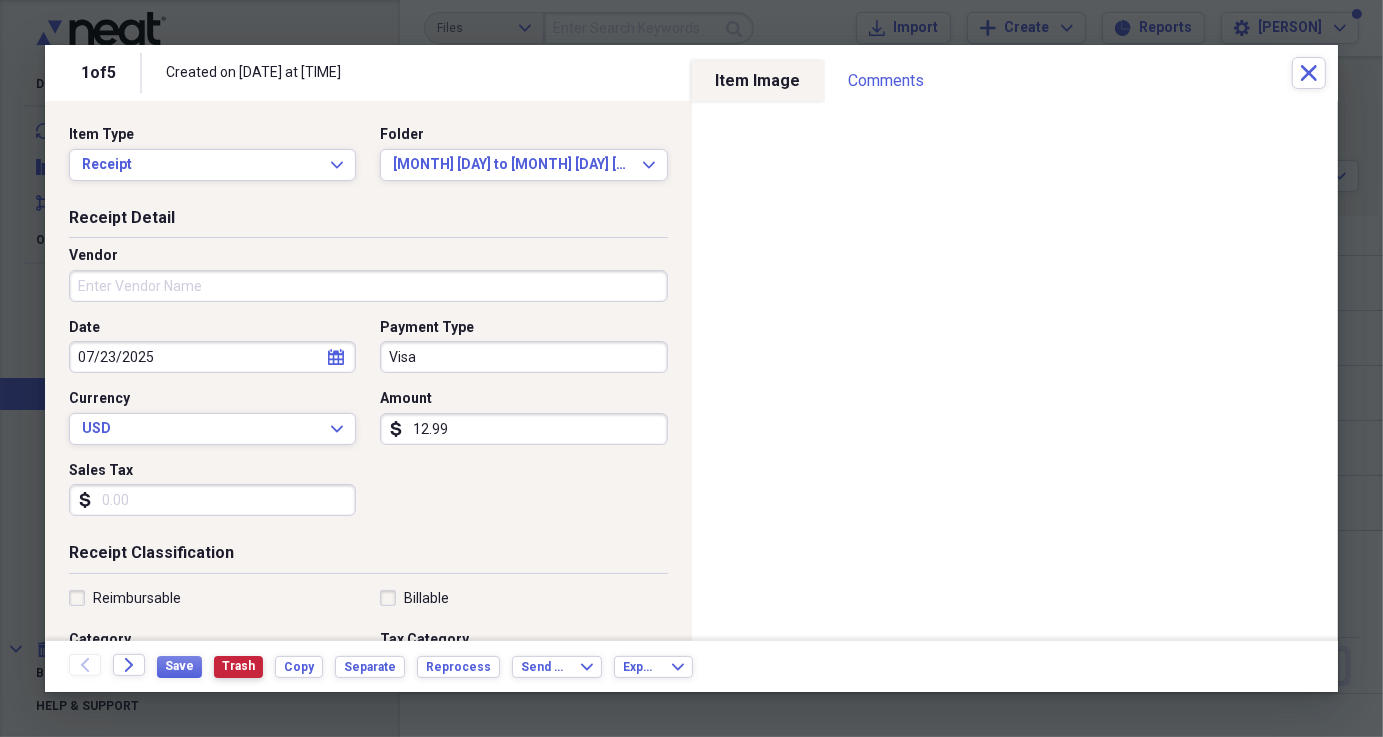 click on "Trash" at bounding box center (238, 666) 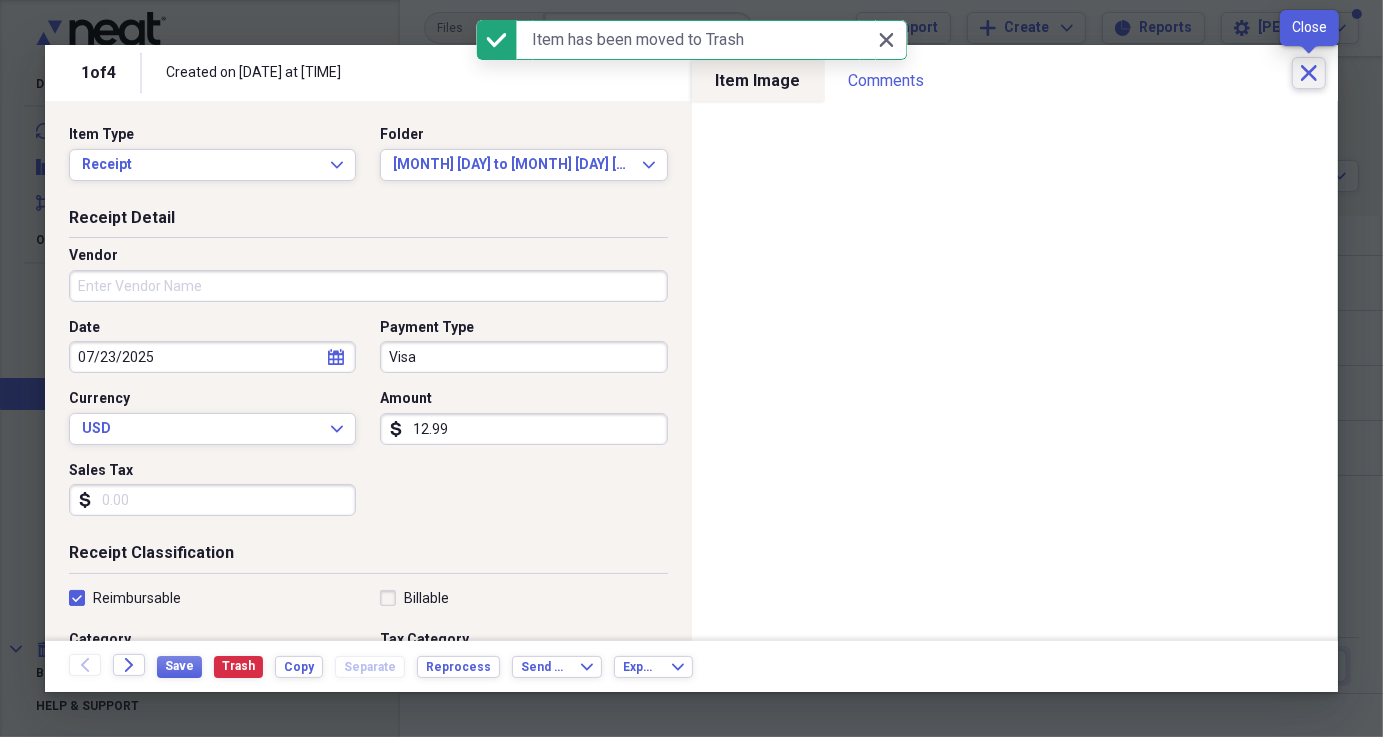 click on "Close" 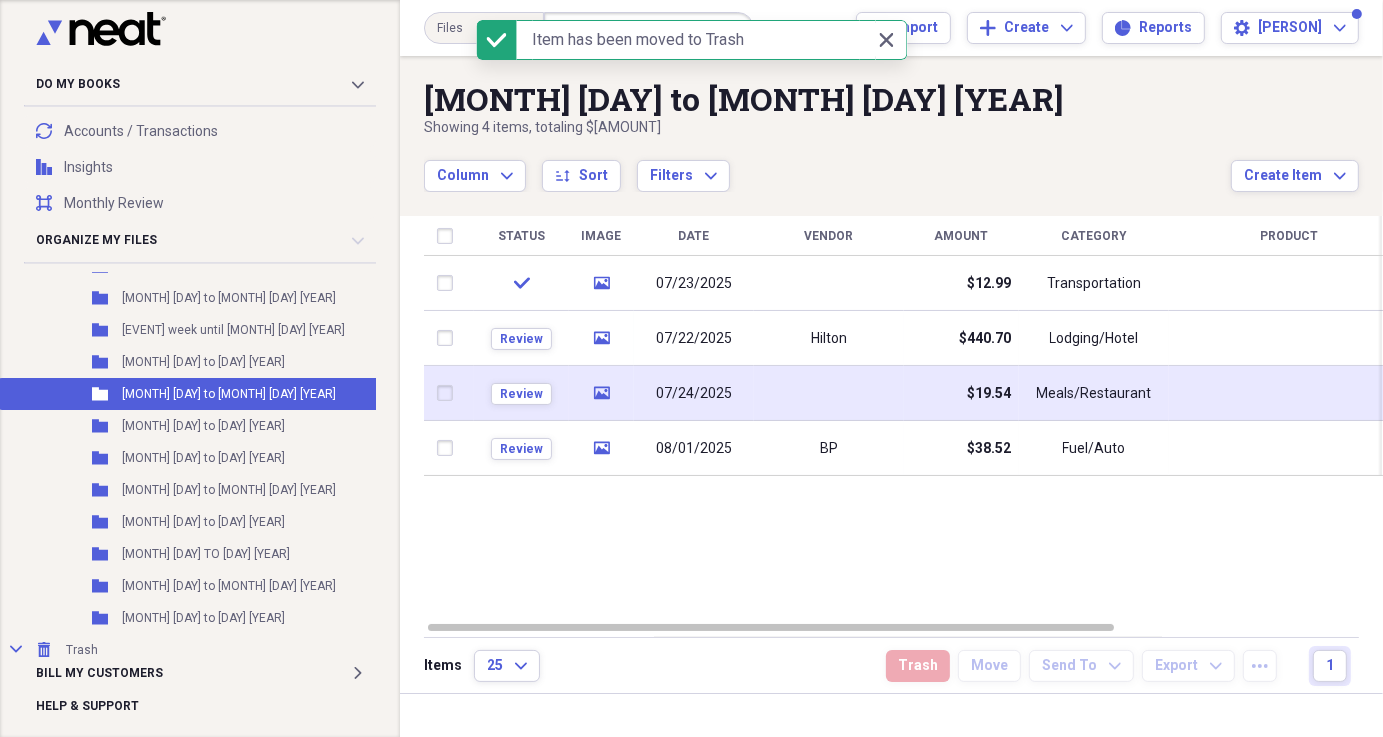 click on "$19.54" at bounding box center [961, 393] 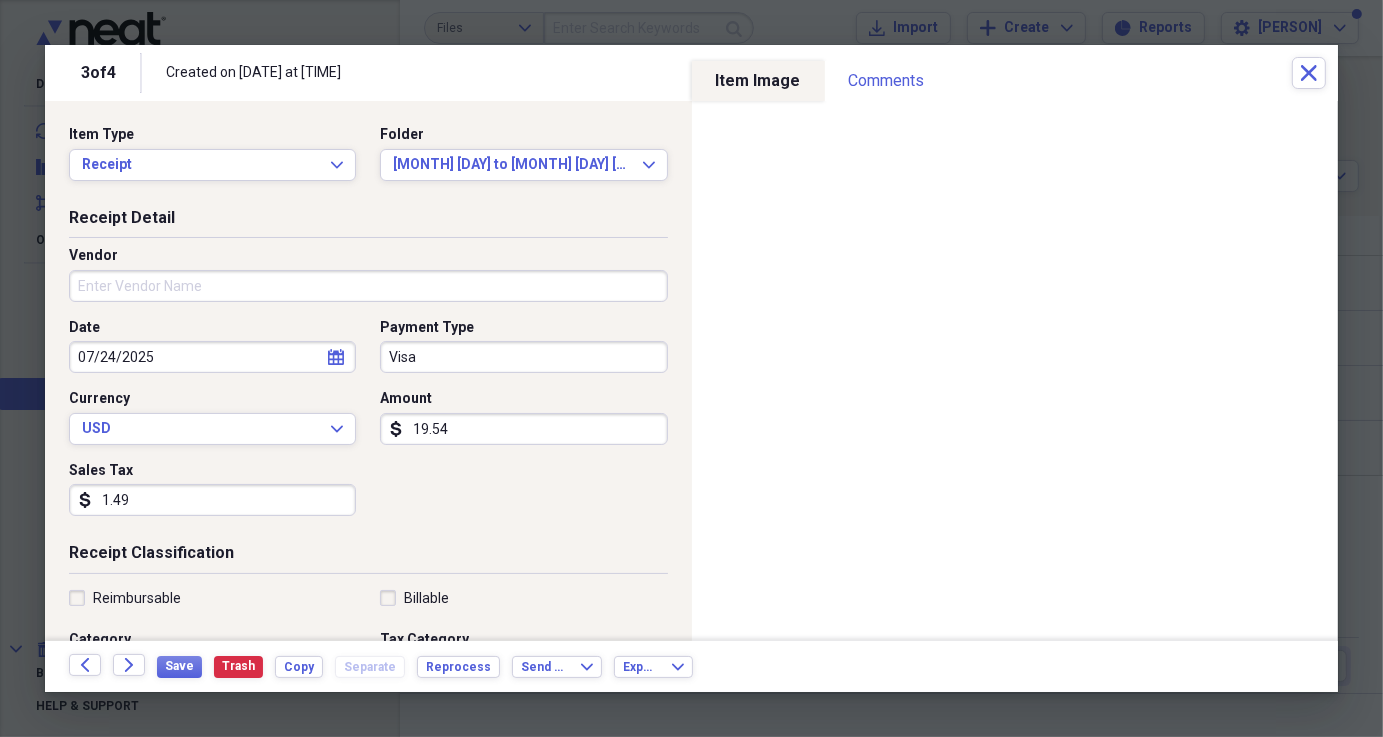 click on "Reimbursable" at bounding box center (125, 598) 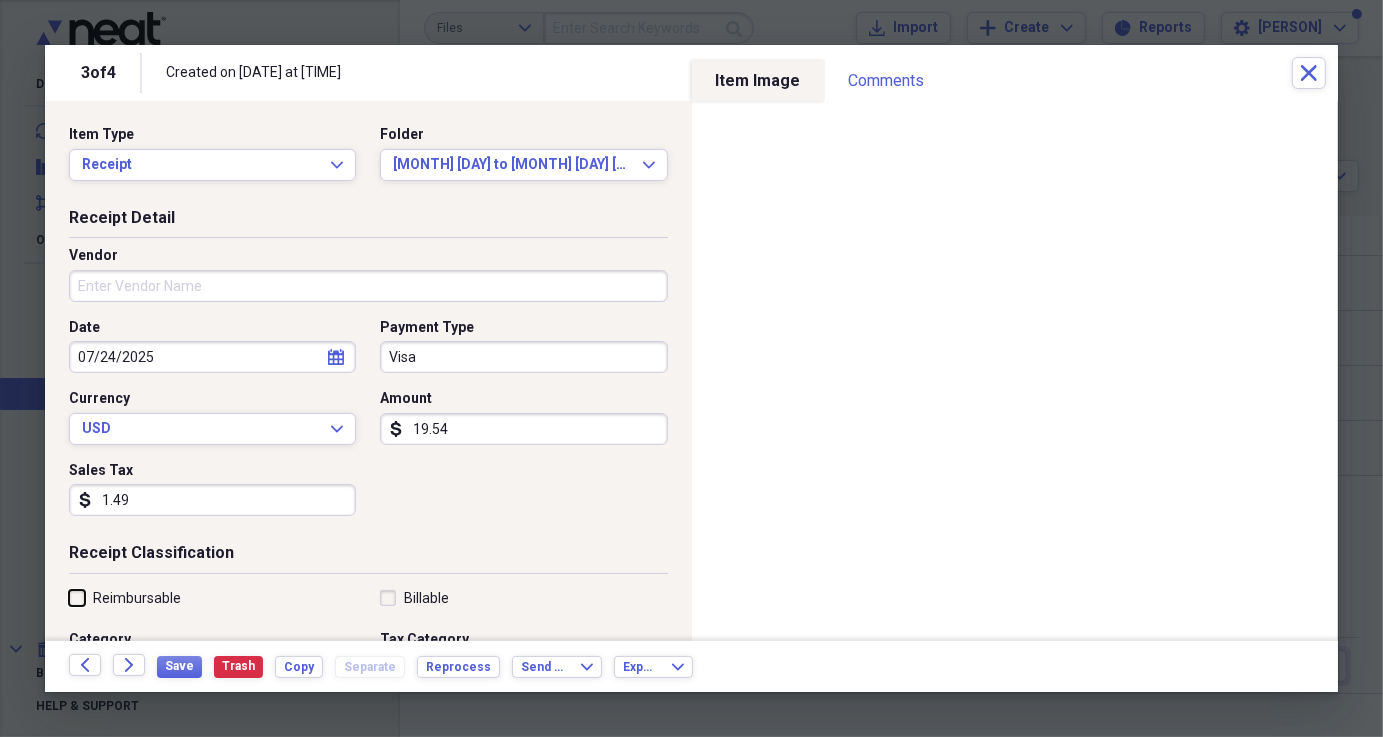 click on "Reimbursable" at bounding box center (69, 597) 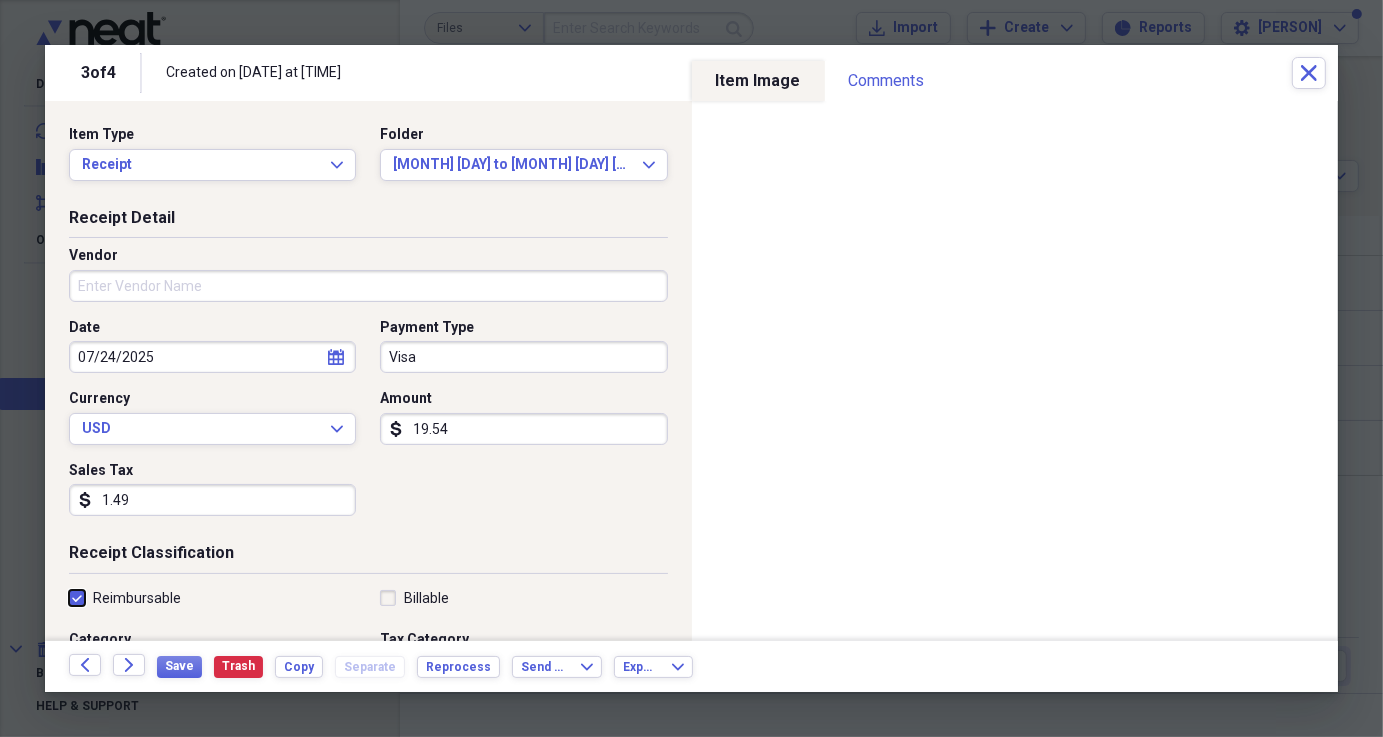 checkbox on "true" 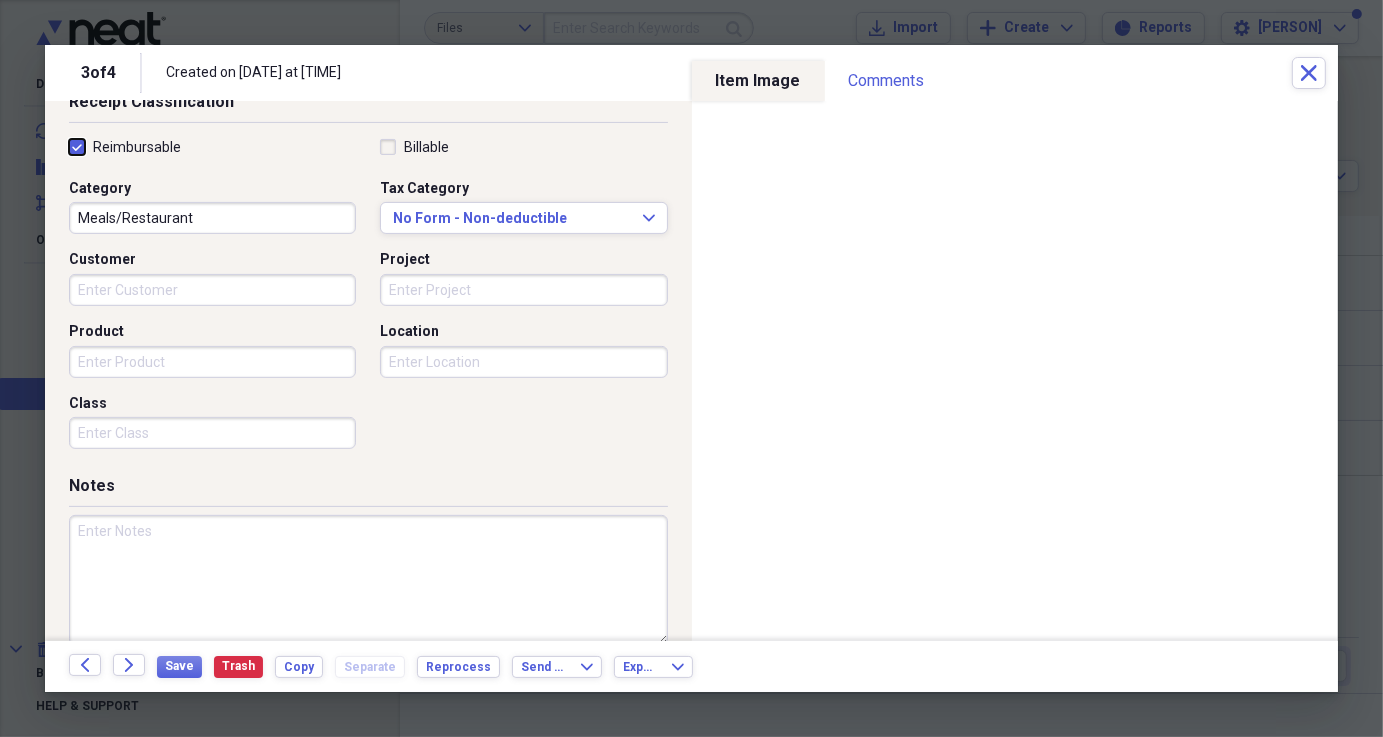 scroll, scrollTop: 479, scrollLeft: 0, axis: vertical 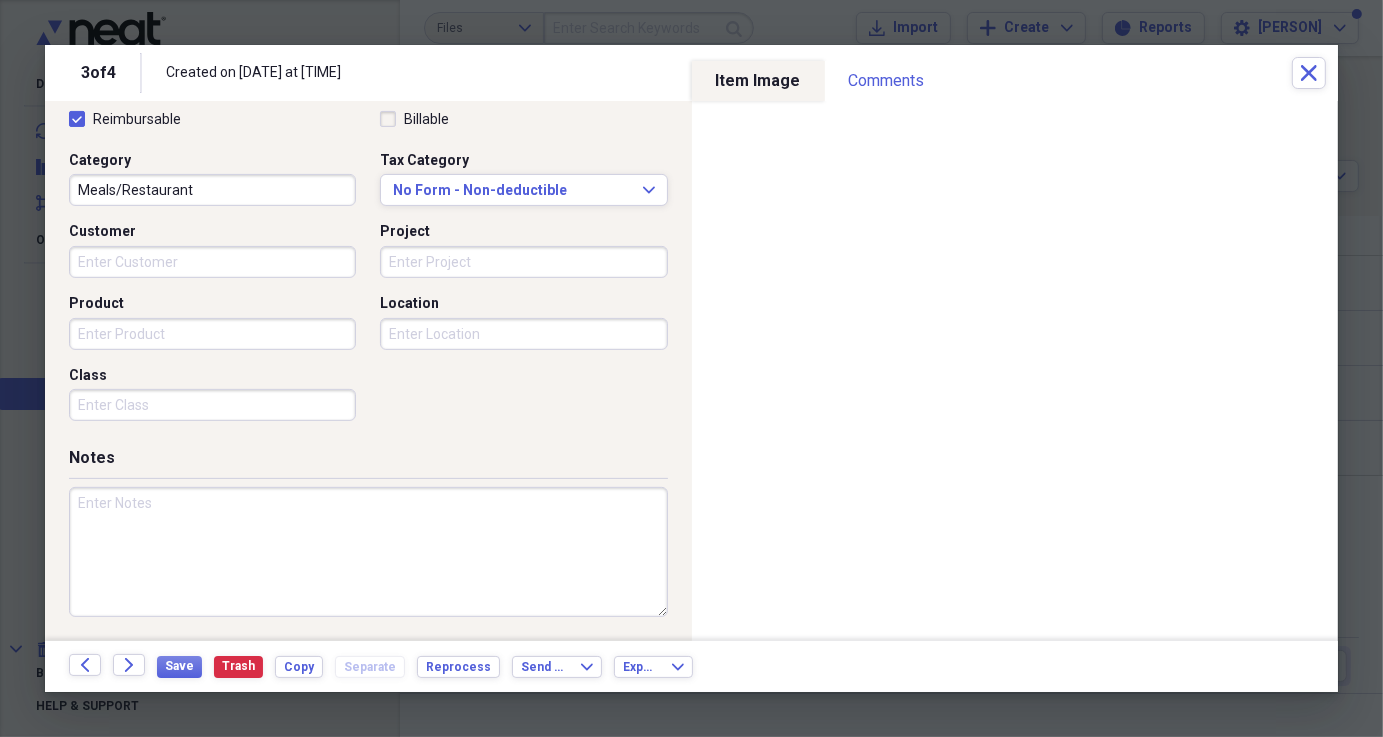 click at bounding box center [368, 552] 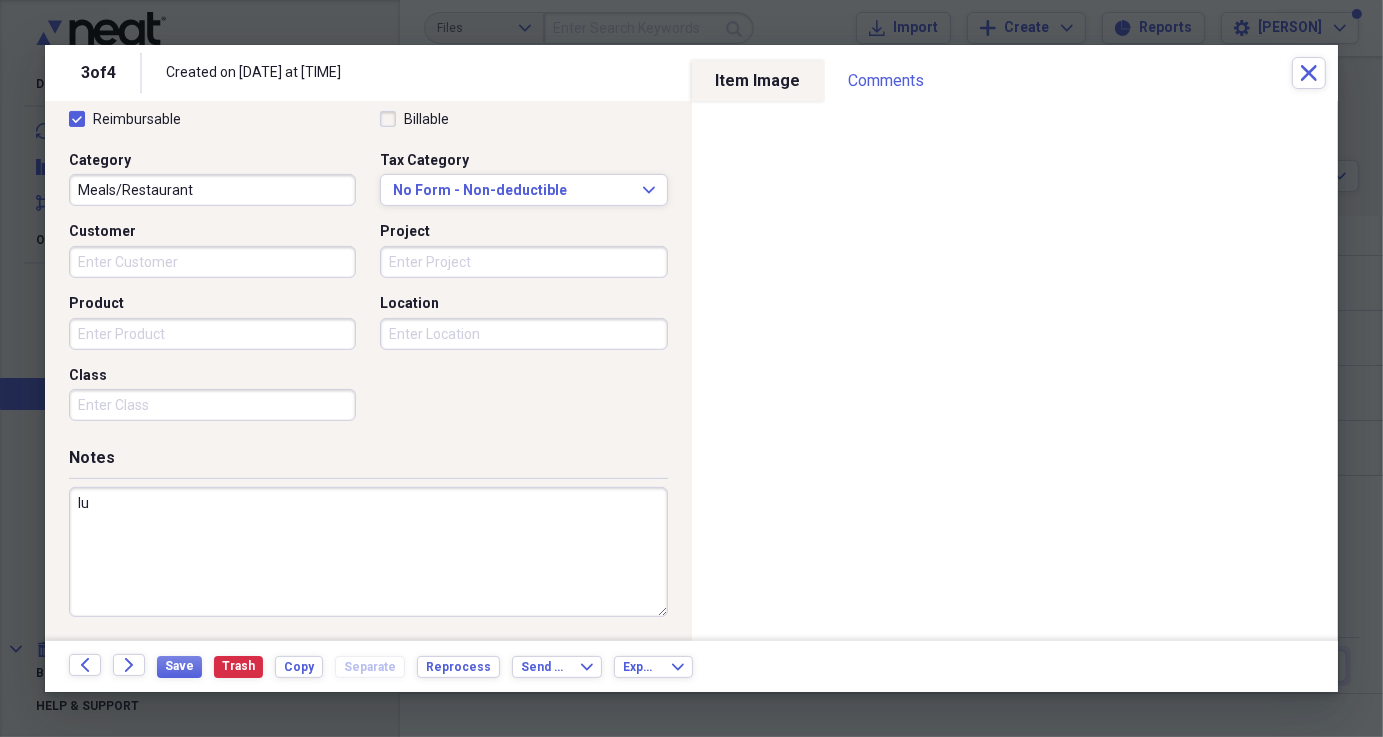 type on "l" 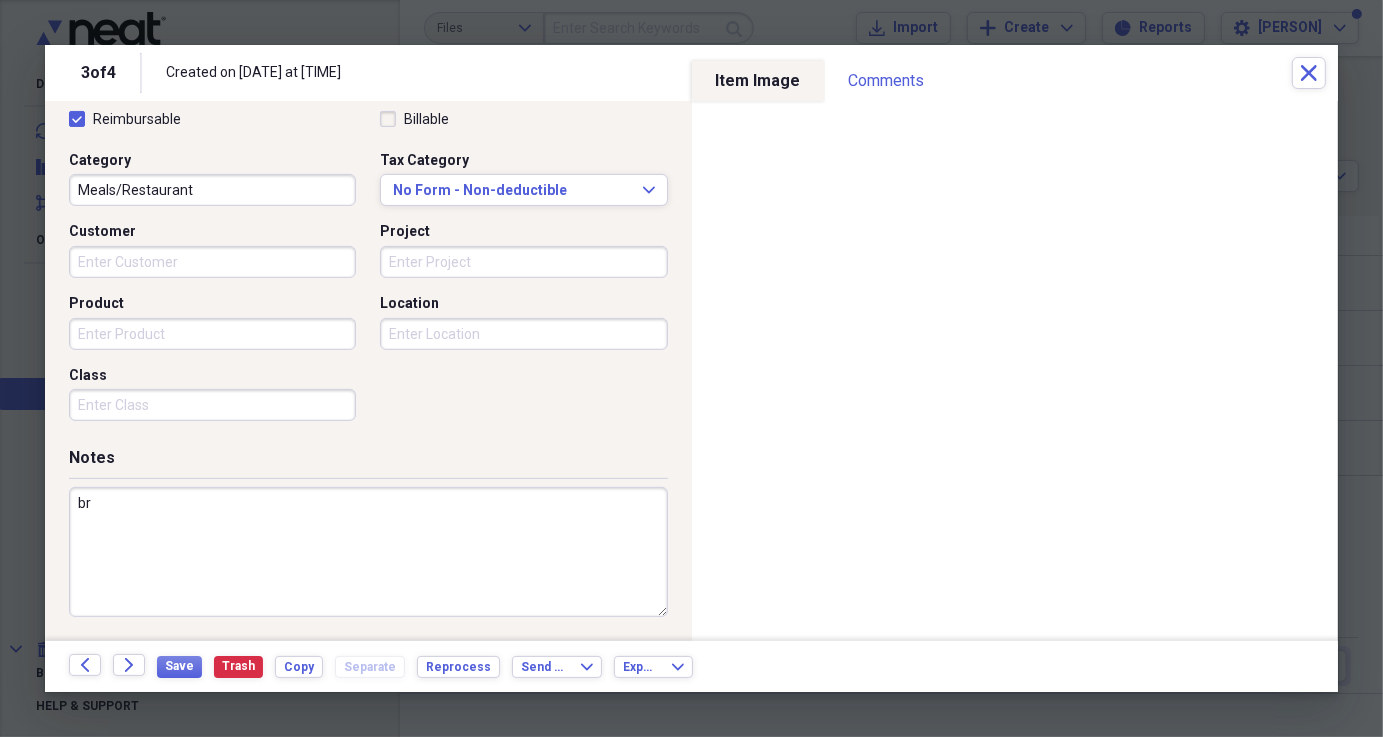 type on "b" 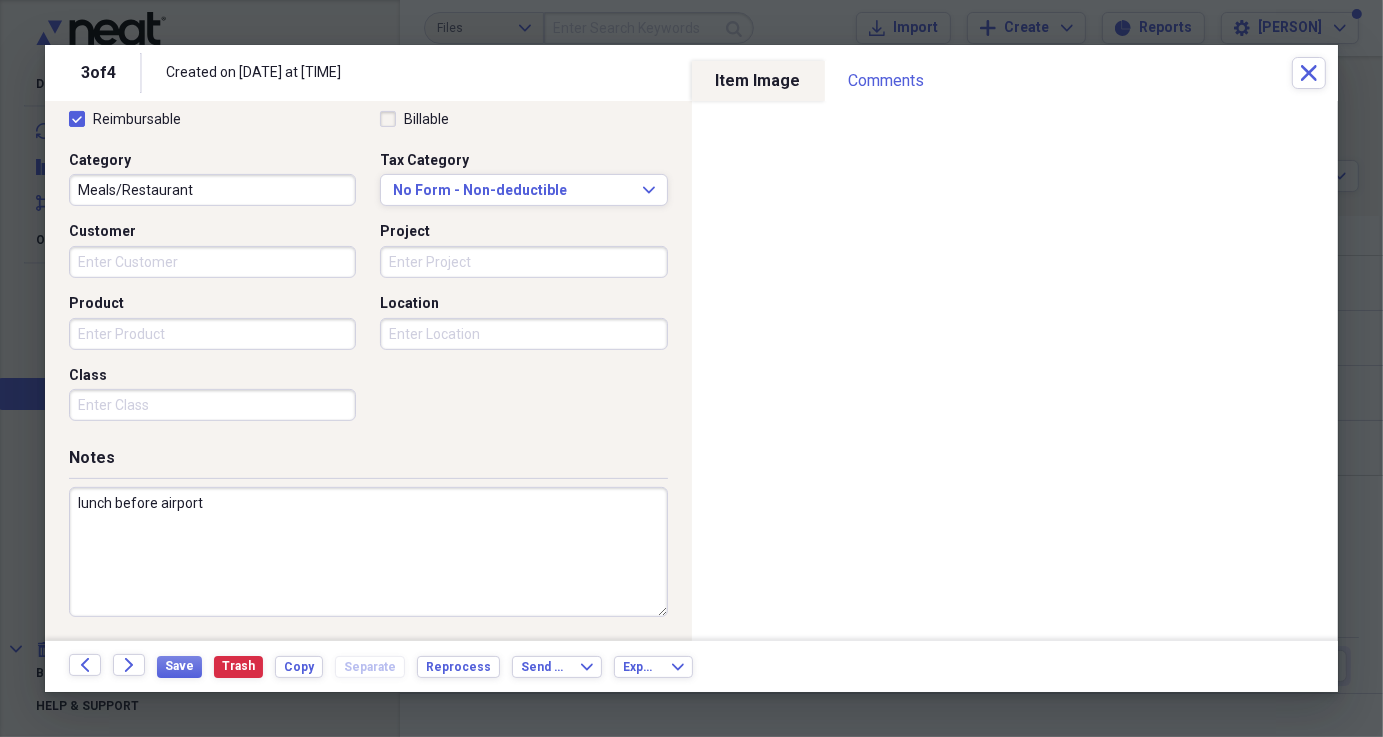click on "lunch before airport" at bounding box center [368, 552] 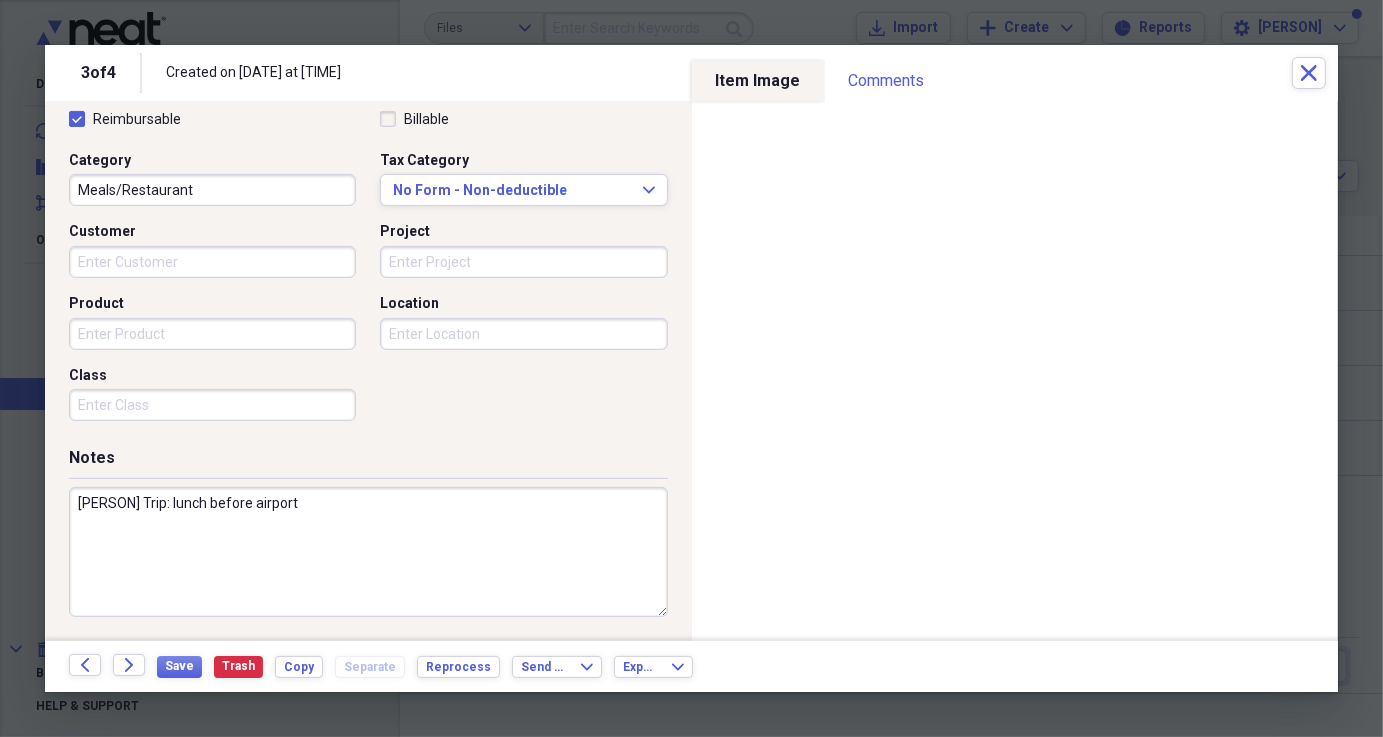 drag, startPoint x: 305, startPoint y: 497, endPoint x: 205, endPoint y: 499, distance: 100.02 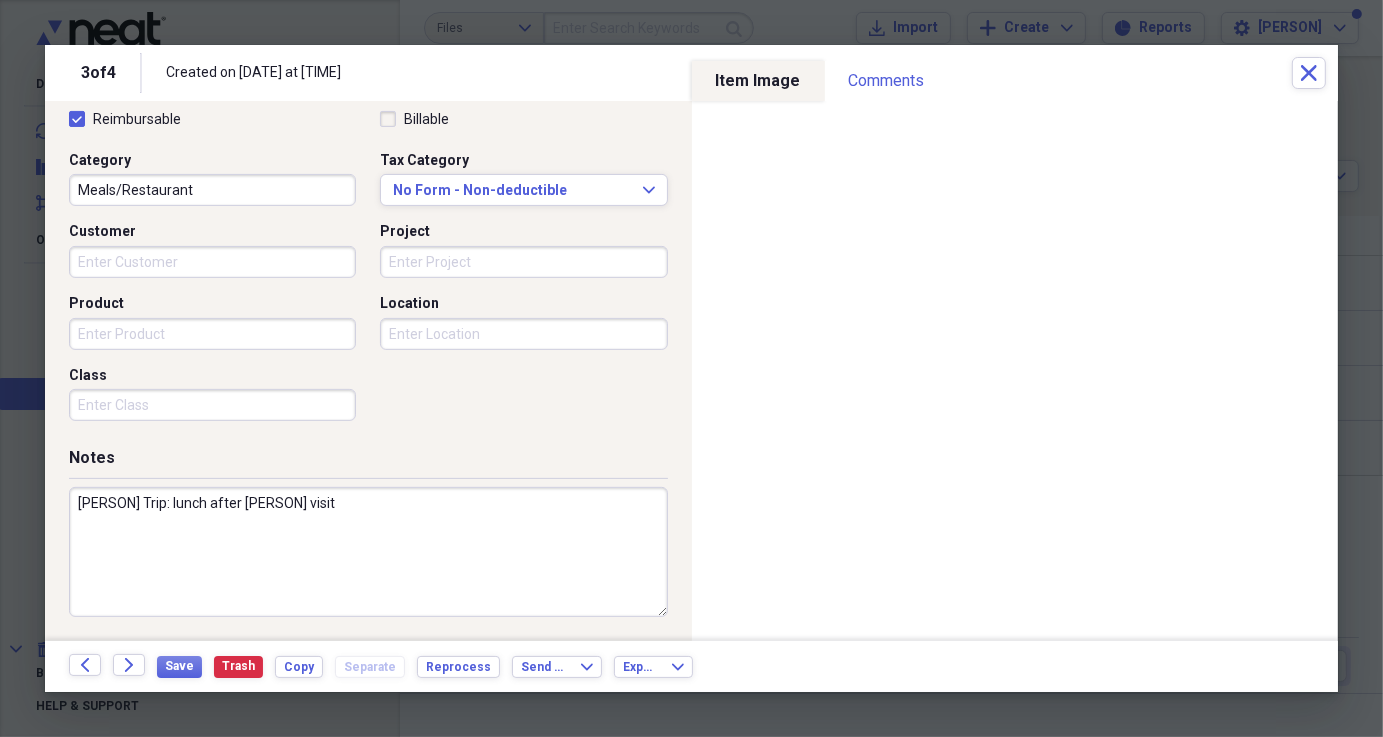 click on "Save Trash Copy Separate Reprocess" at bounding box center [334, 666] 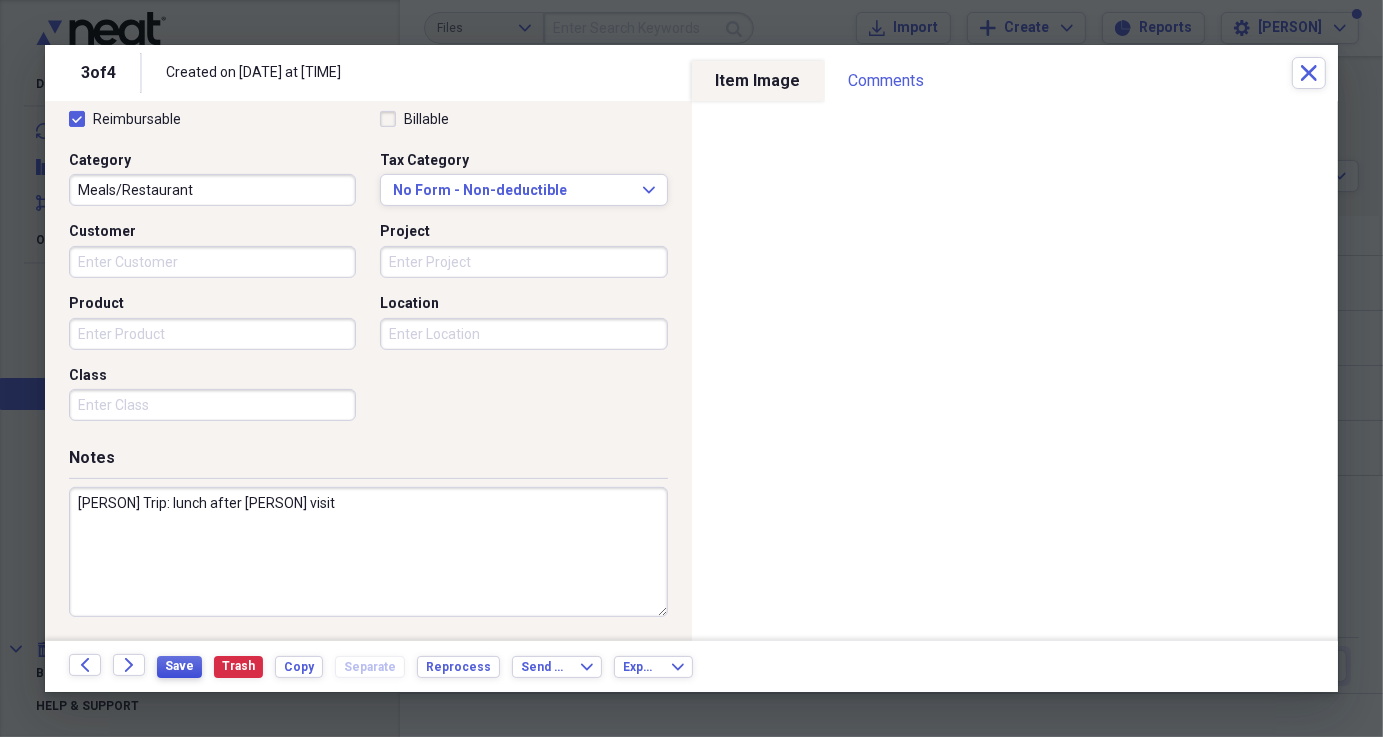 click on "Save" at bounding box center [179, 666] 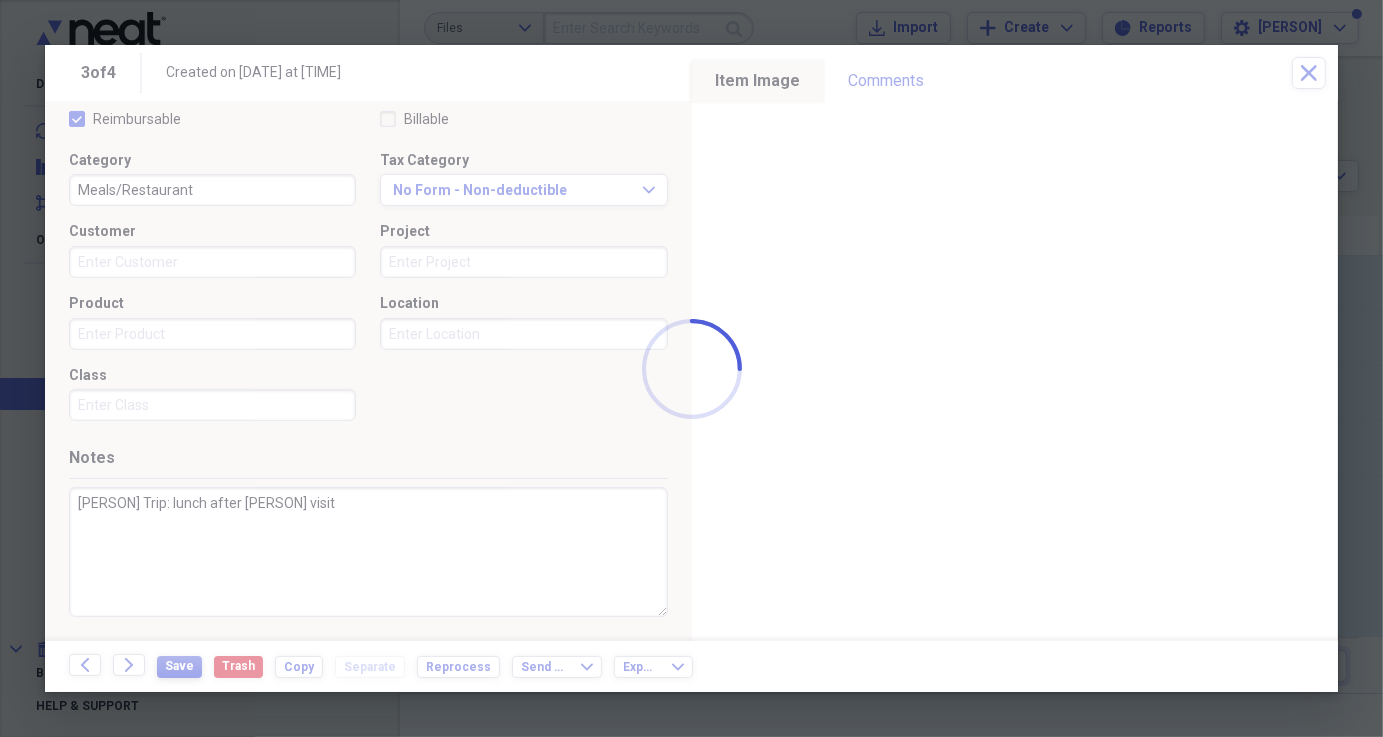 type on "[PERSON] Trip: lunch after [PERSON] visit" 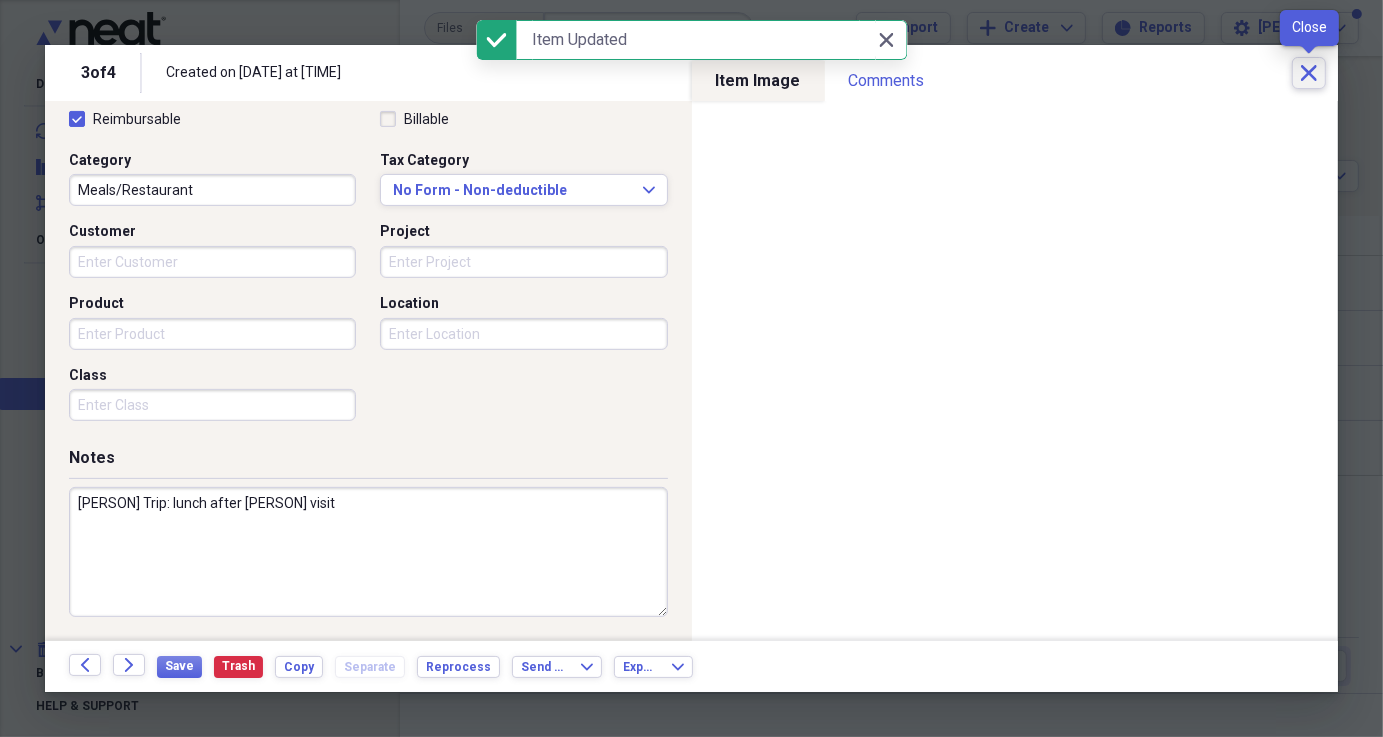 click 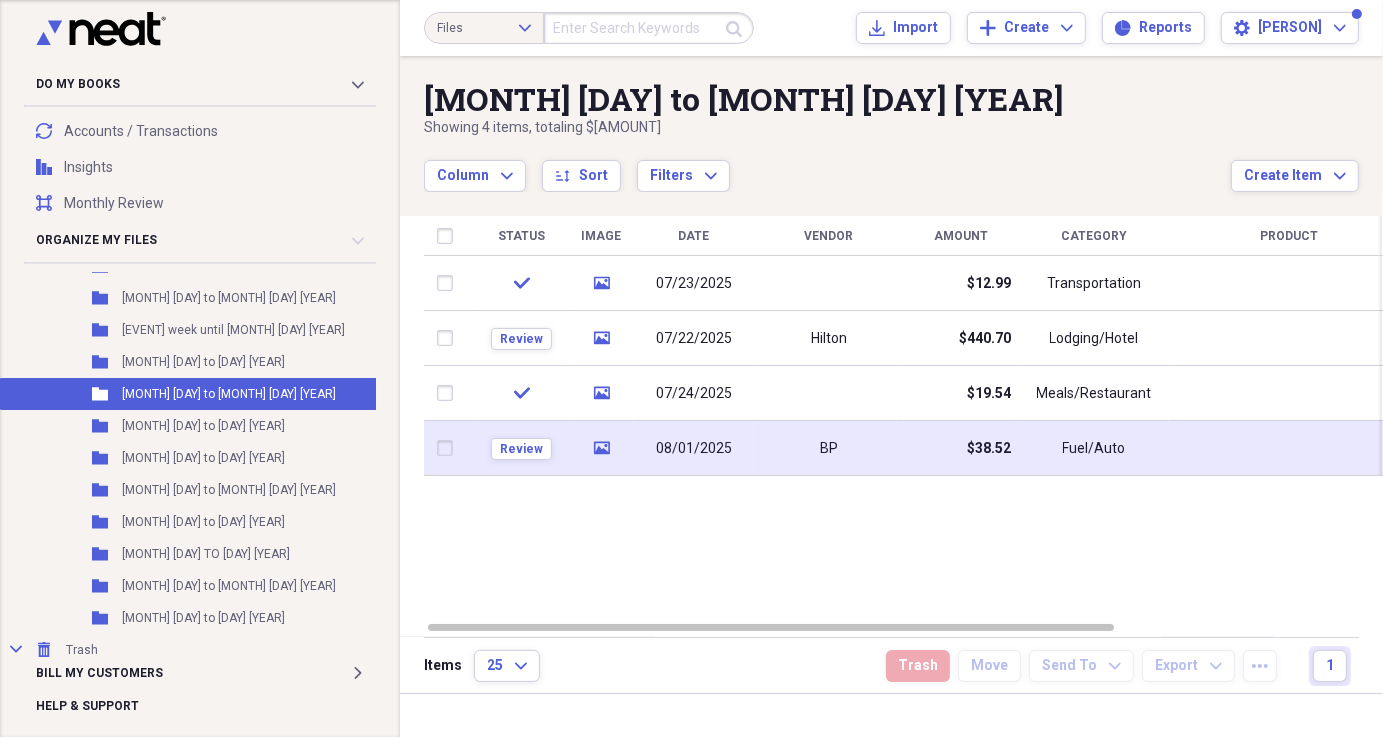 click at bounding box center [449, 448] 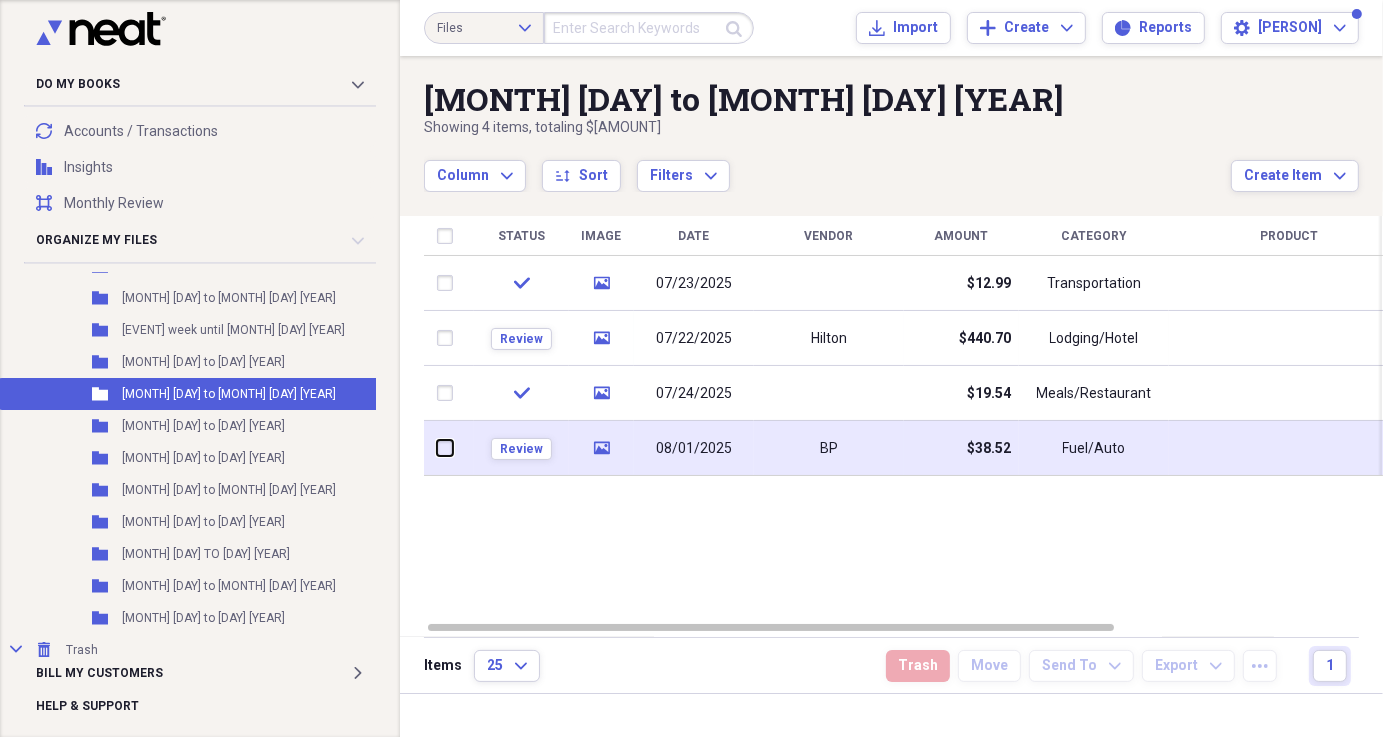 click at bounding box center [437, 448] 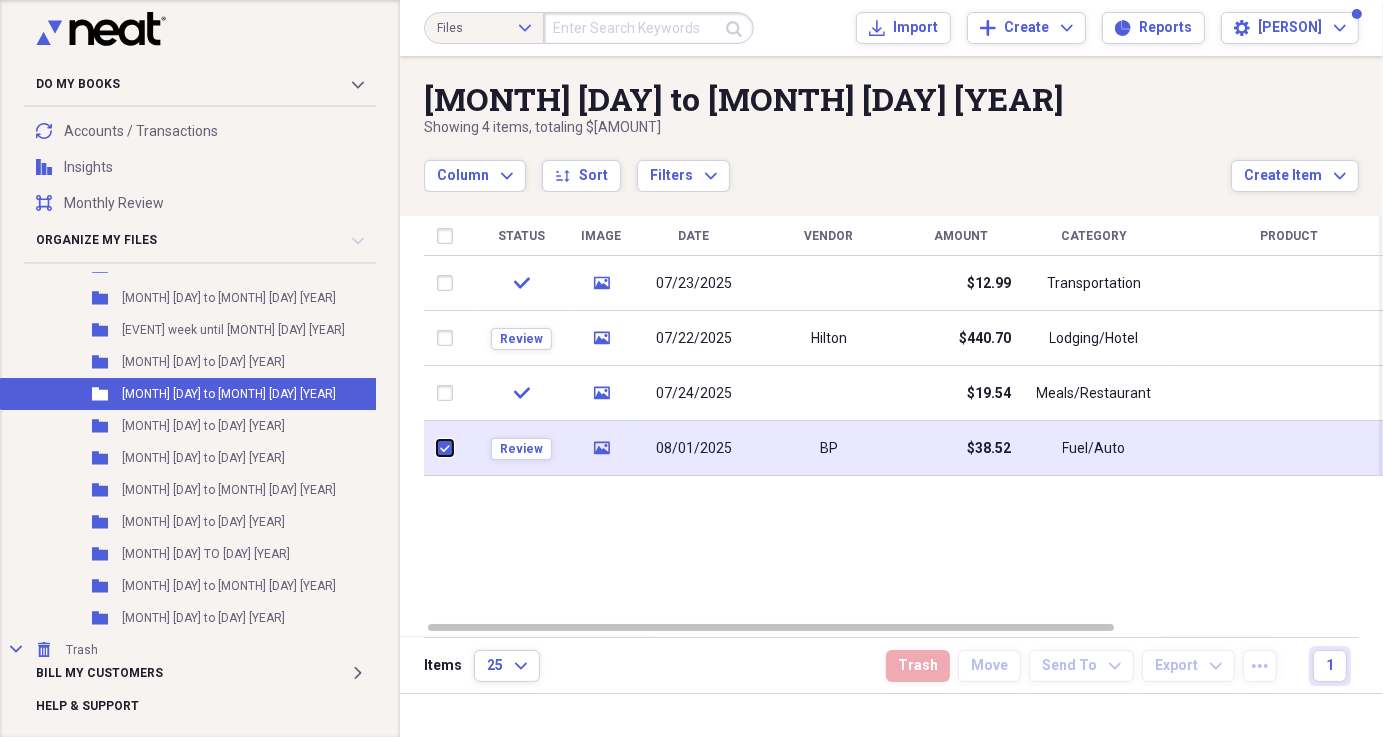 checkbox on "true" 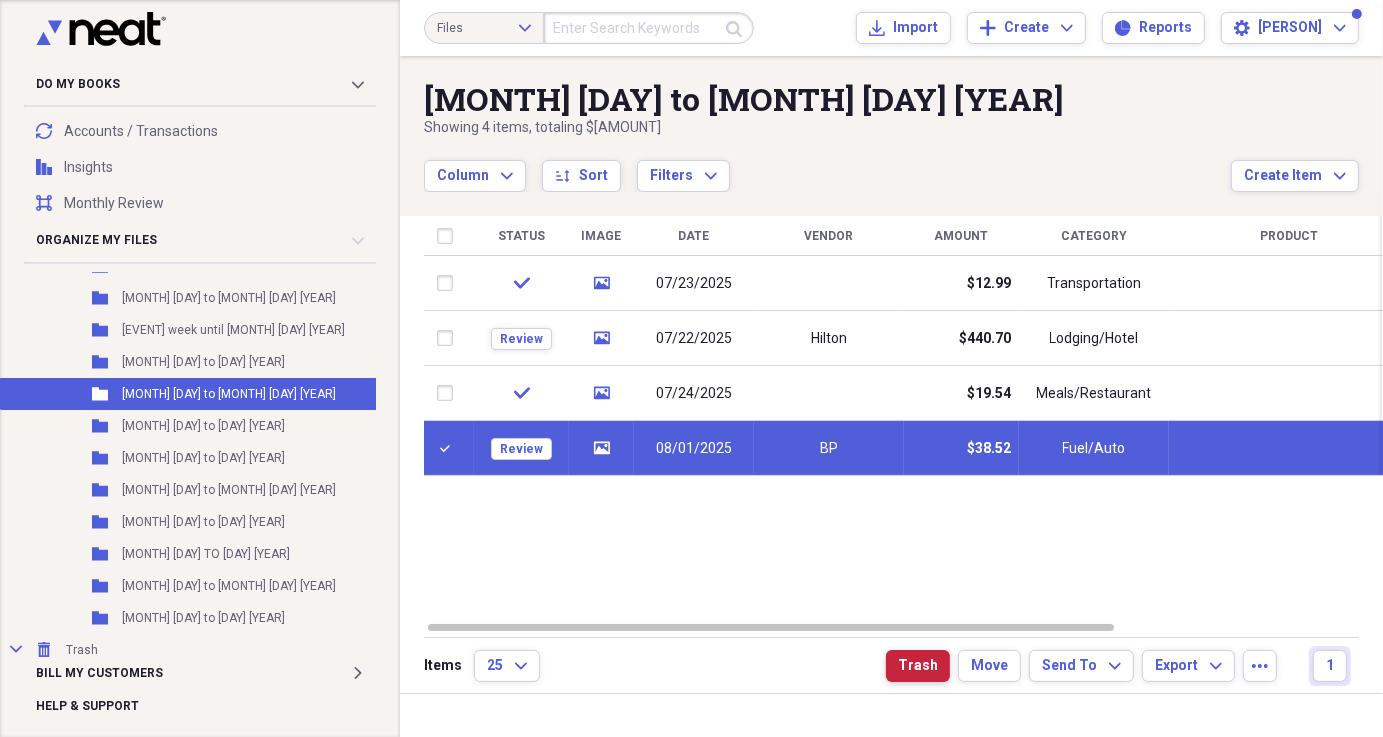 click on "Trash" at bounding box center (918, 666) 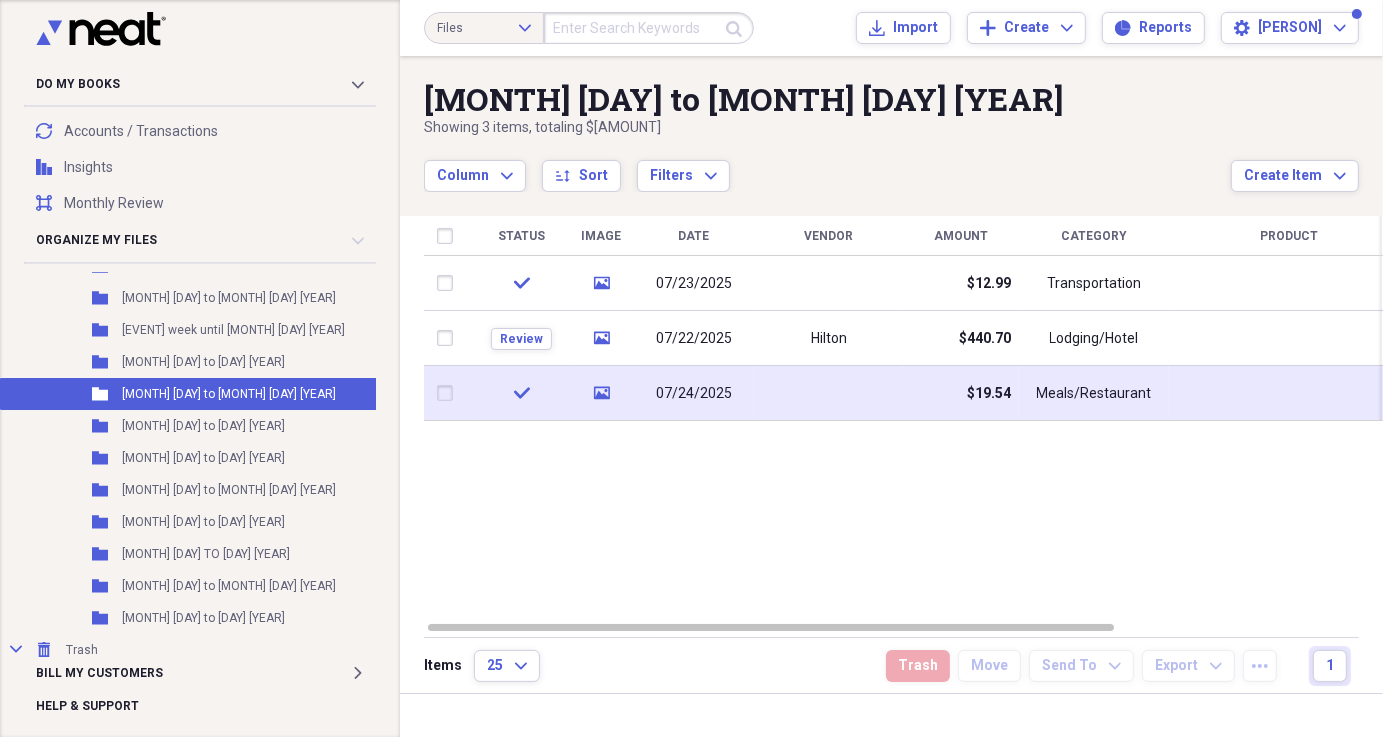 click on "$19.54" at bounding box center [961, 393] 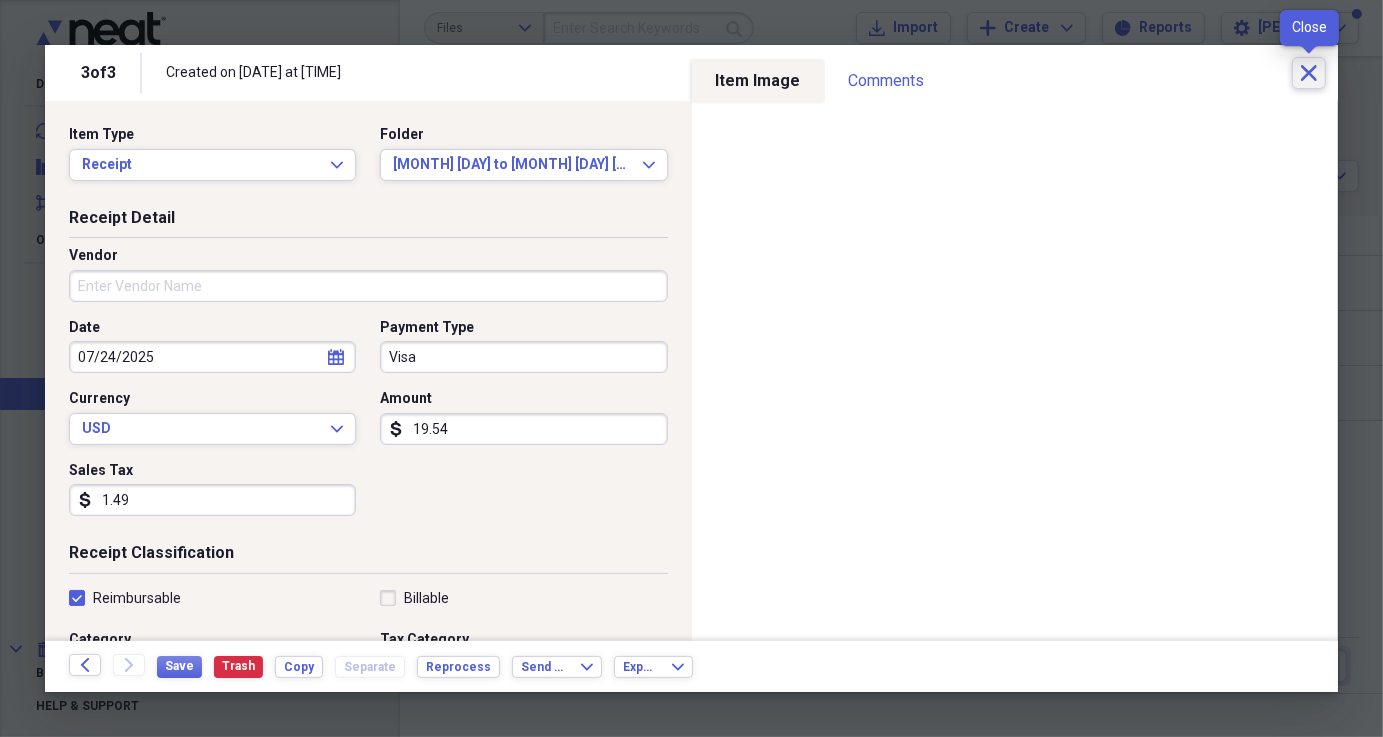 click 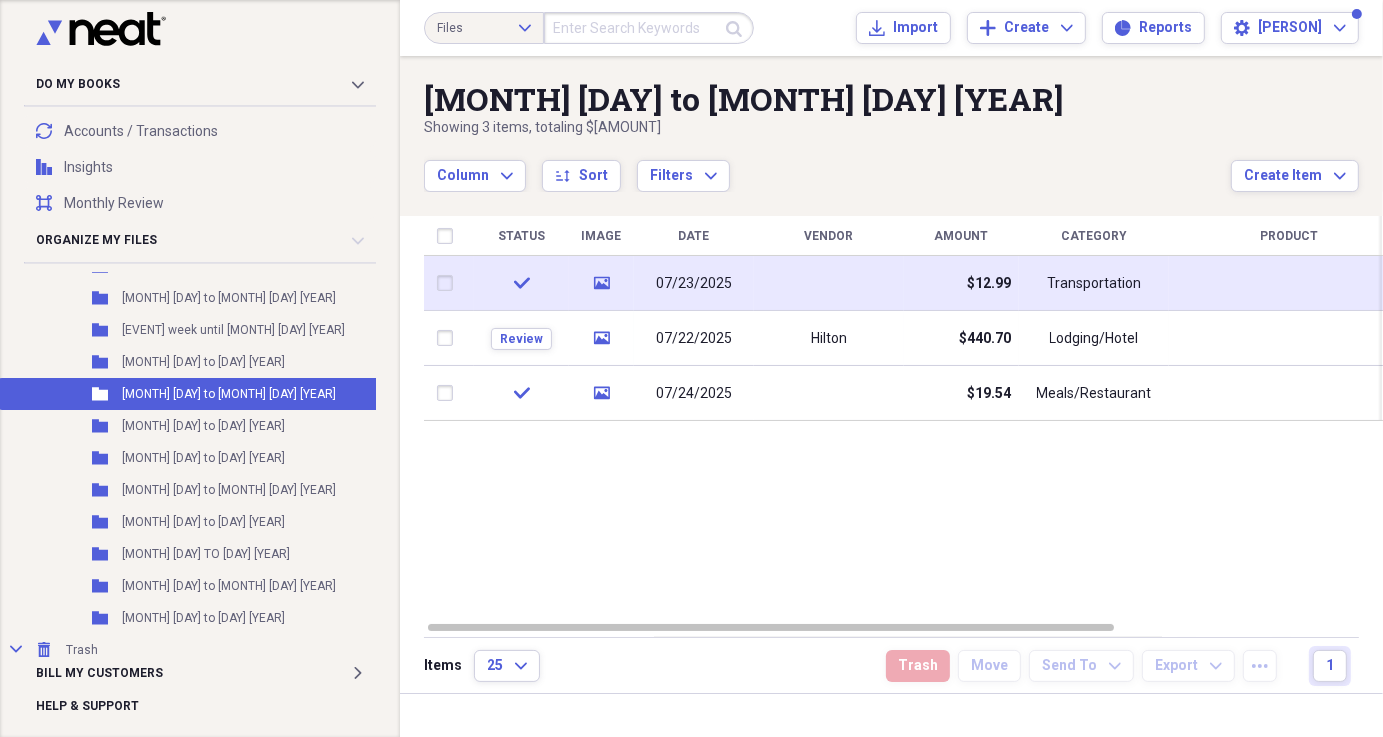 click on "Transportation" at bounding box center [1094, 283] 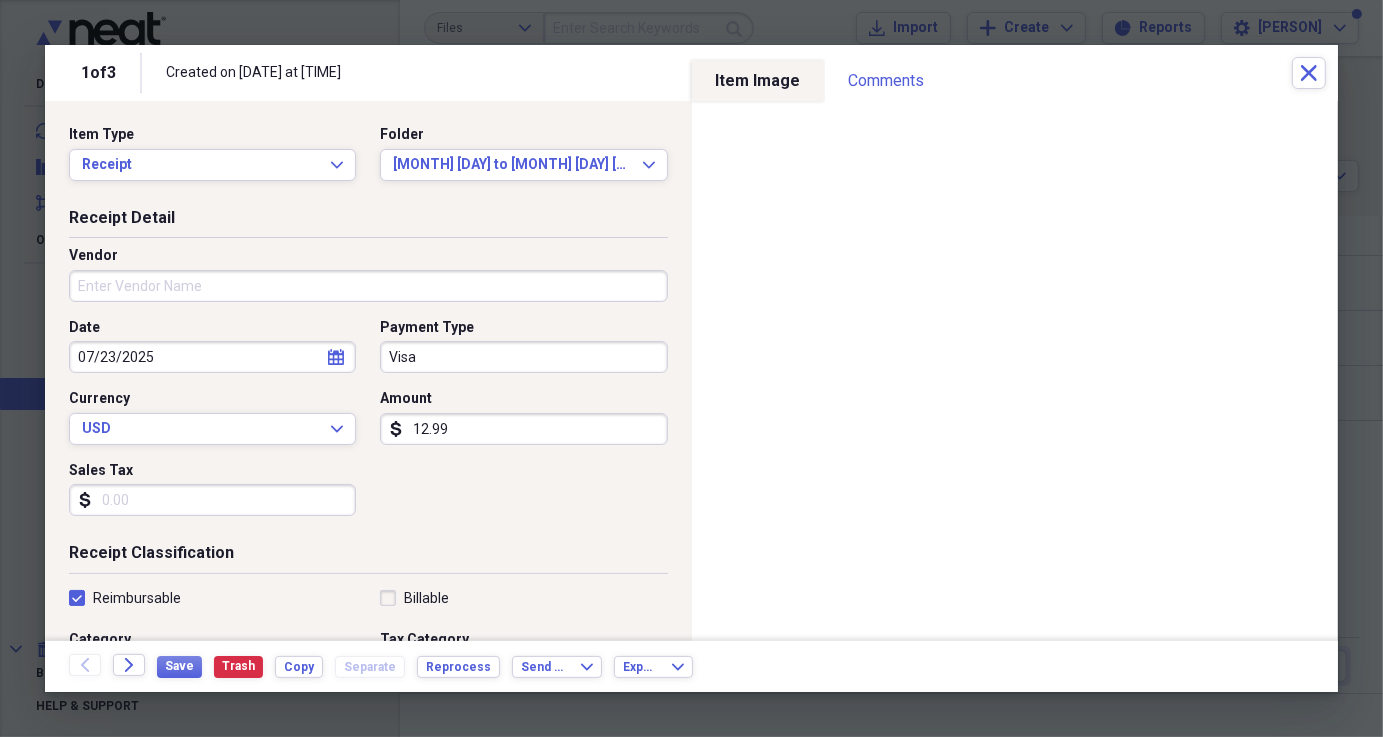 click on "1  of  3 Created on [DATE] at [TIME] Close" at bounding box center (691, 73) 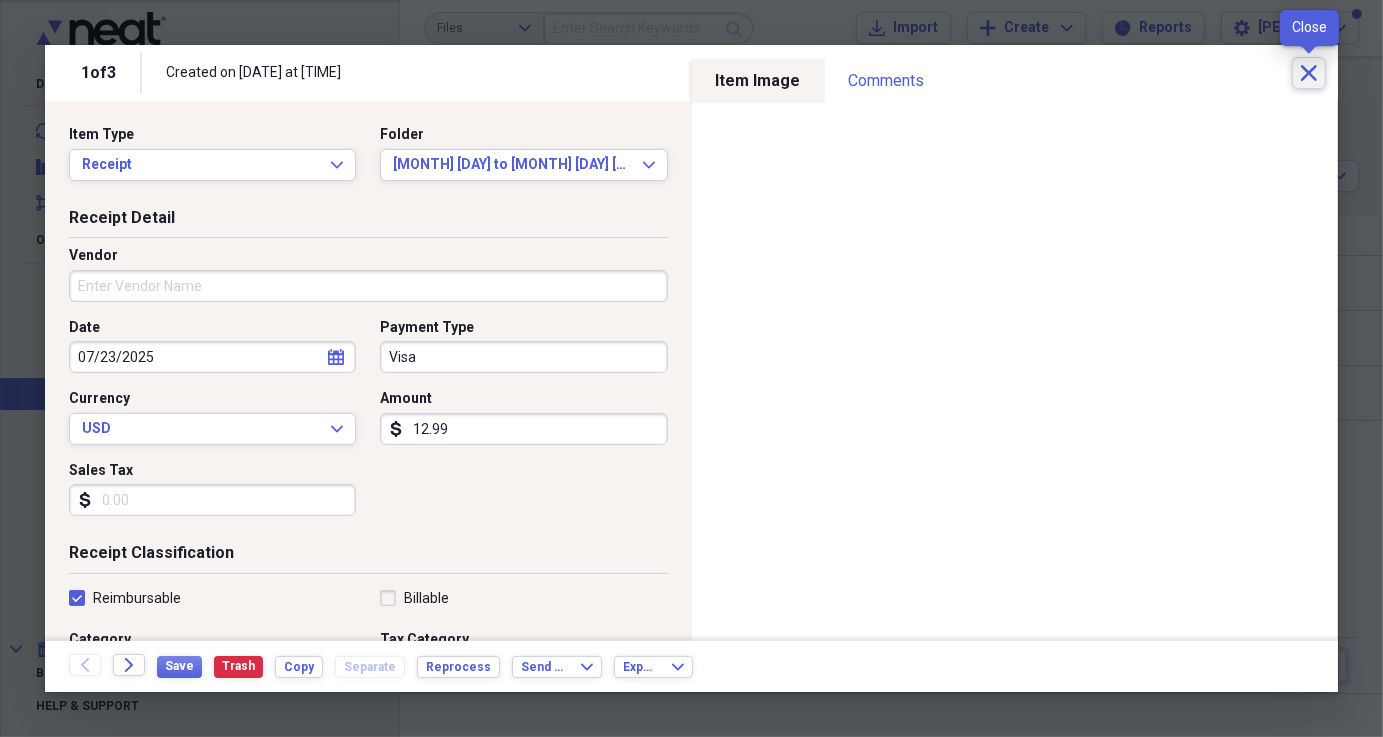 click on "Close" 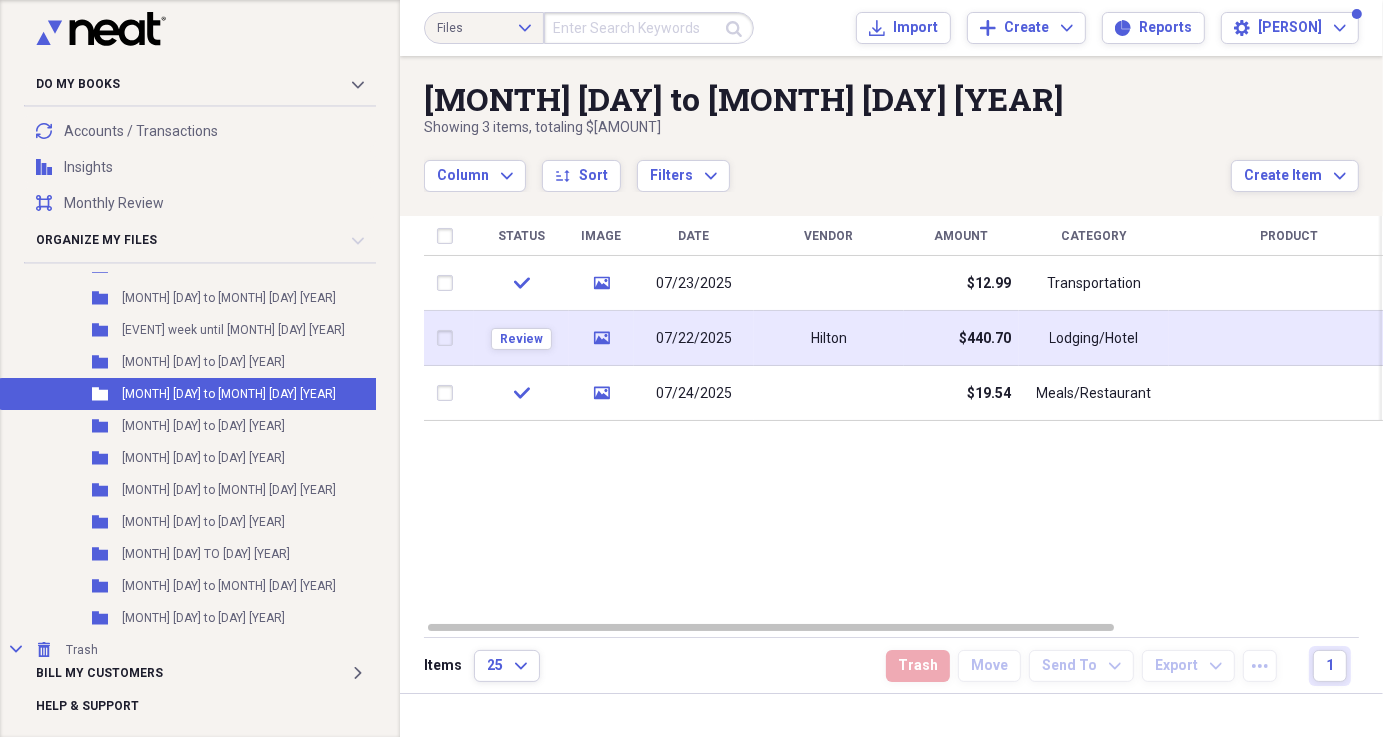 click on "Lodging/Hotel" at bounding box center [1094, 338] 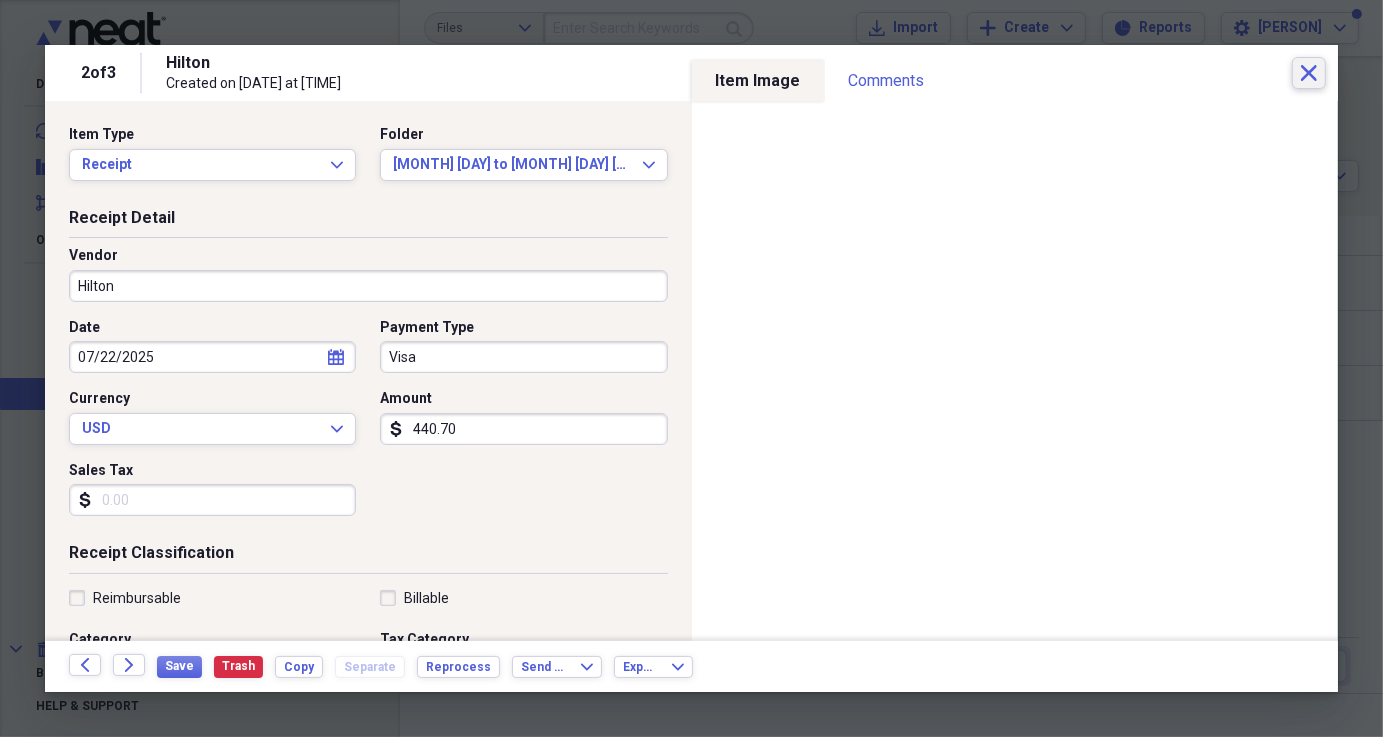 click on "Close" at bounding box center [1309, 73] 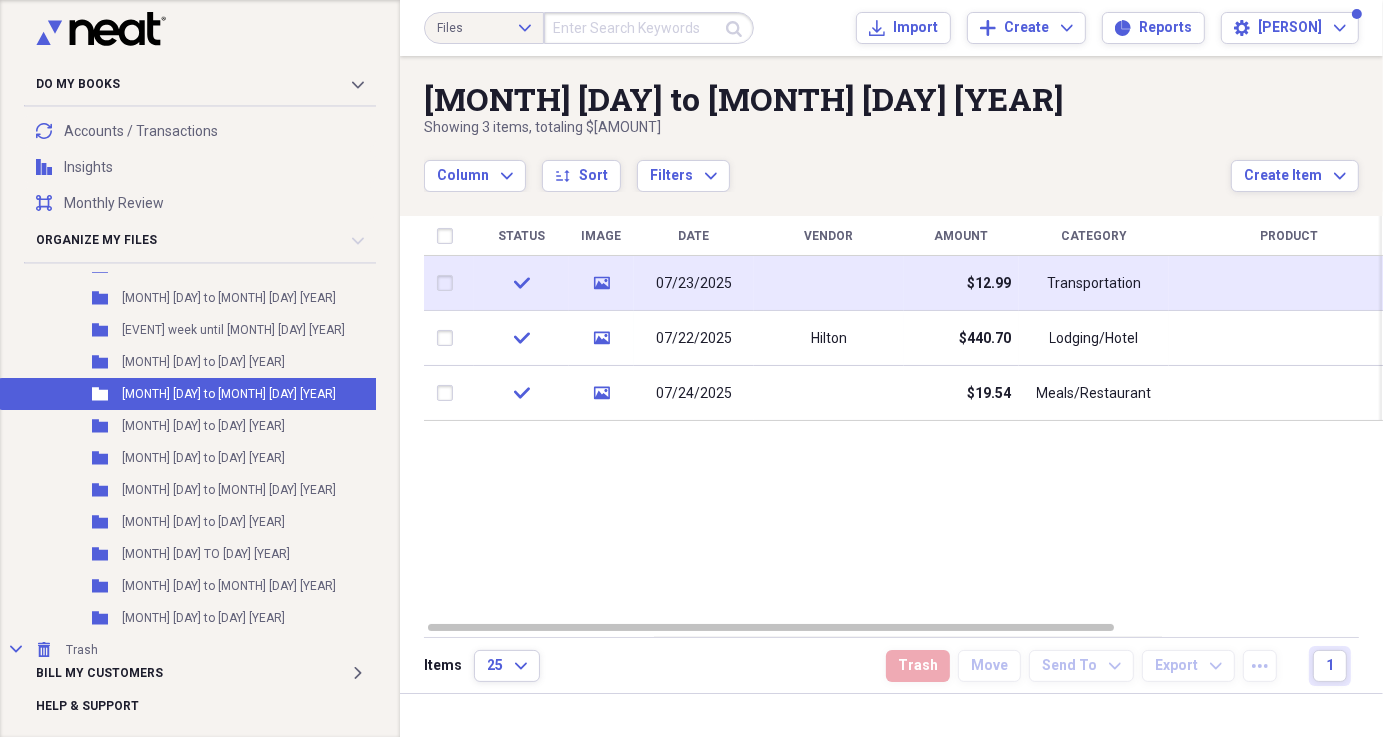click on "Transportation" at bounding box center [1094, 283] 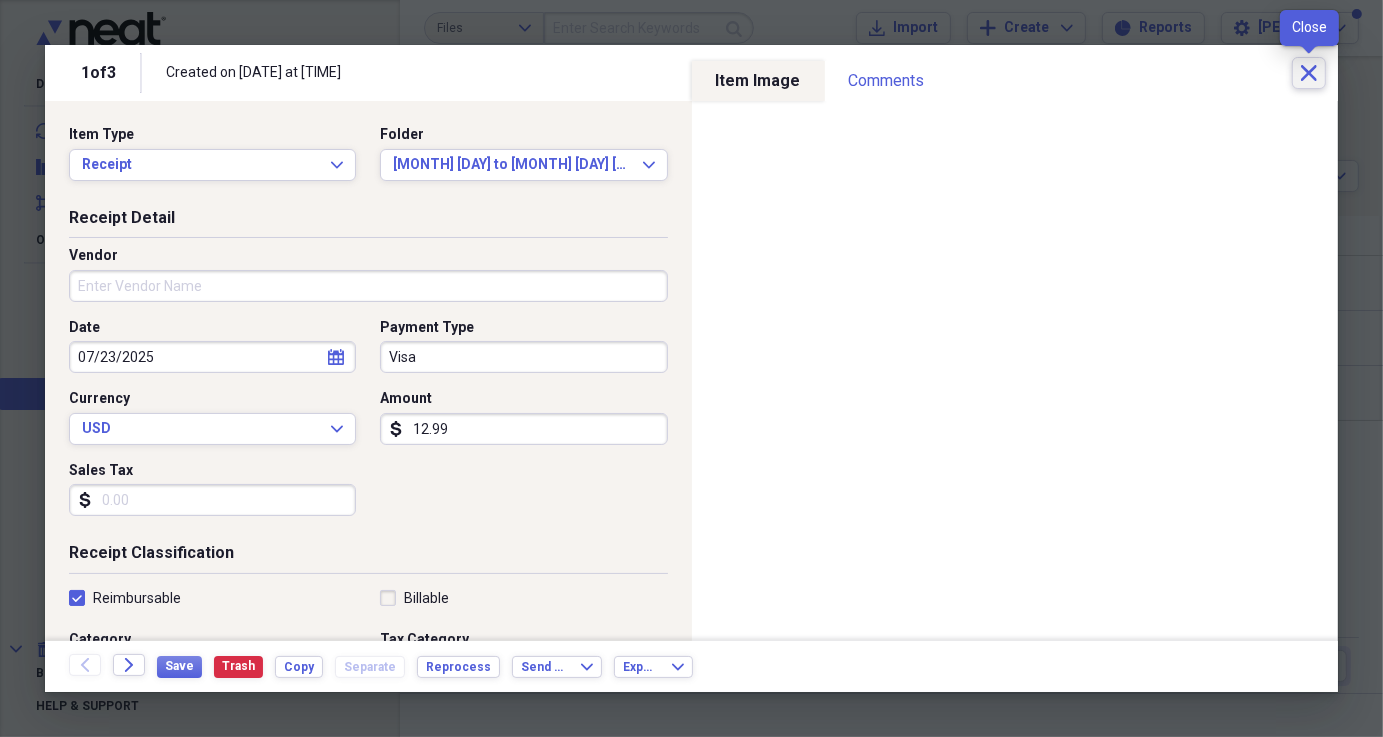 click 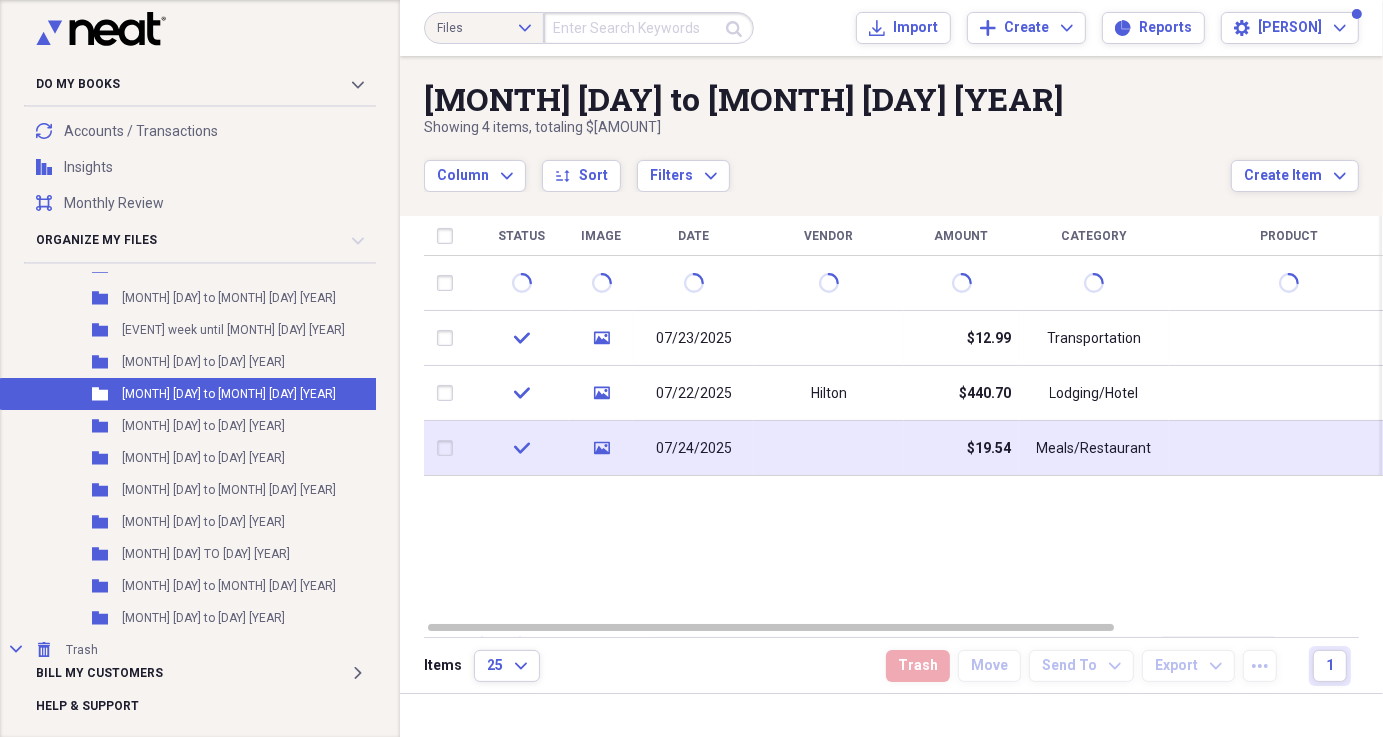 click on "$19.54" at bounding box center [989, 449] 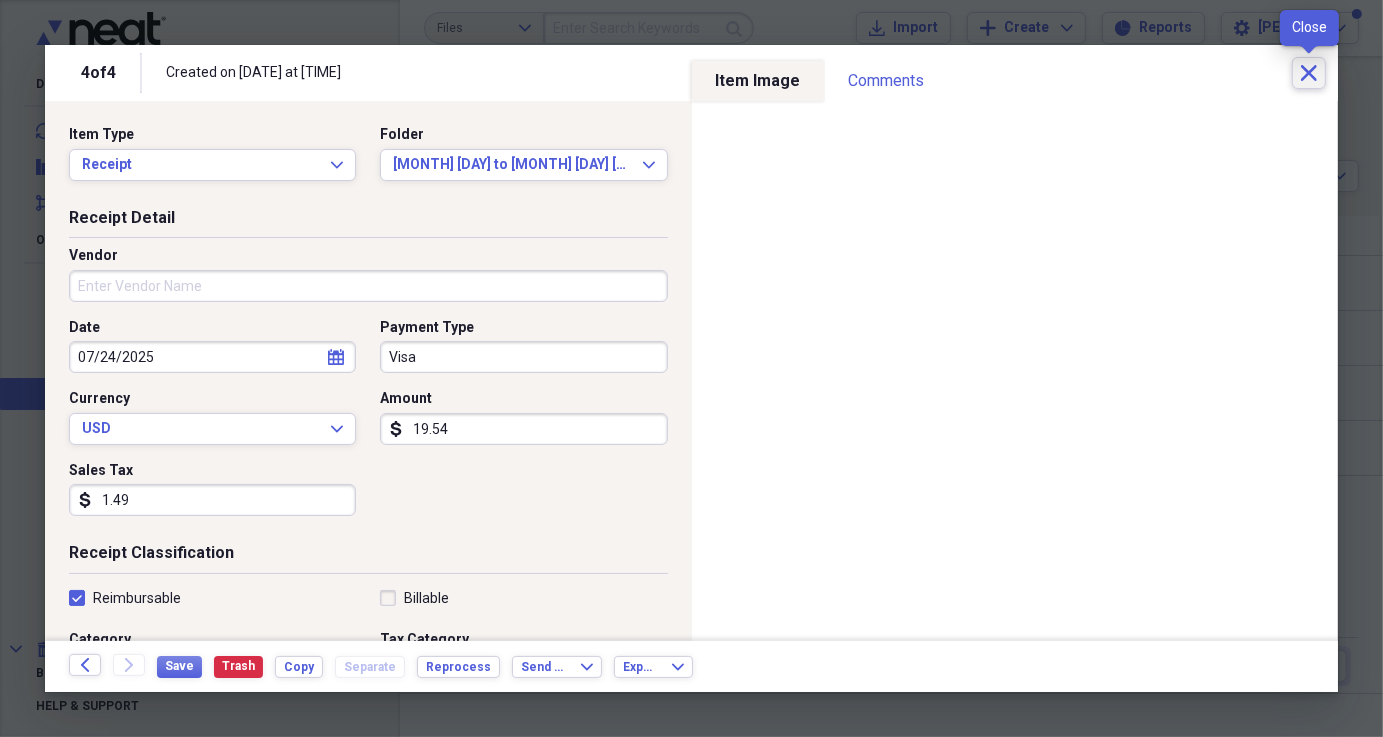 click on "Close" at bounding box center [1309, 73] 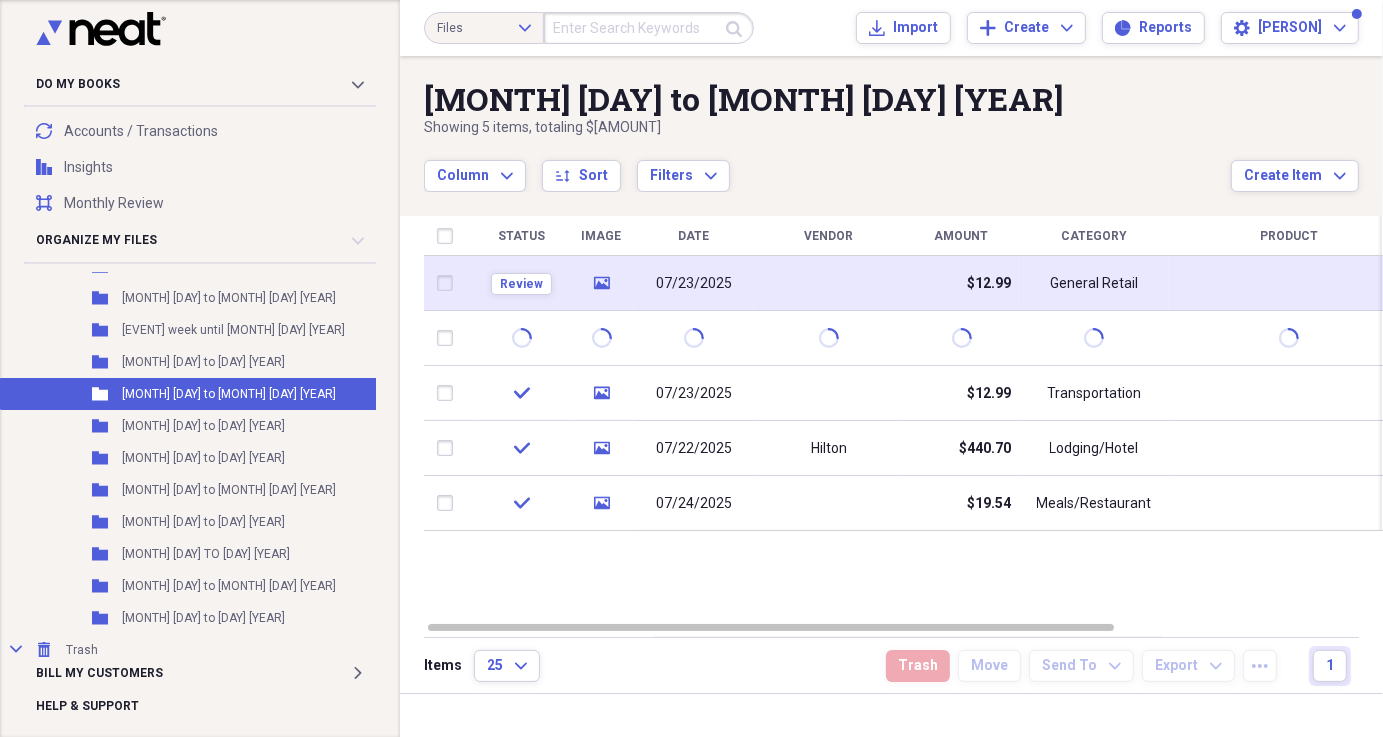 click on "$12.99" at bounding box center [961, 283] 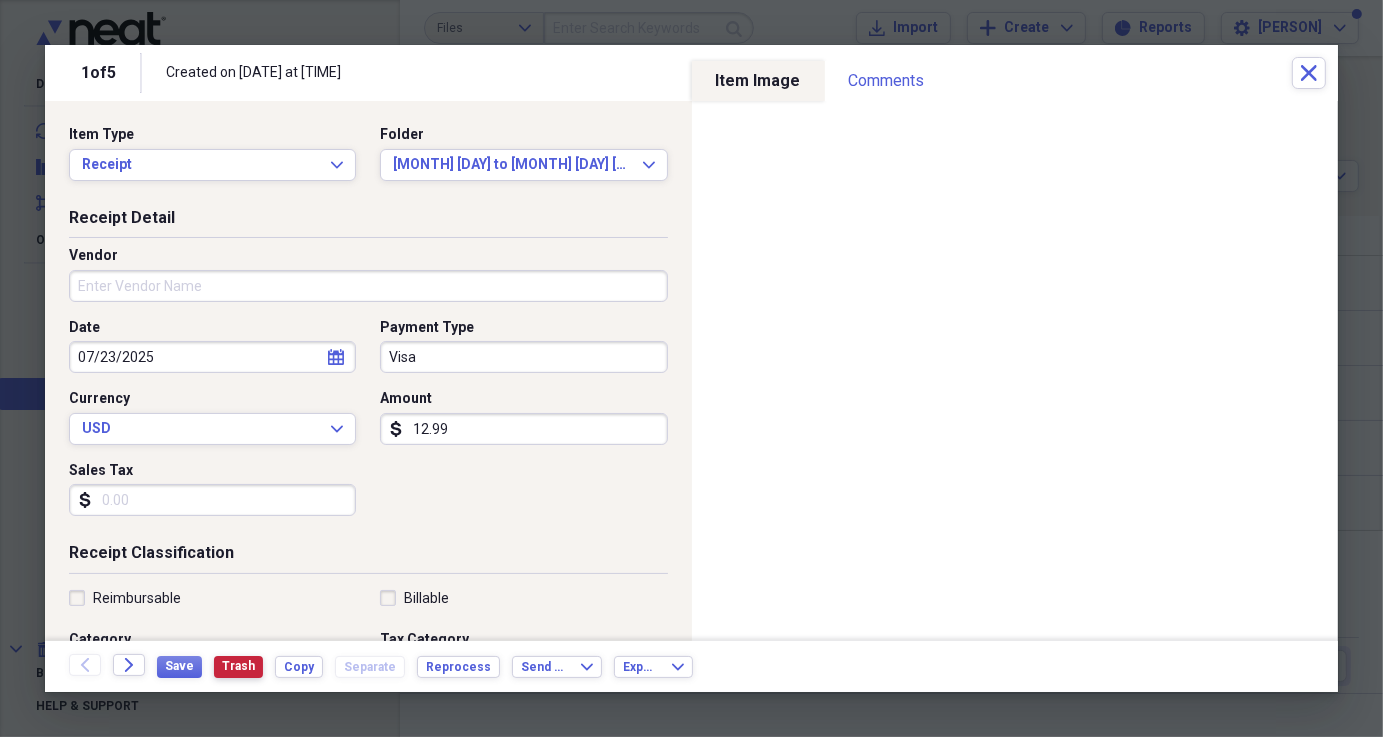 click on "Trash" at bounding box center (238, 667) 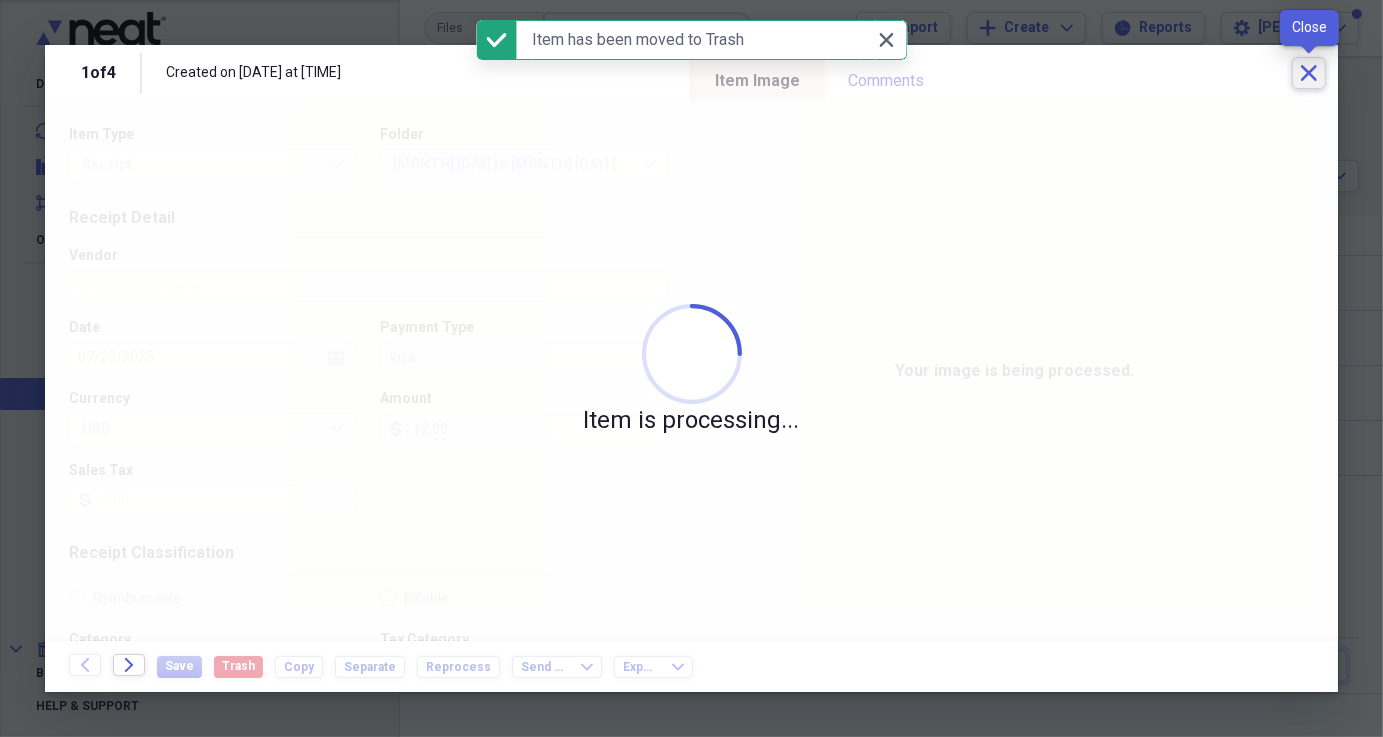 click 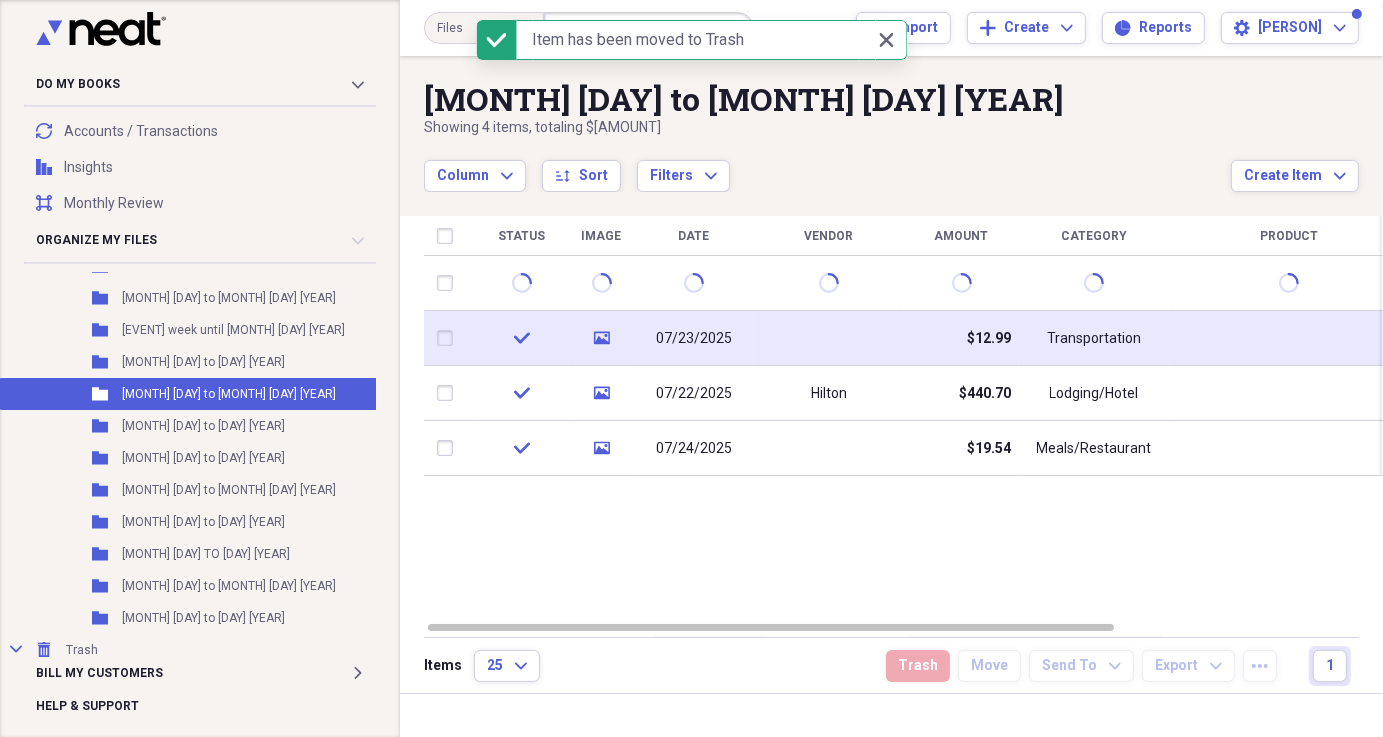 click on "$12.99" at bounding box center (989, 339) 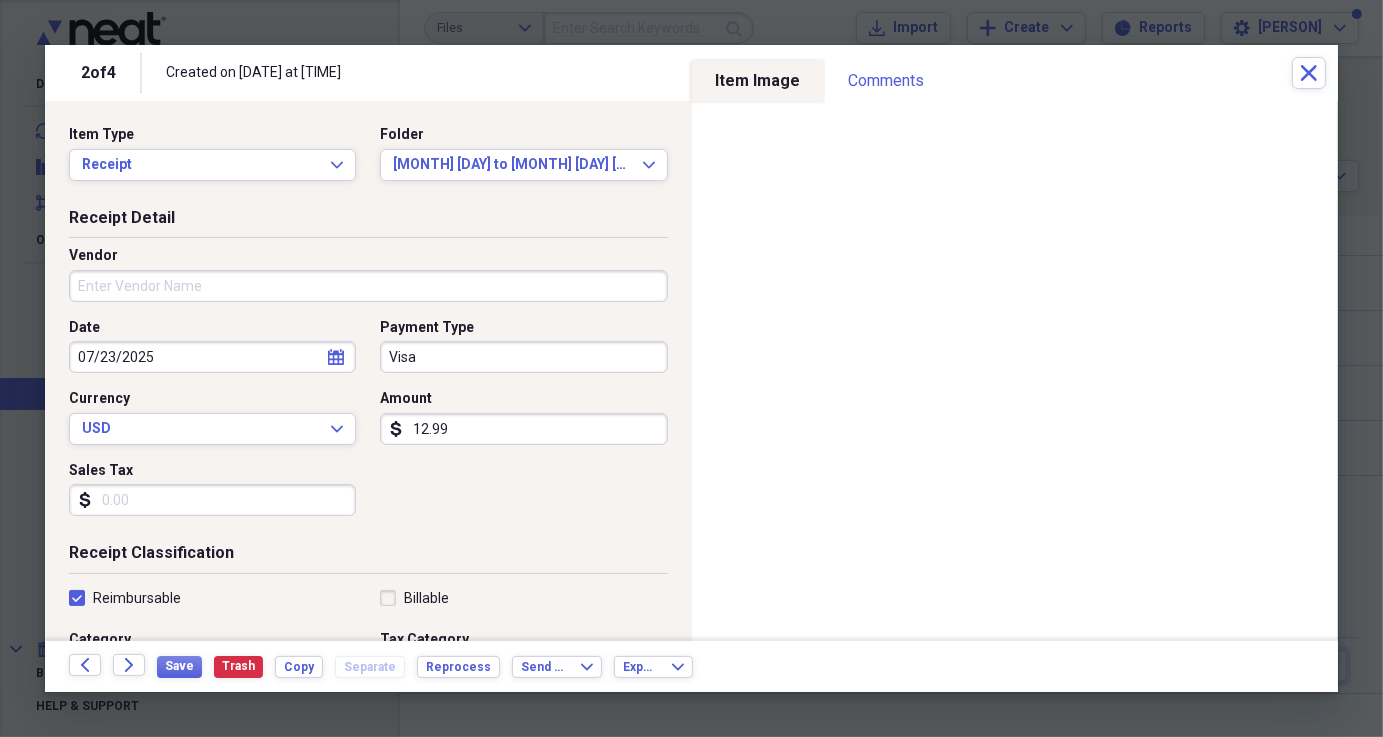 scroll, scrollTop: 479, scrollLeft: 0, axis: vertical 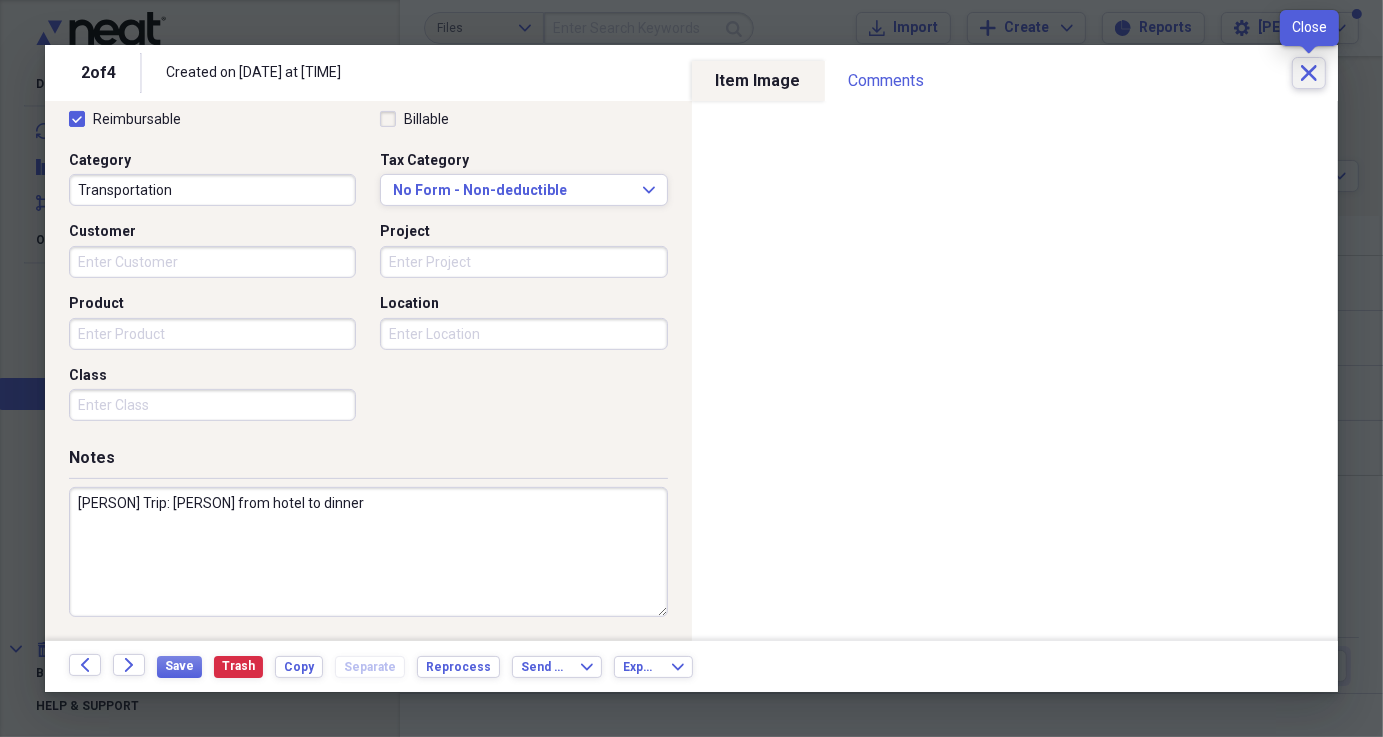 click on "Close" at bounding box center [1309, 73] 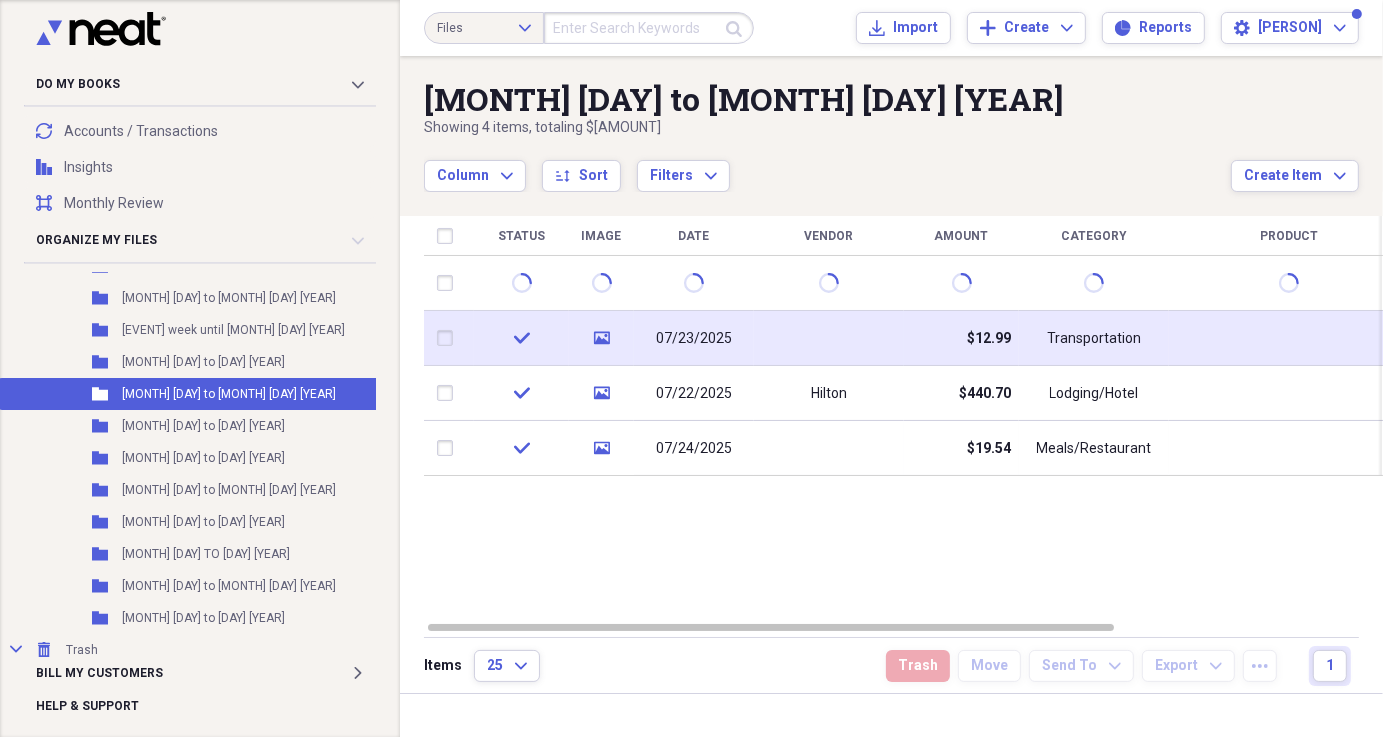 click at bounding box center [1289, 338] 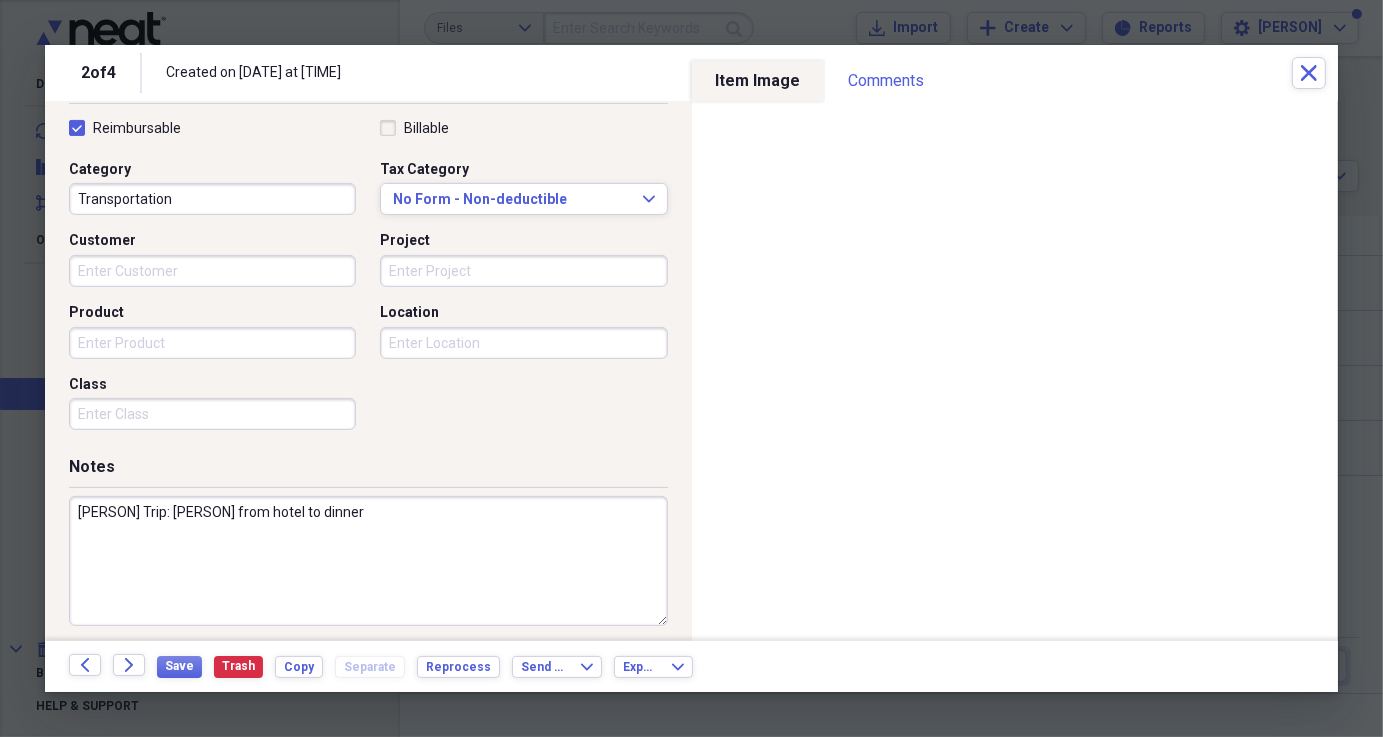 scroll, scrollTop: 479, scrollLeft: 0, axis: vertical 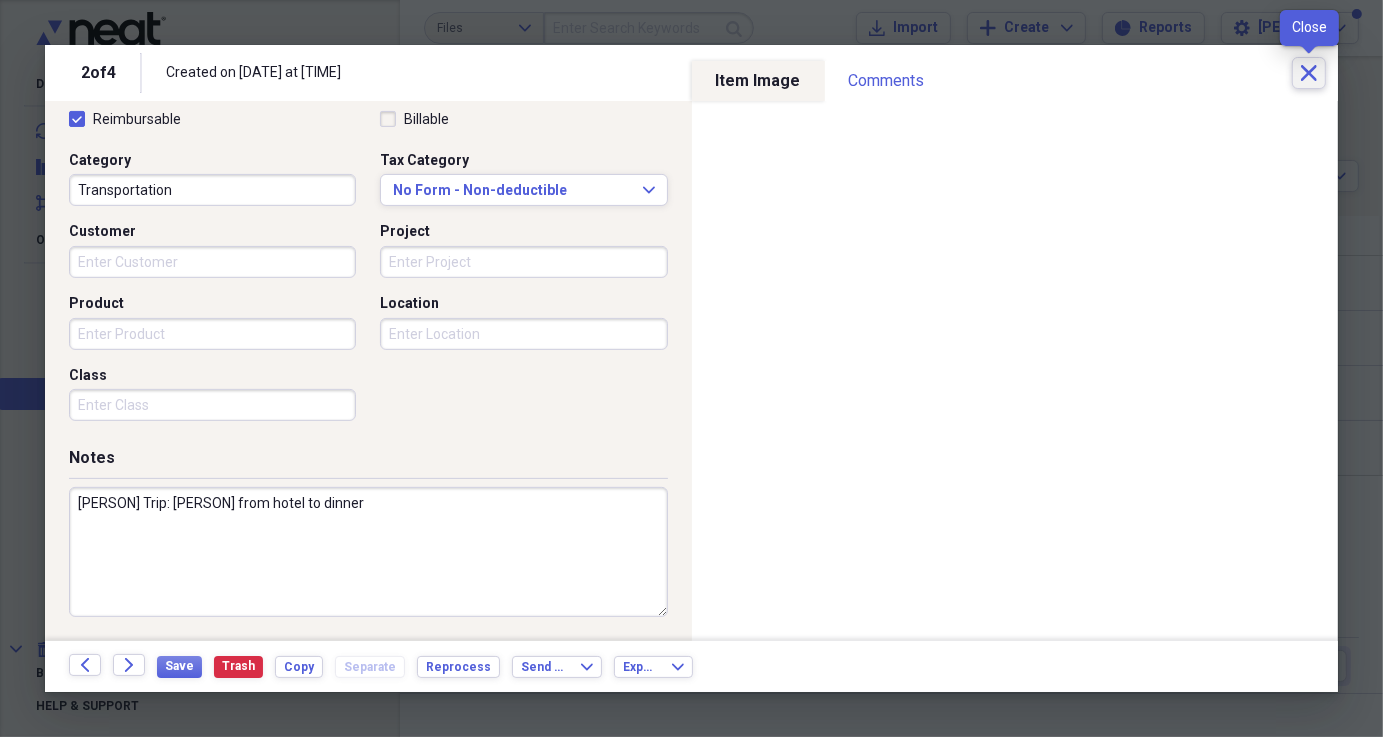 click on "Close" at bounding box center [1309, 73] 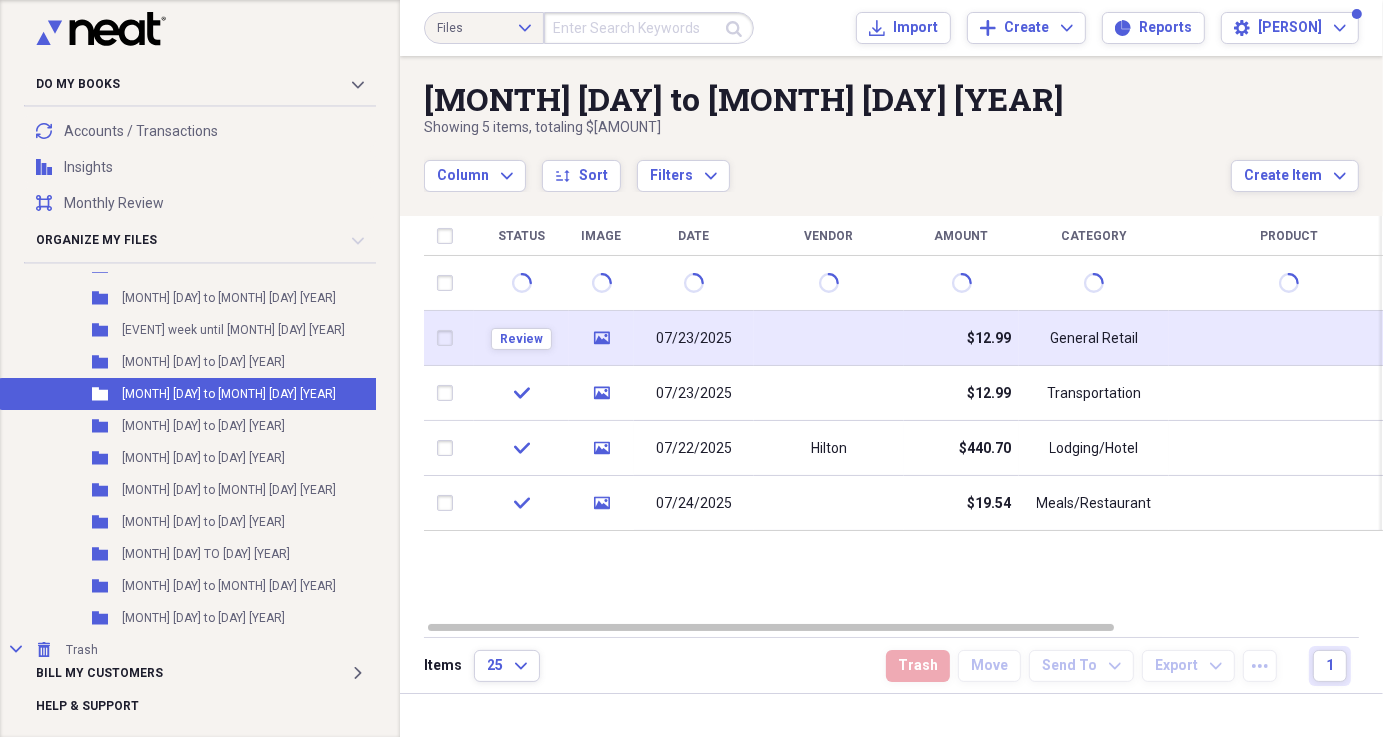 click on "$12.99" at bounding box center [961, 338] 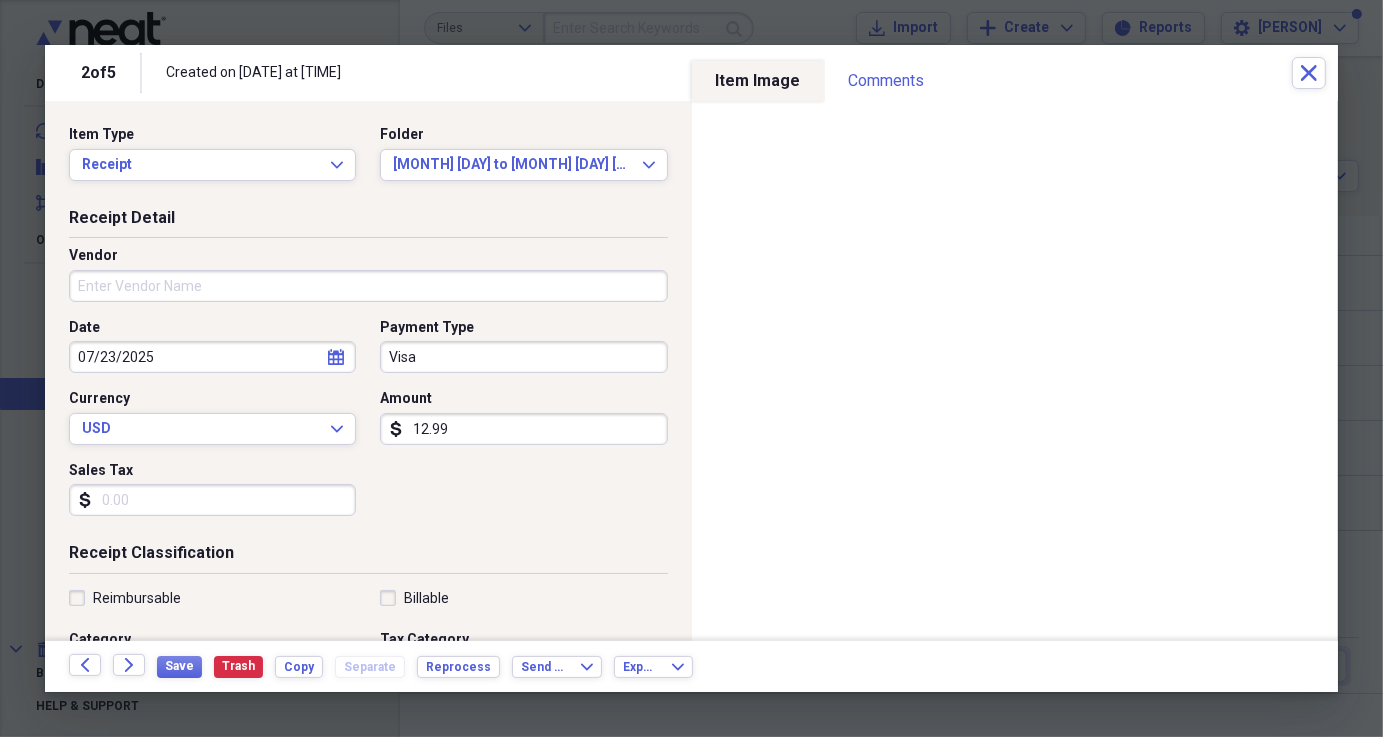 click on "Reimbursable" at bounding box center [125, 598] 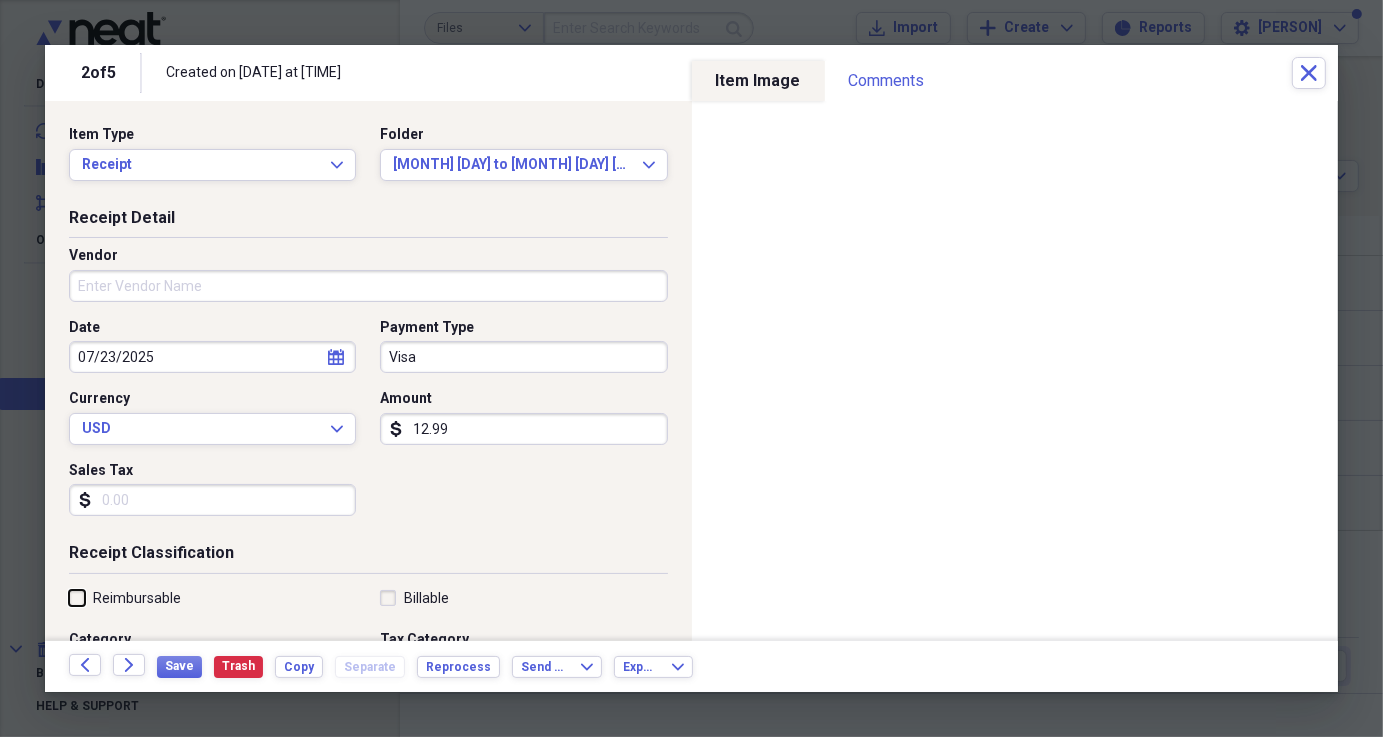 click on "Reimbursable" at bounding box center (69, 597) 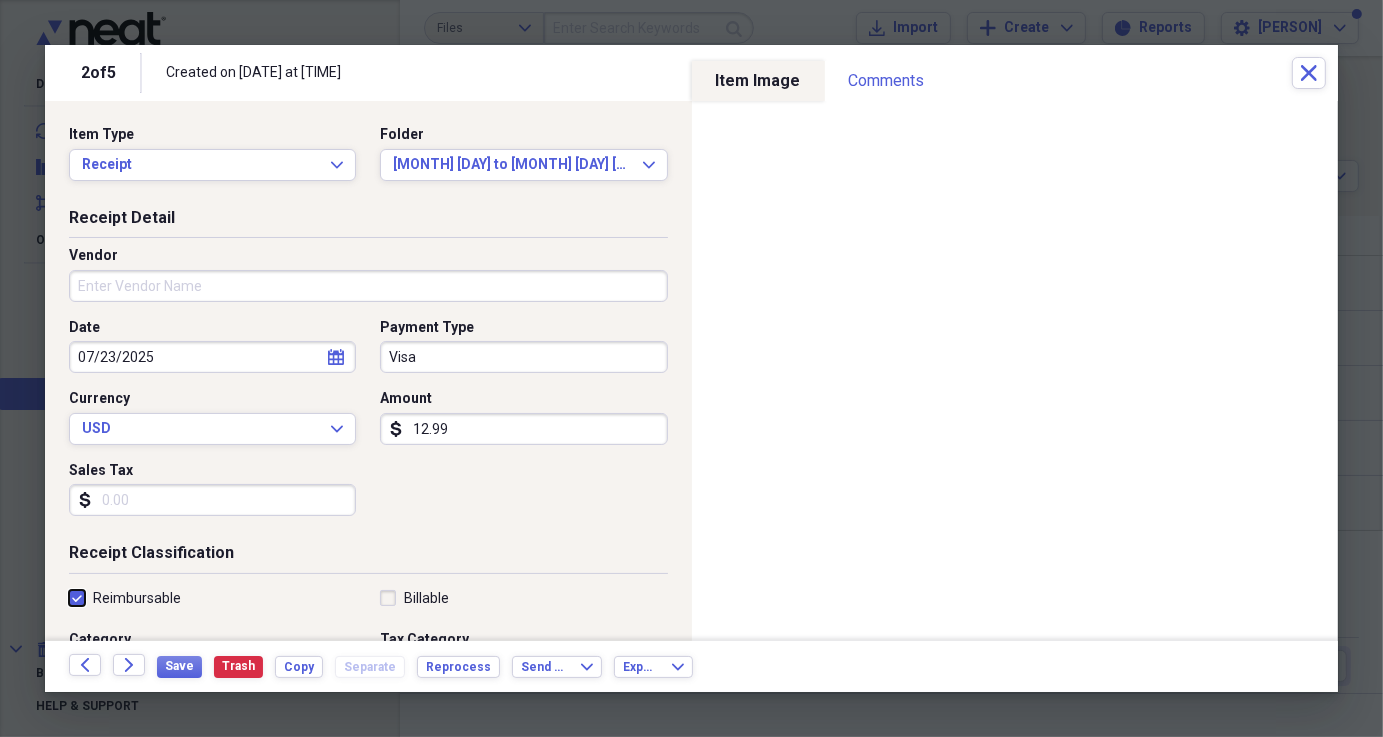 checkbox on "true" 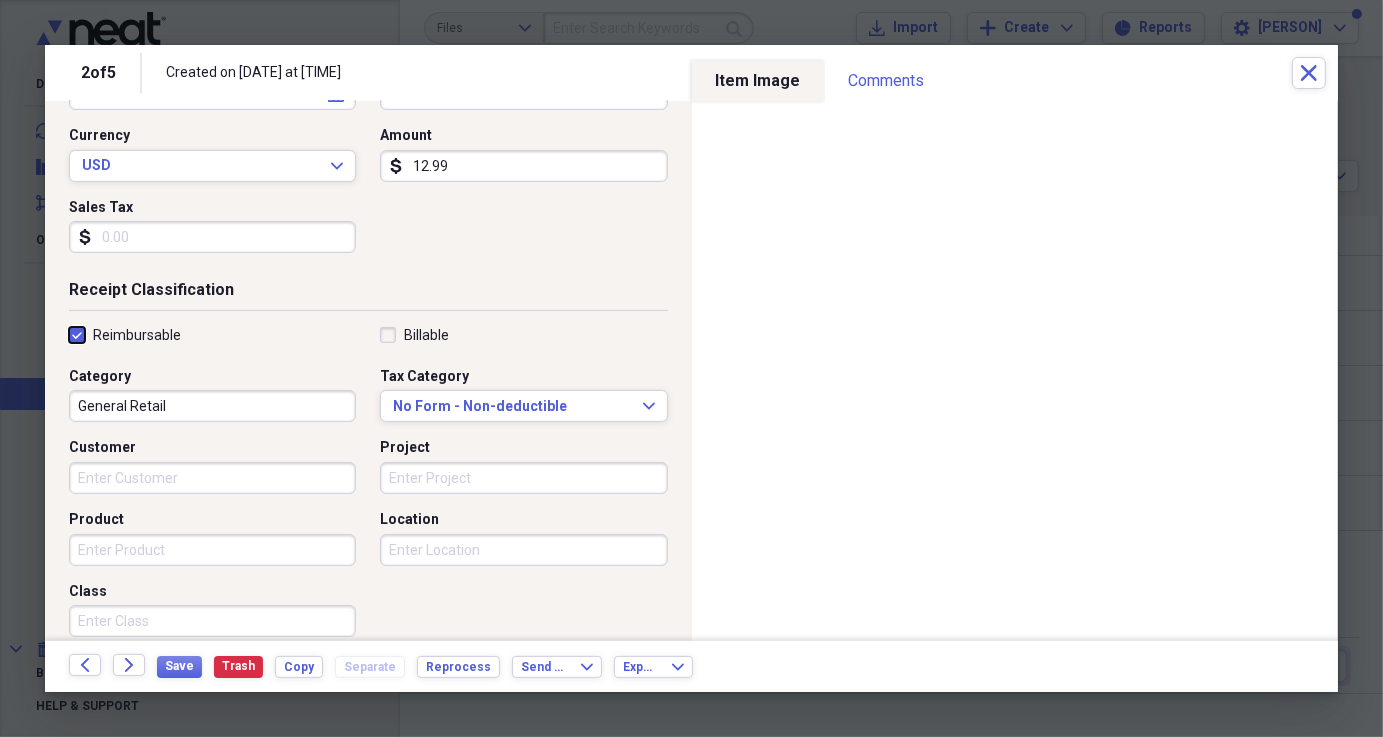 scroll, scrollTop: 340, scrollLeft: 0, axis: vertical 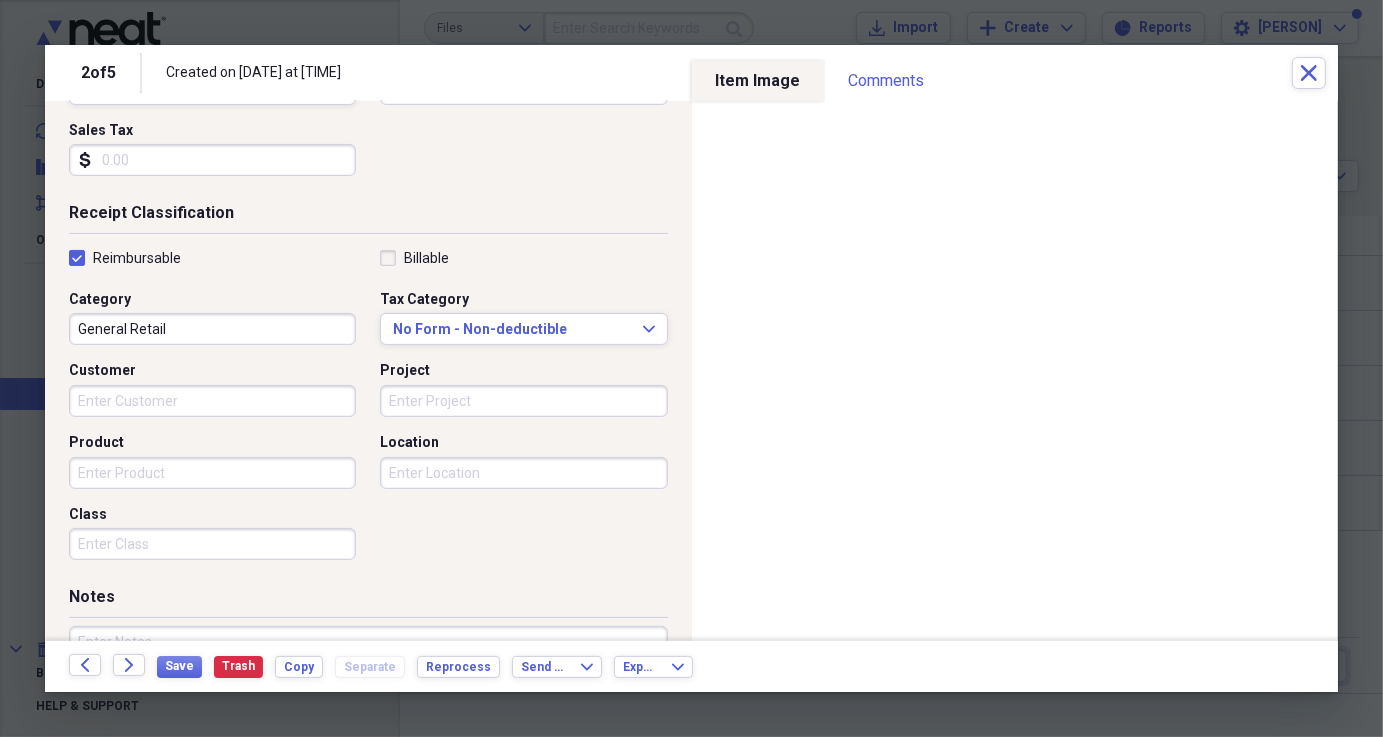 click on "General Retail" at bounding box center (212, 329) 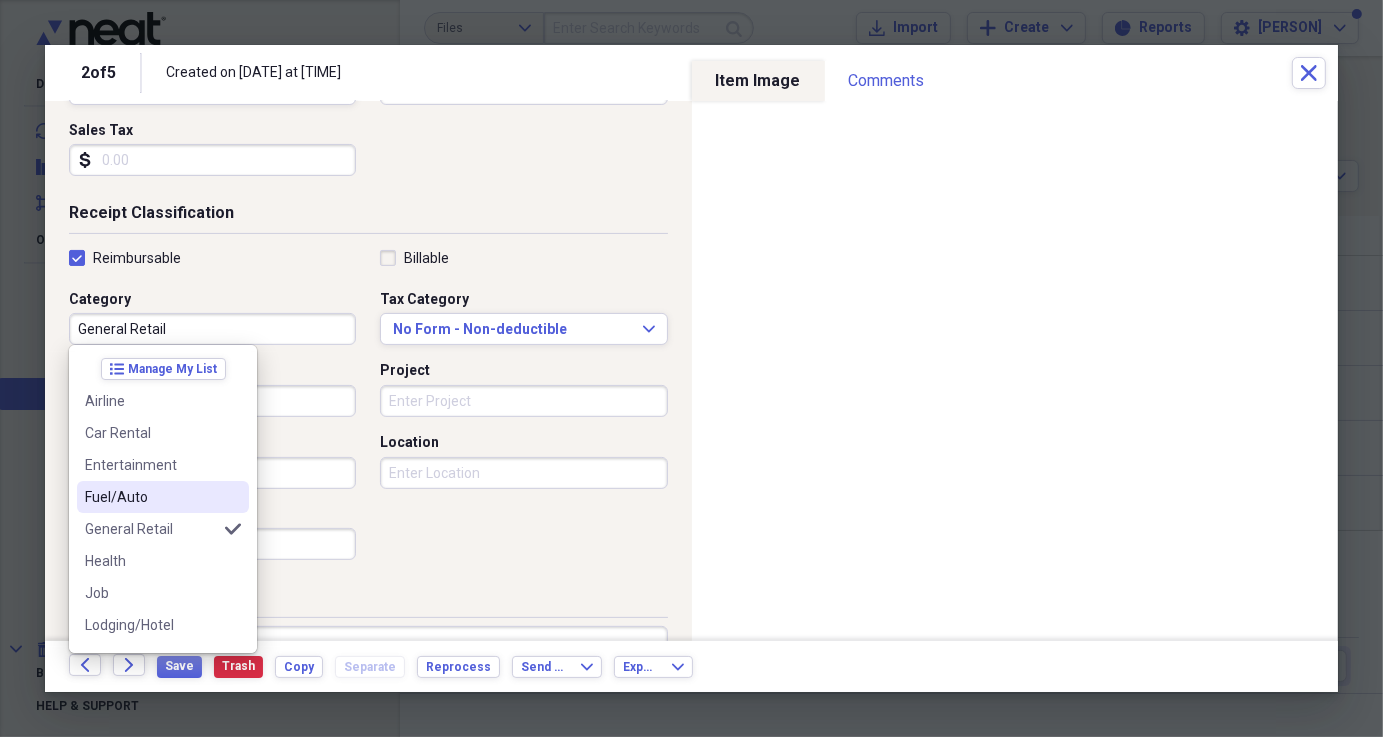 scroll, scrollTop: 380, scrollLeft: 0, axis: vertical 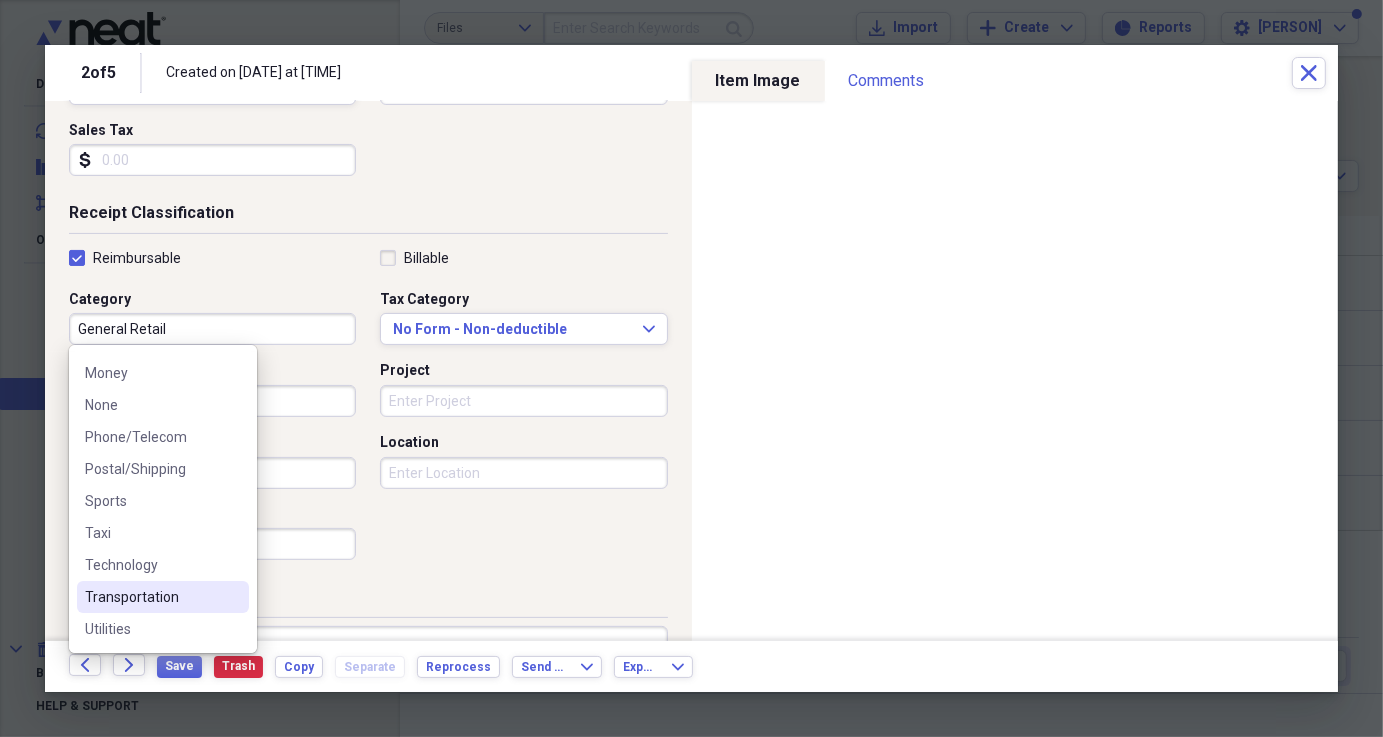 click on "Transportation" at bounding box center (151, 597) 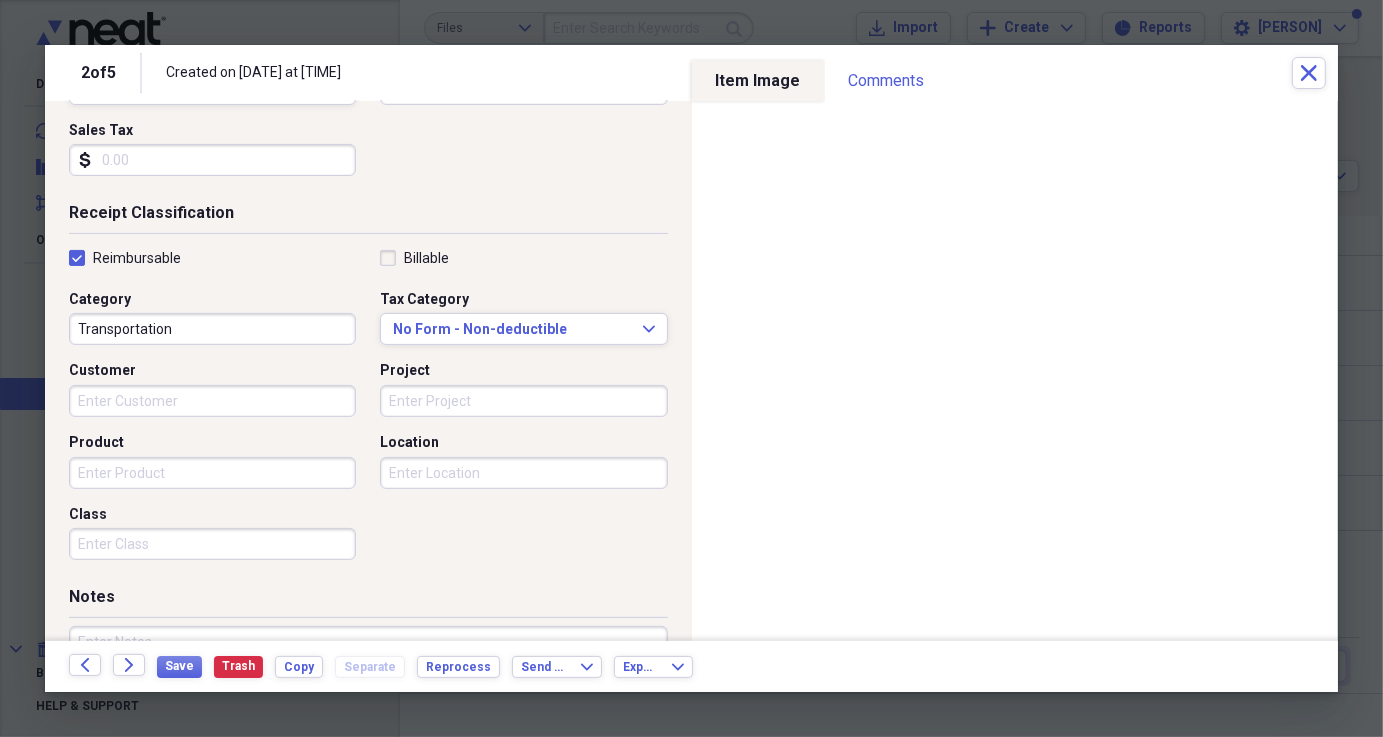 scroll, scrollTop: 479, scrollLeft: 0, axis: vertical 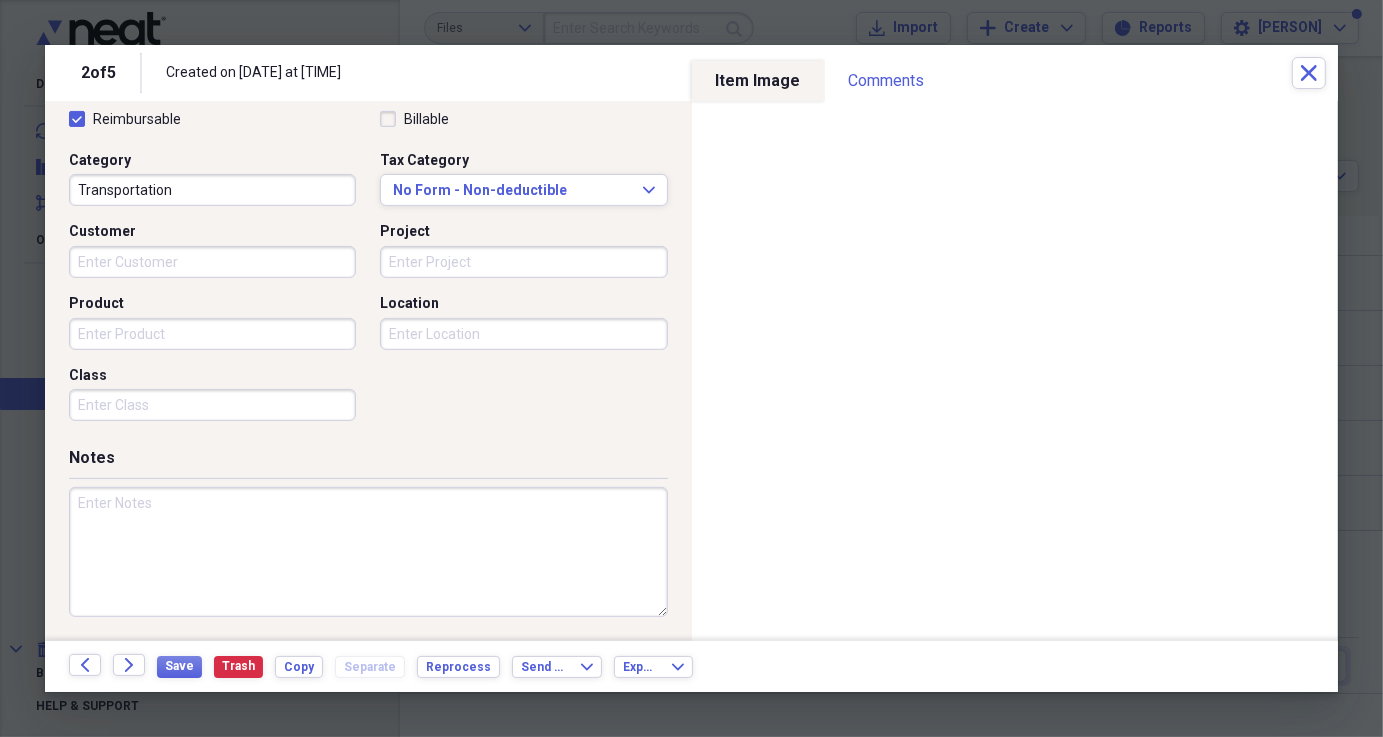 click at bounding box center [368, 552] 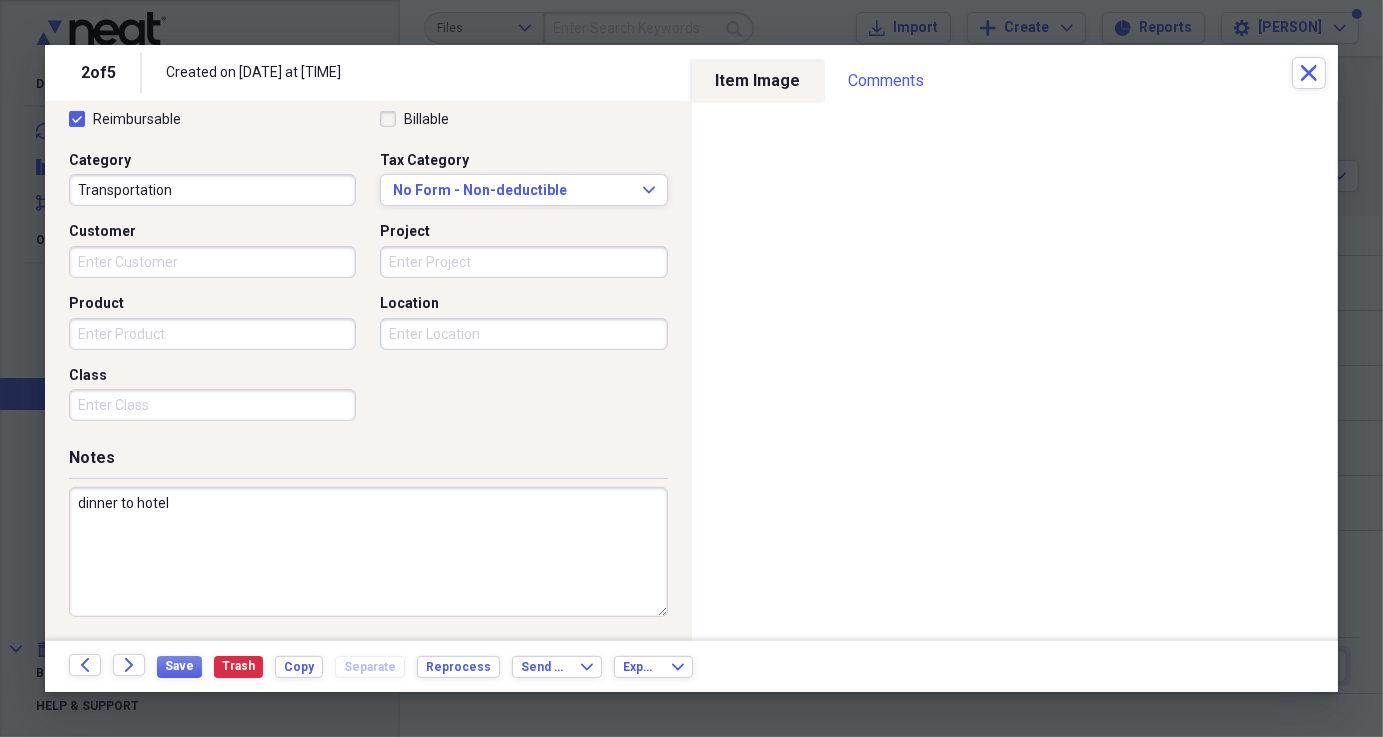 click on "dinner to hotel" at bounding box center [368, 552] 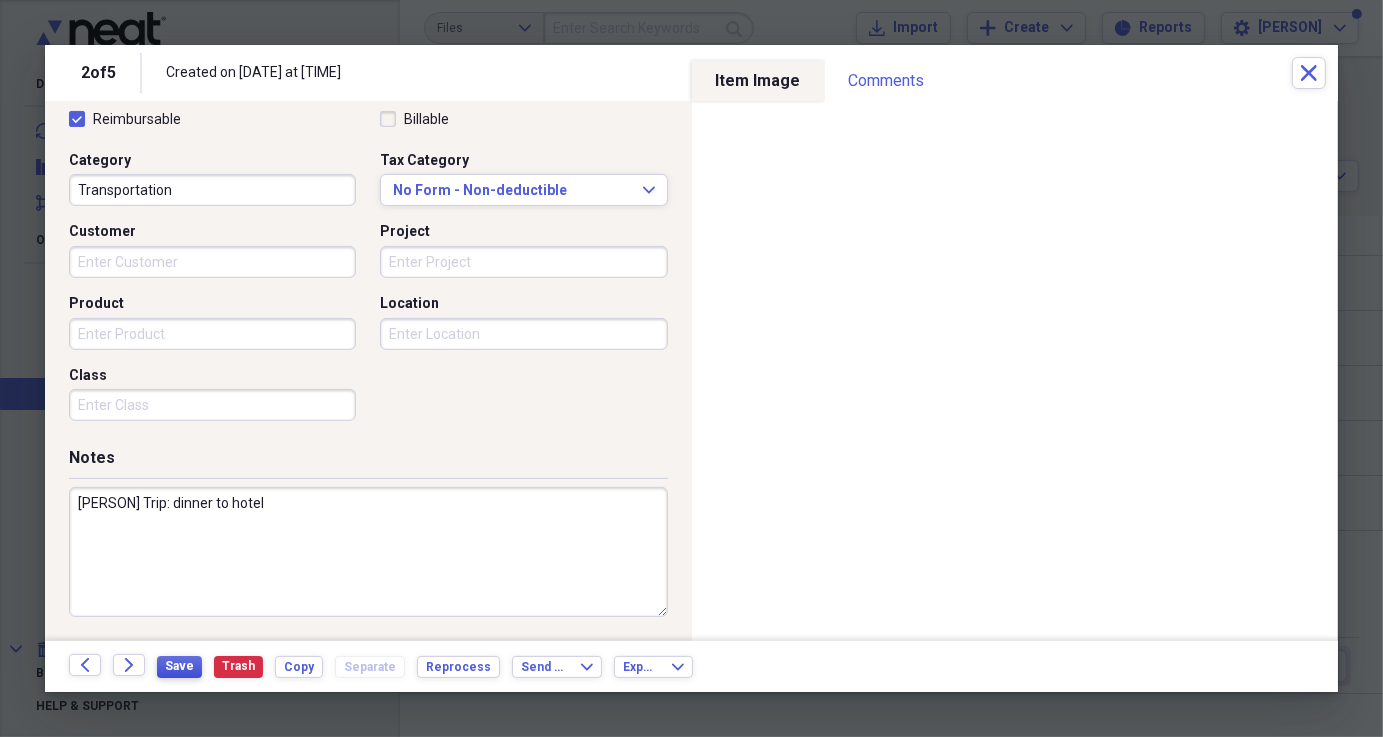 click on "Save" at bounding box center [179, 666] 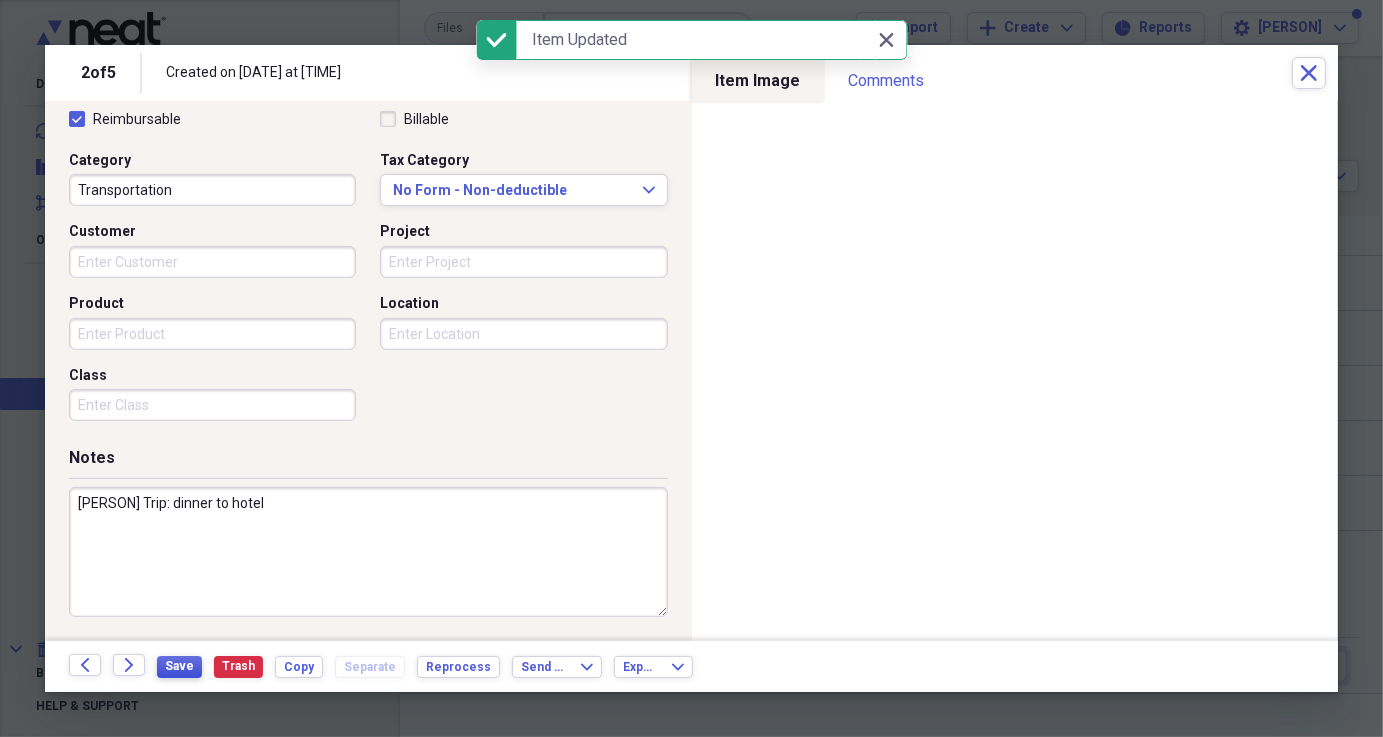 type on "[PERSON] Trip: dinner to hotel" 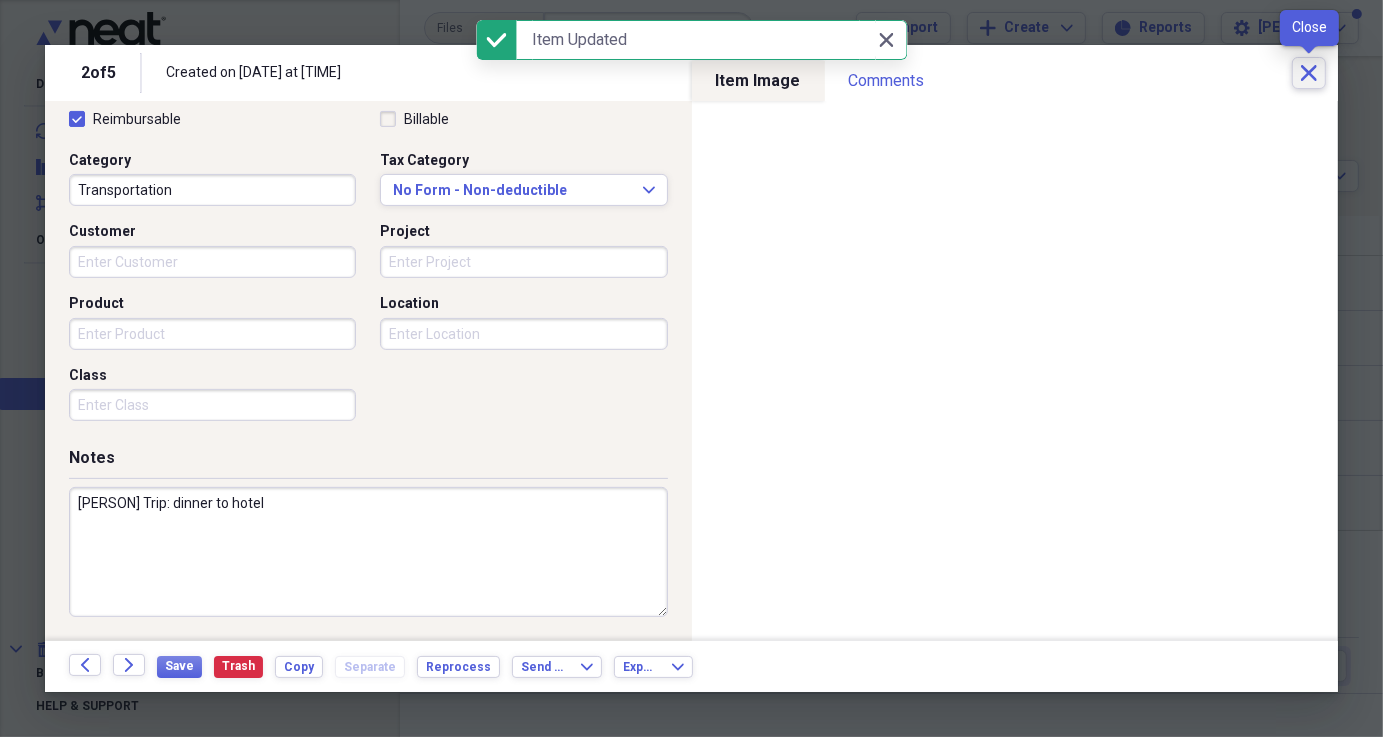 click on "Close" 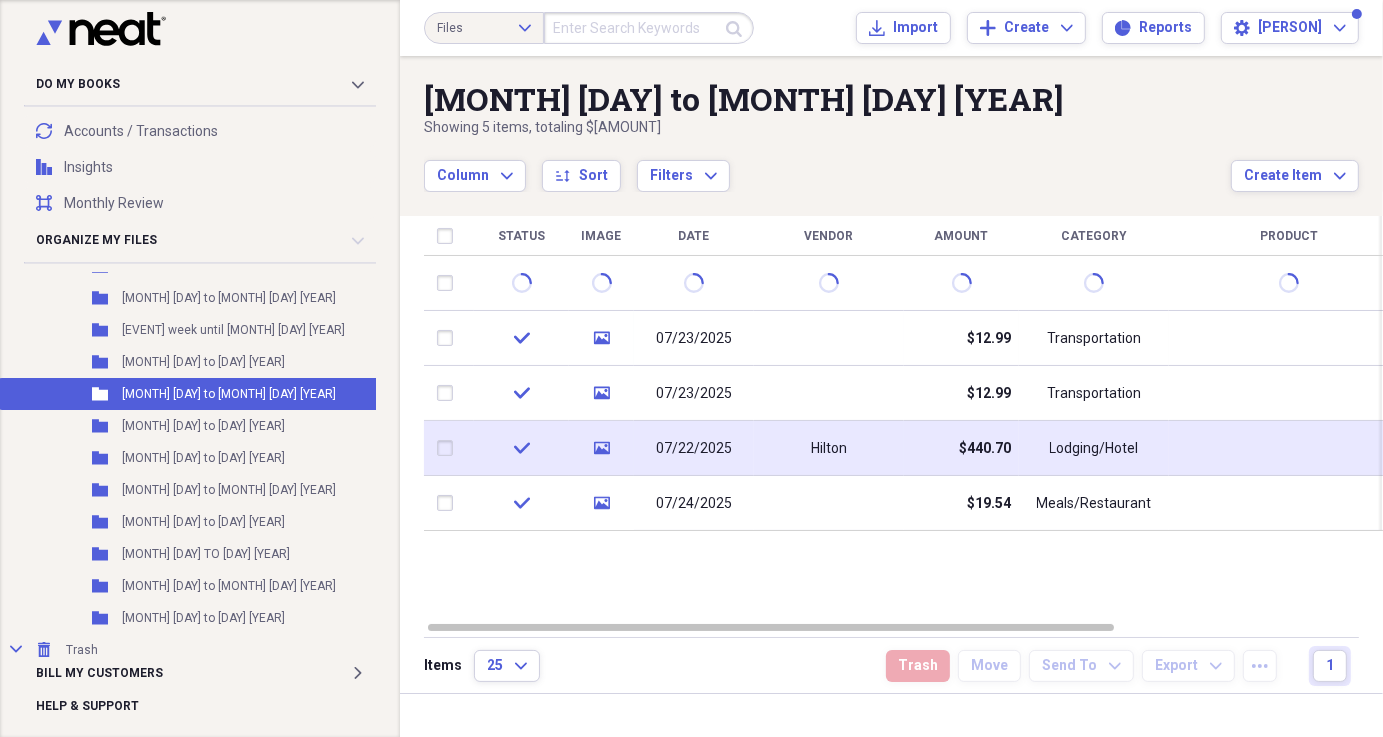 click on "$440.70" at bounding box center [961, 448] 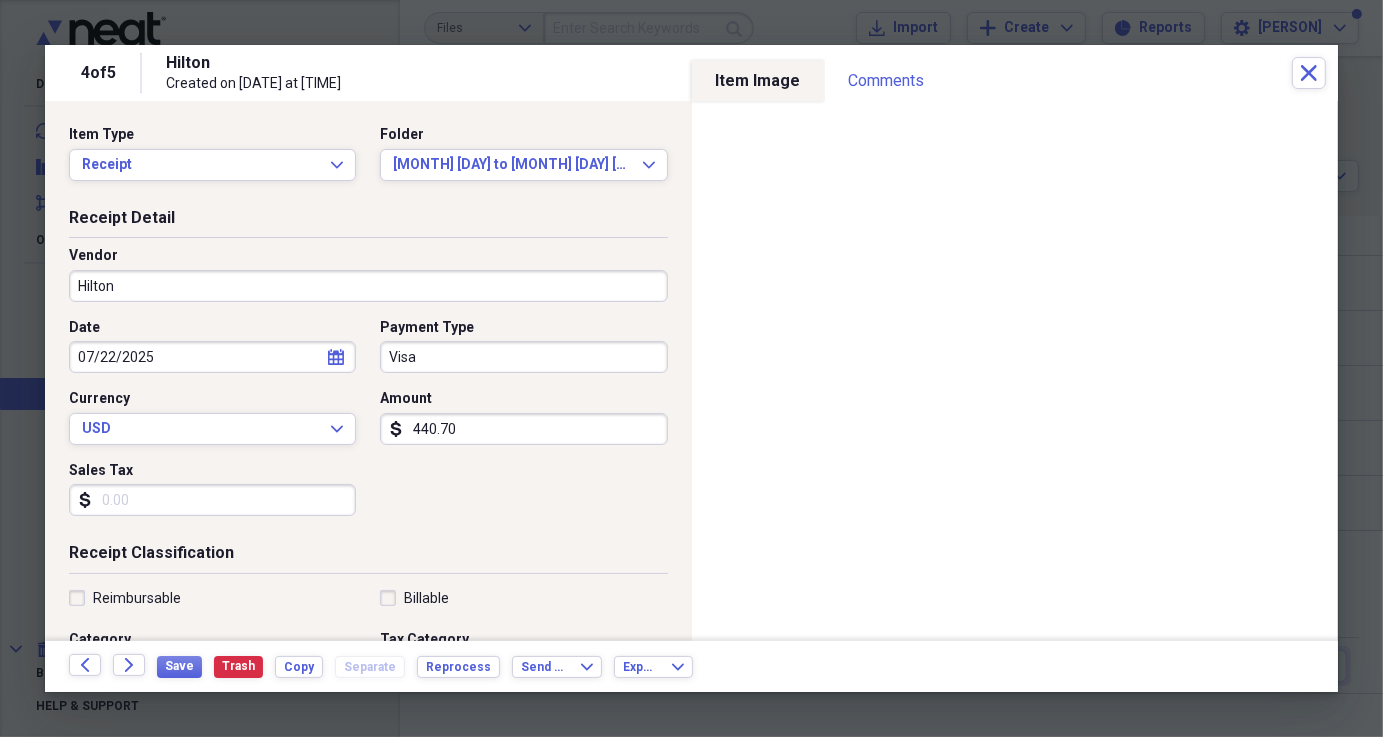 scroll, scrollTop: 479, scrollLeft: 0, axis: vertical 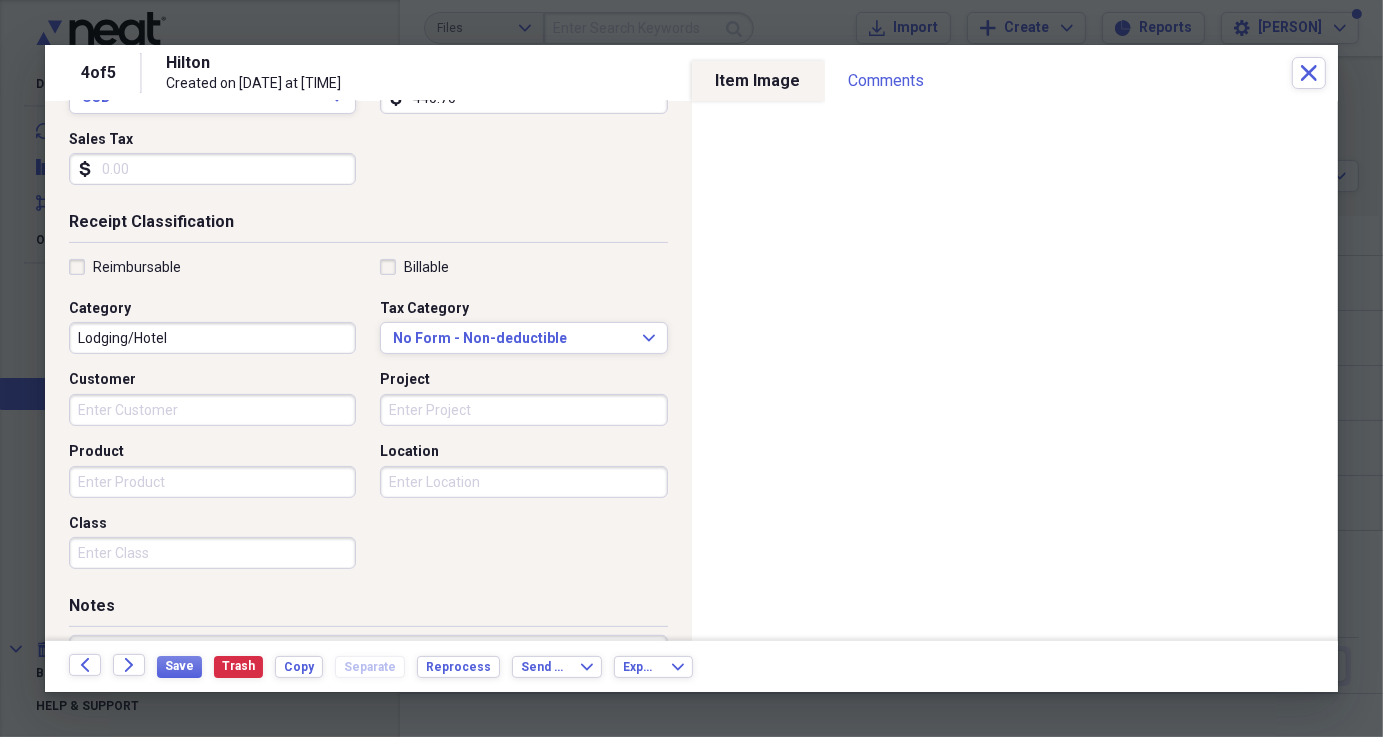 click on "Reimbursable" at bounding box center [125, 267] 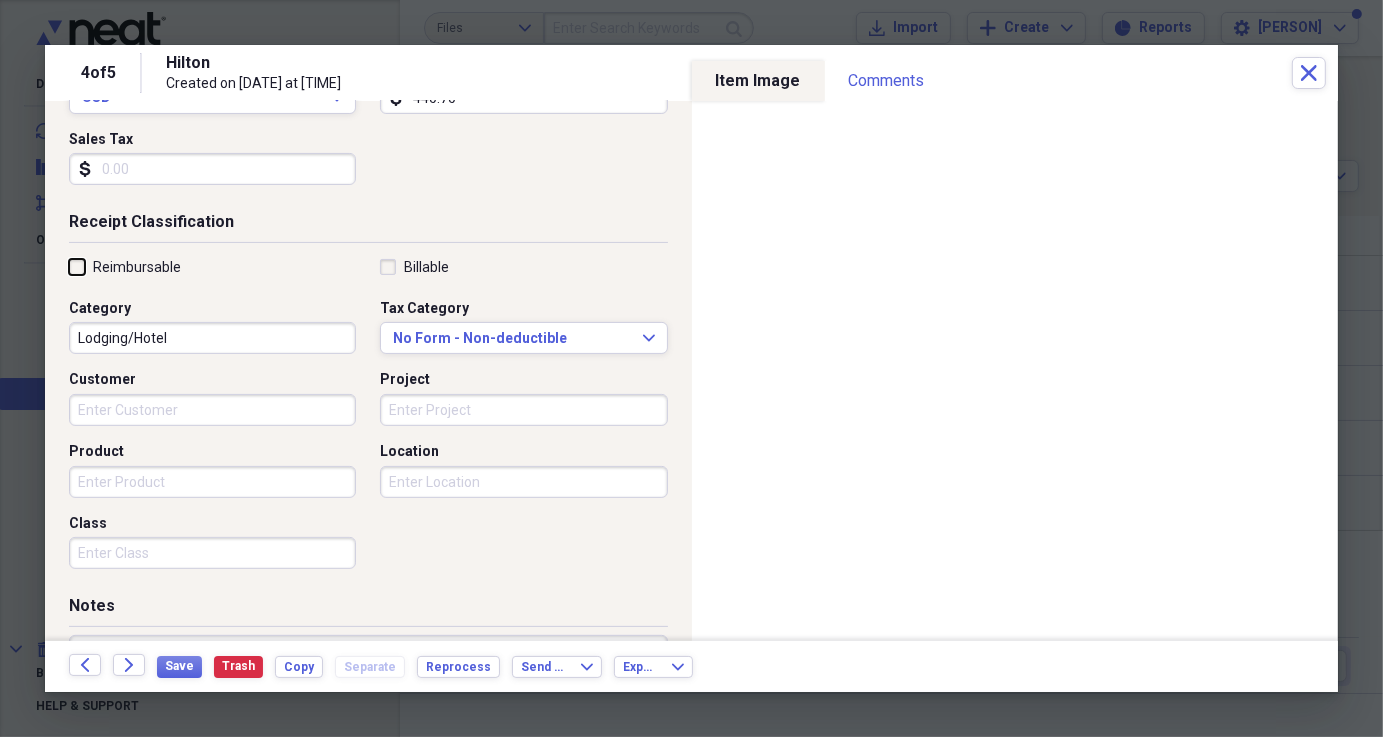 click on "Reimbursable" at bounding box center [69, 266] 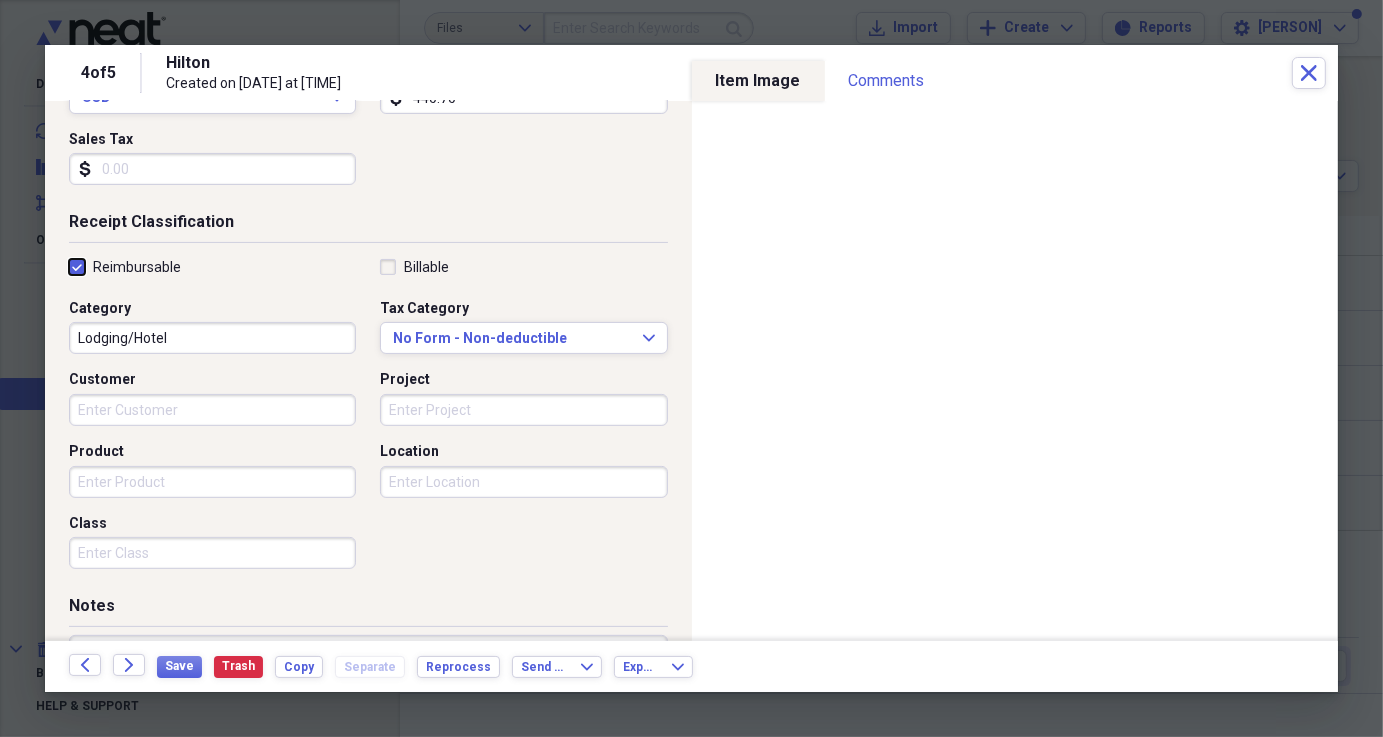 checkbox on "true" 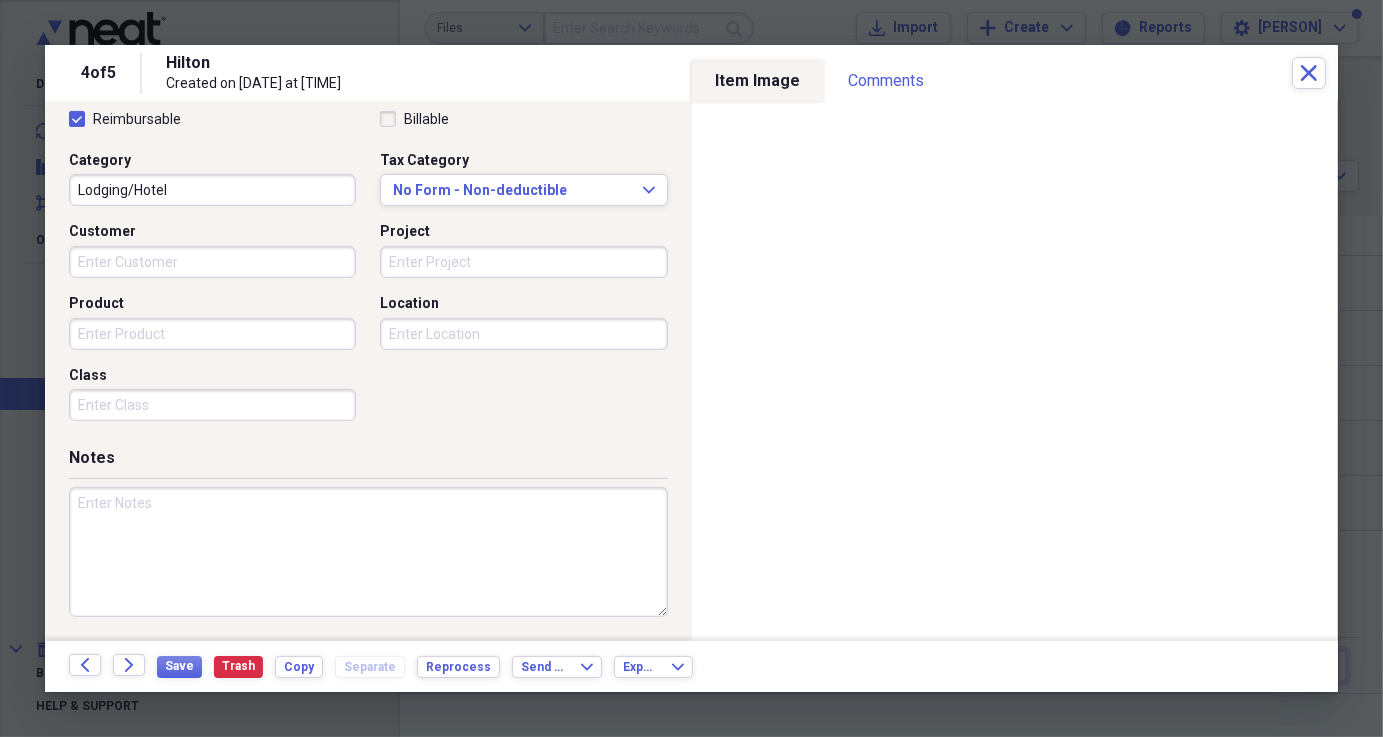 click at bounding box center (368, 552) 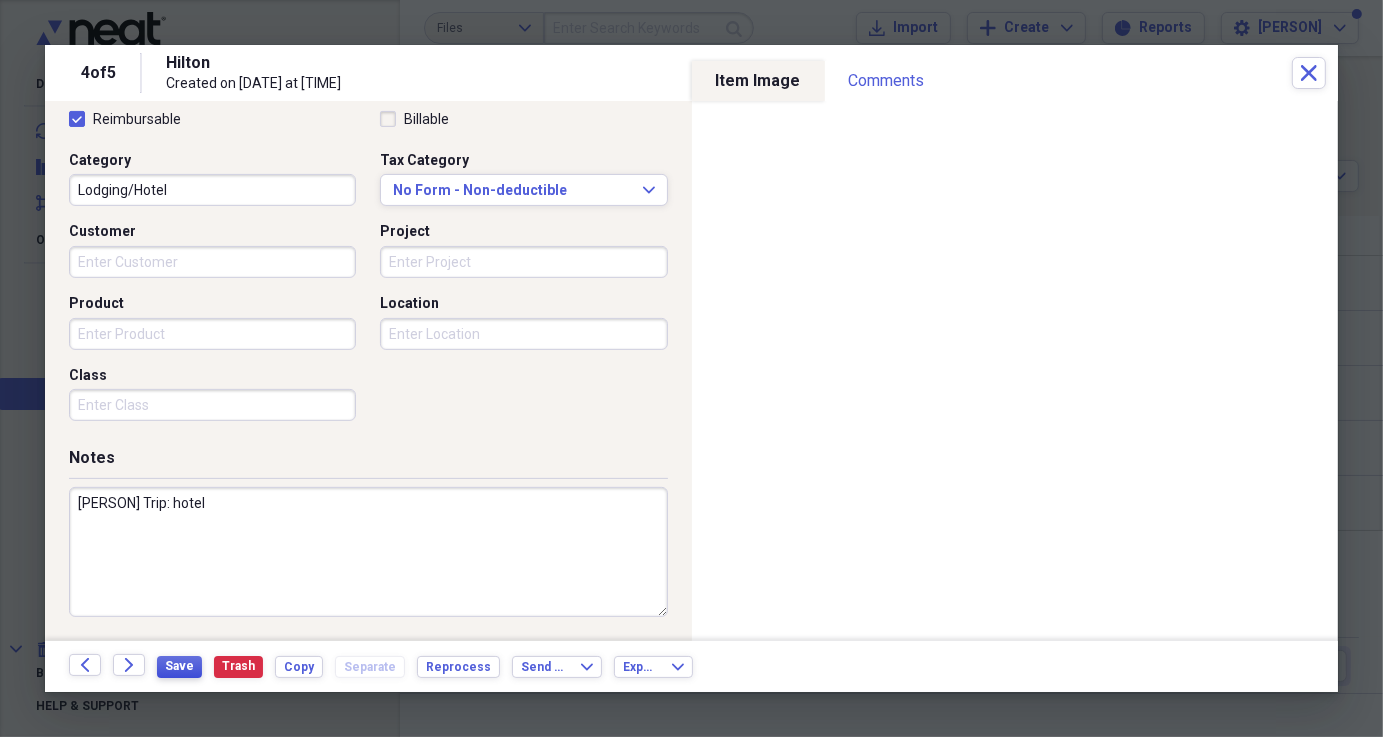 click on "Save" at bounding box center [179, 666] 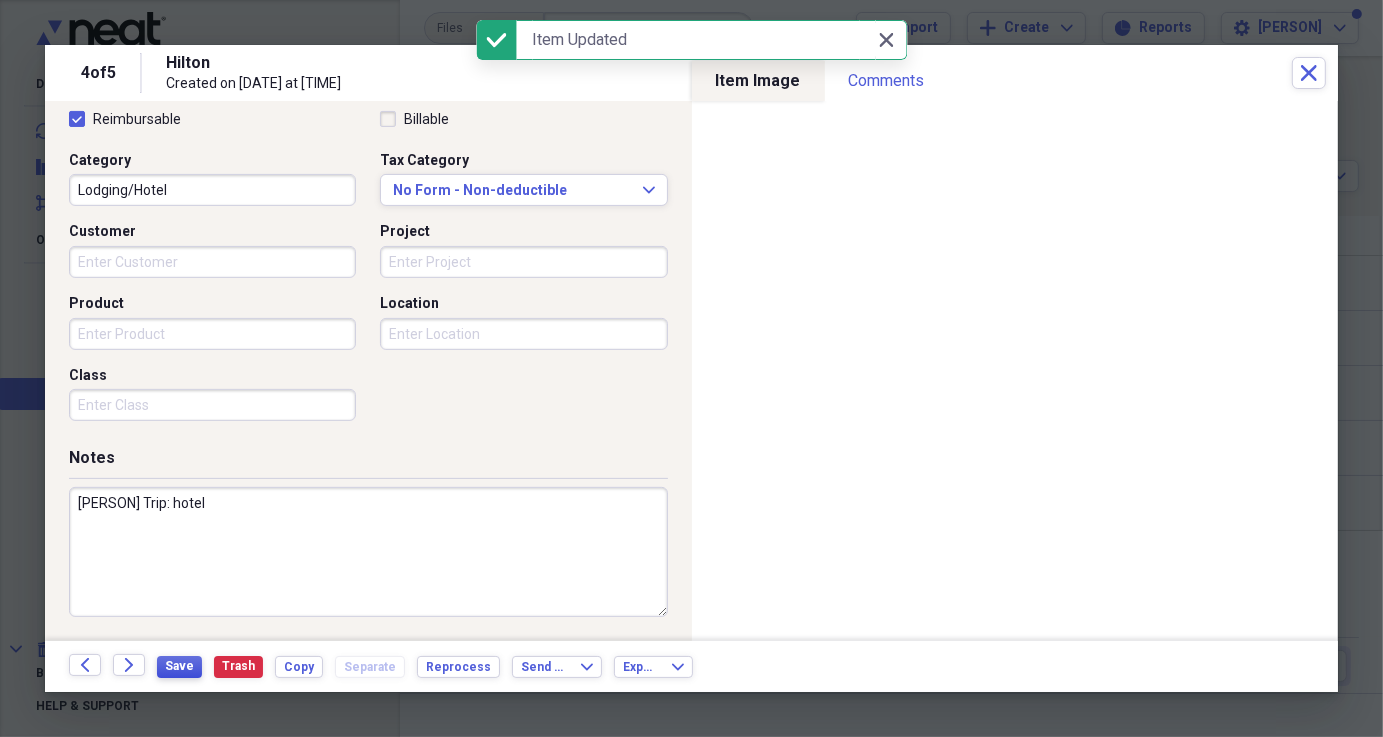 type on "[PERSON] Trip: hotel" 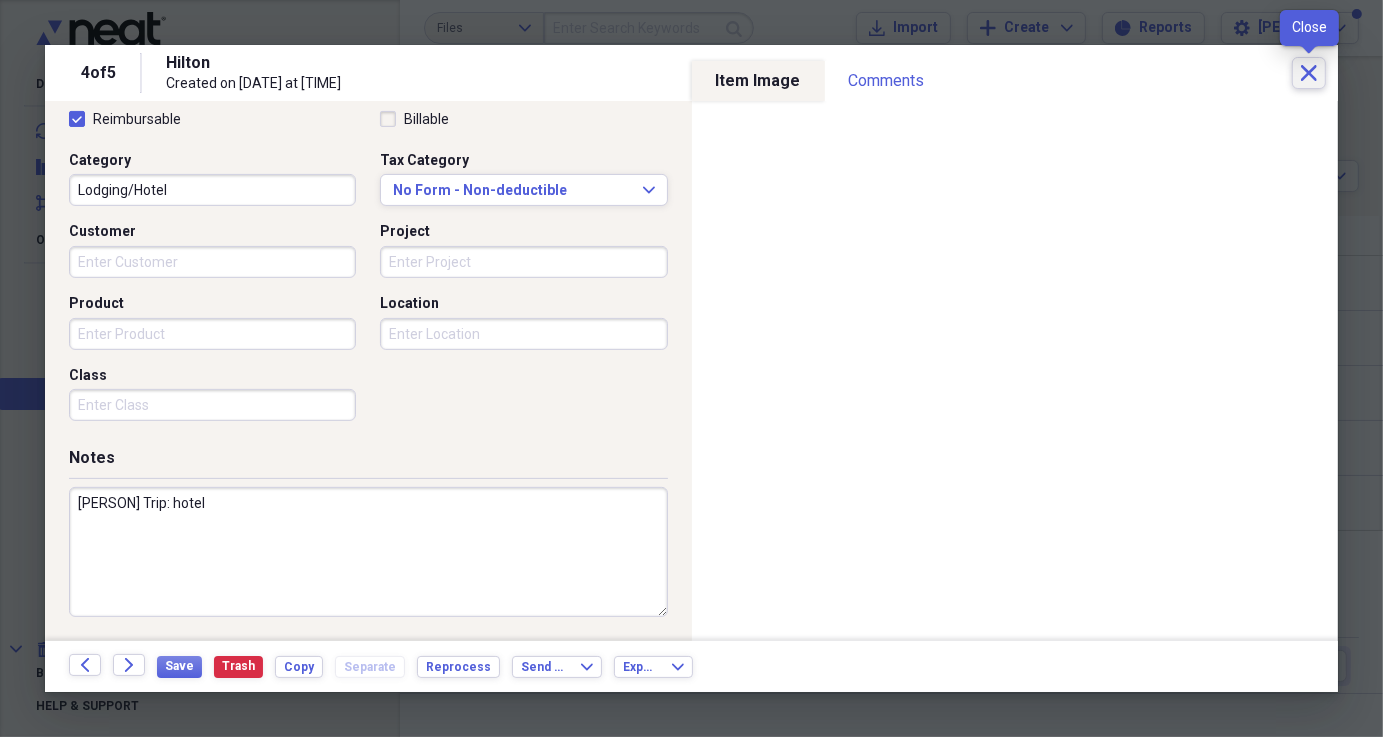 click on "Close" 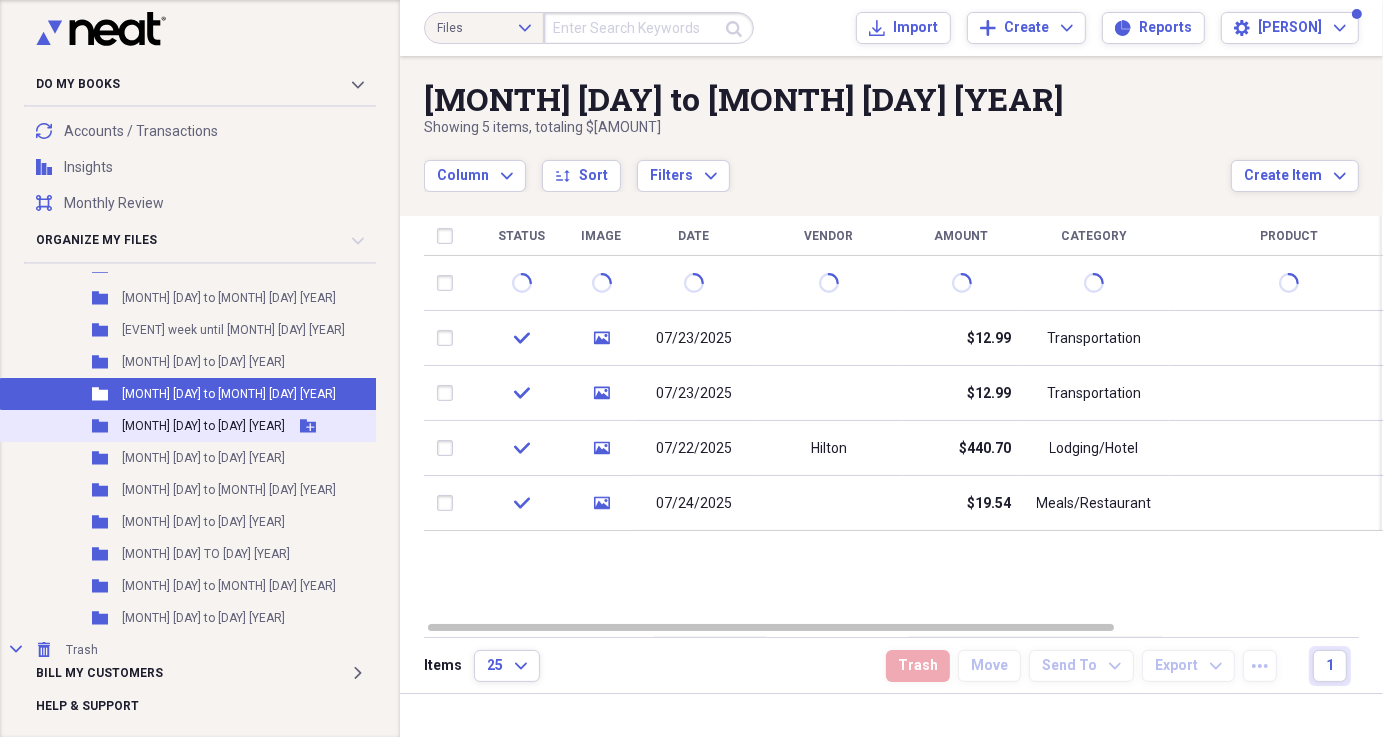click on "[MONTH] [DAY] to [DAY] [YEAR]" at bounding box center [203, 426] 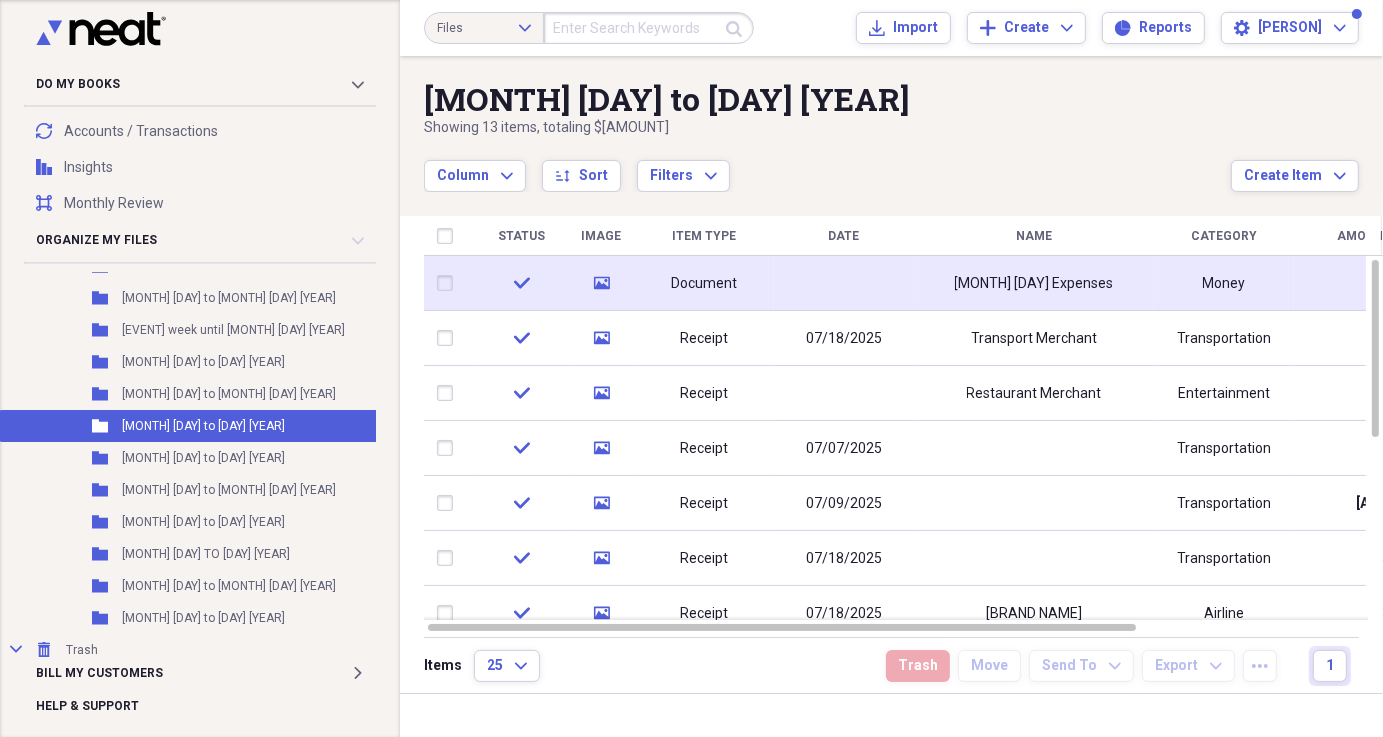 click on "Document" at bounding box center (704, 284) 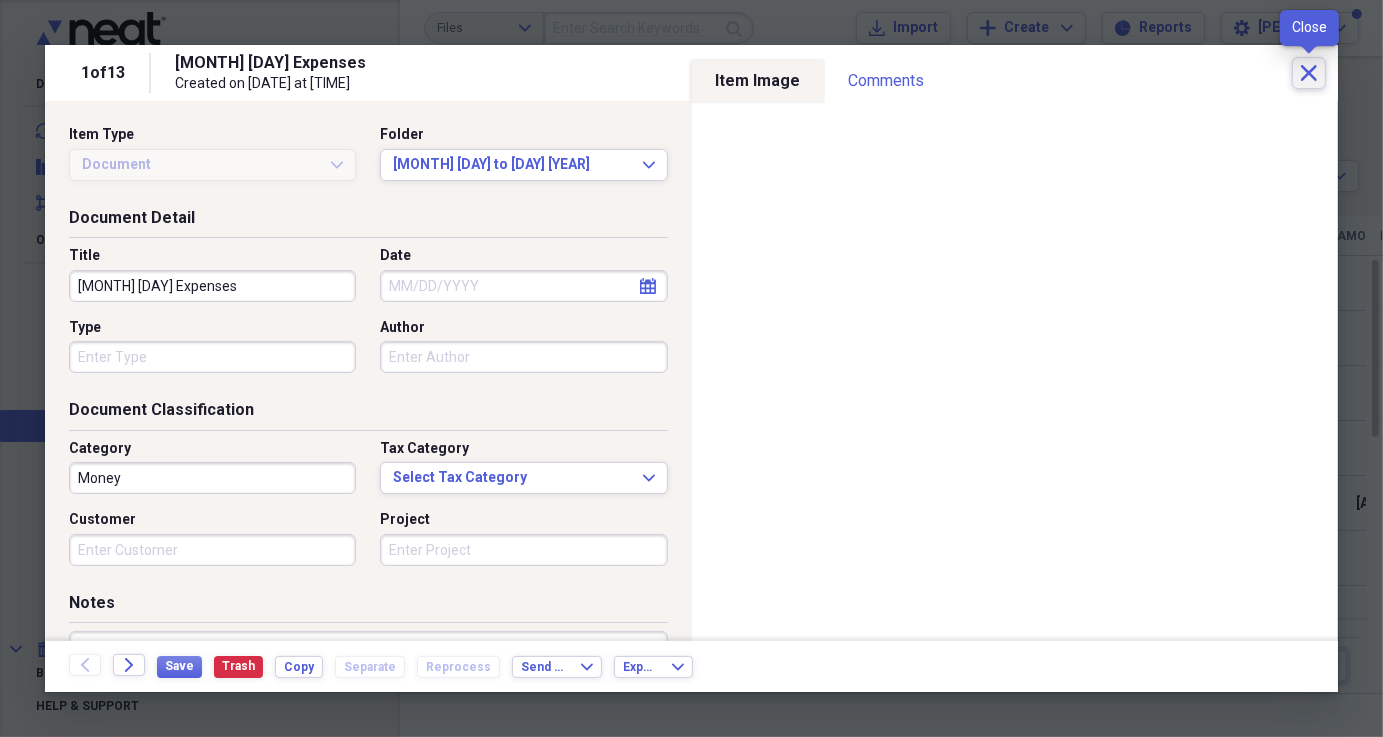 click on "Close" 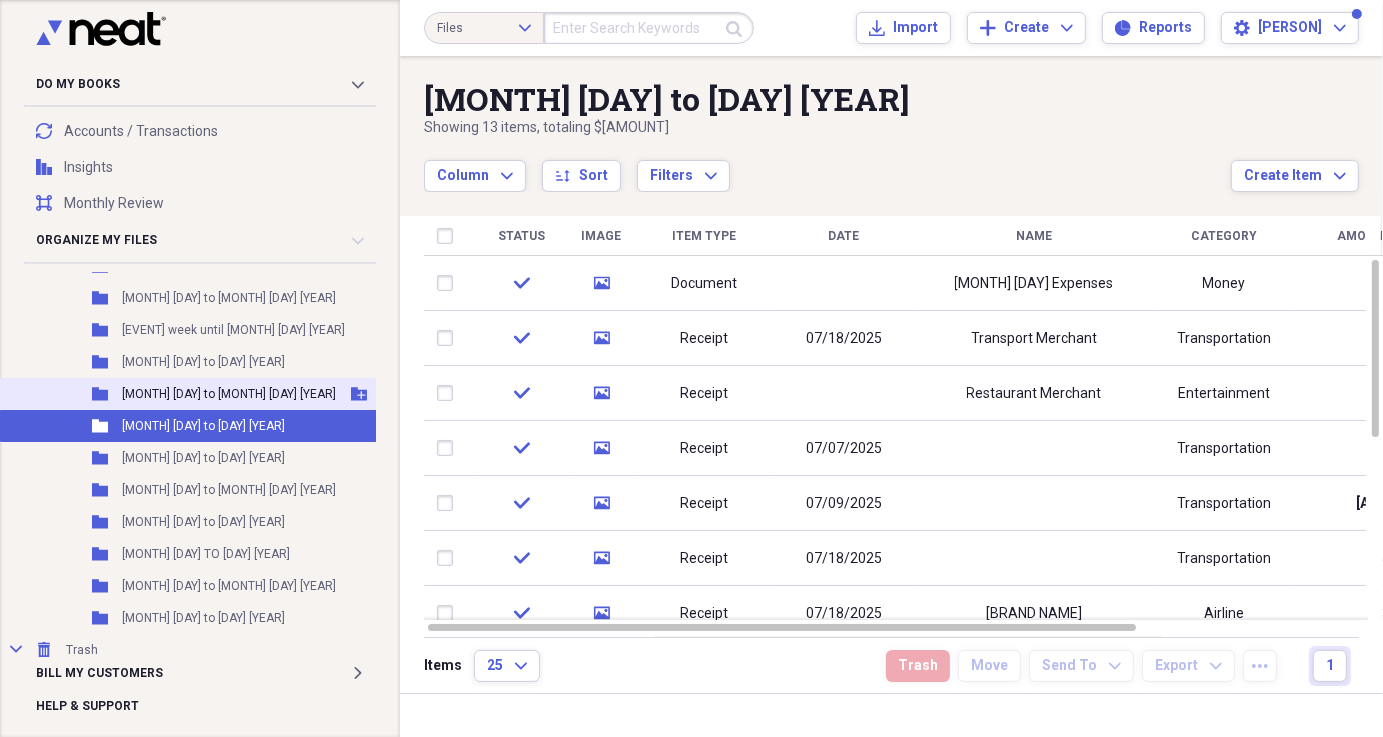 click on "[MONTH] [DAY] to [MONTH] [DAY] [YEAR]" at bounding box center [229, 394] 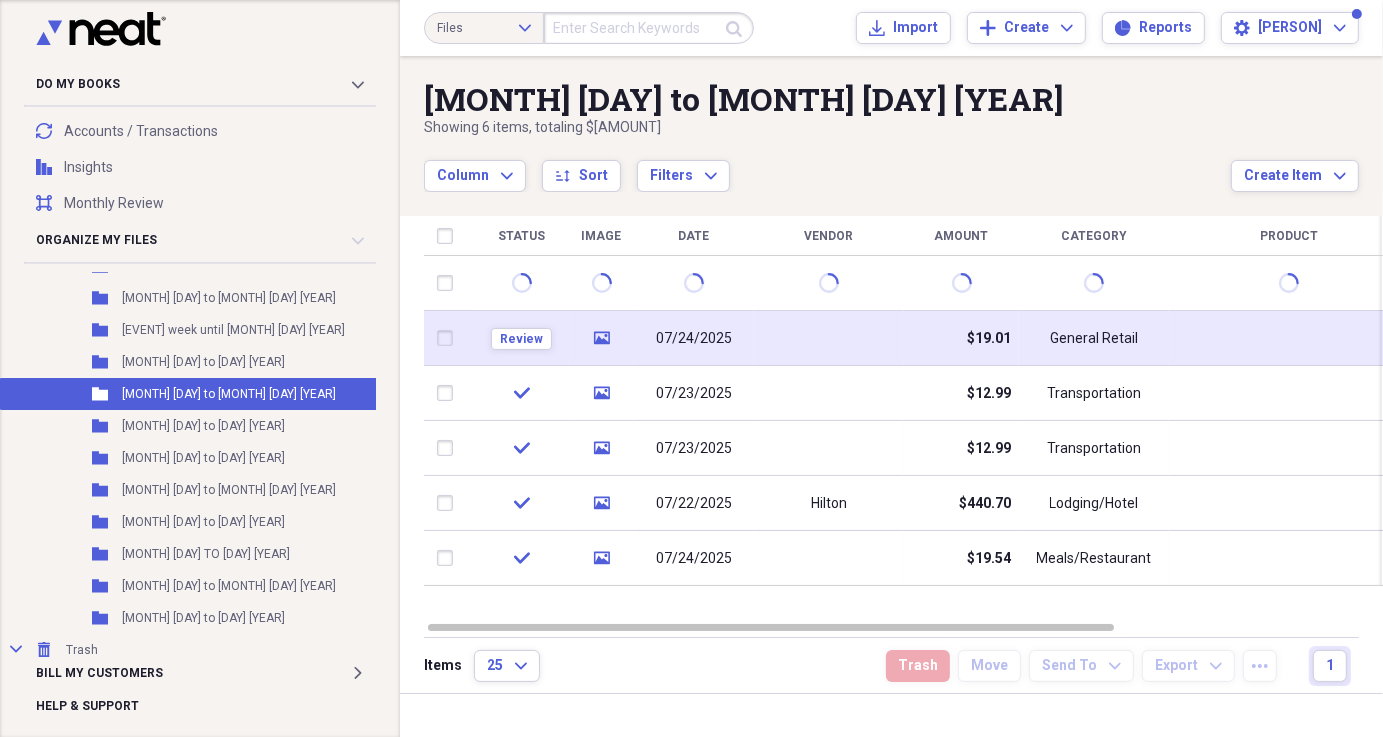 click at bounding box center [829, 338] 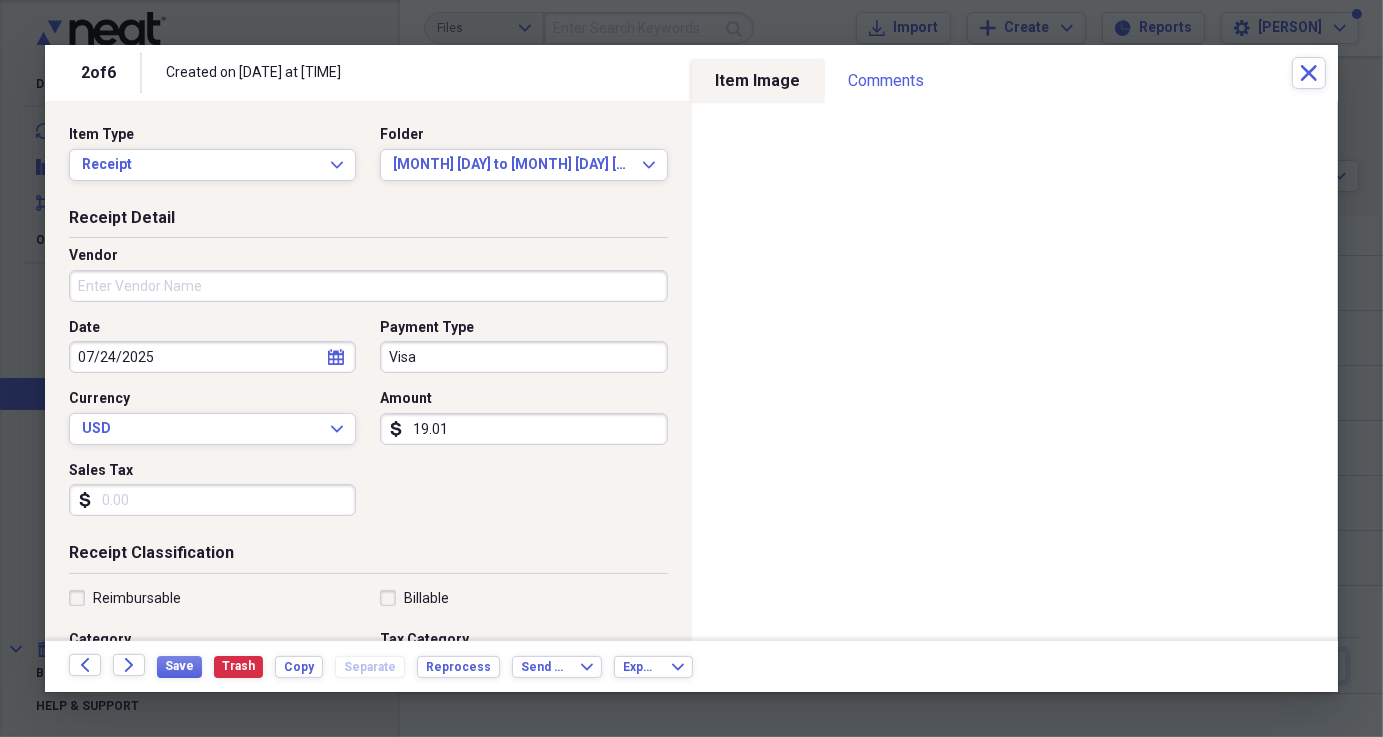 click on "Reimbursable" at bounding box center [125, 598] 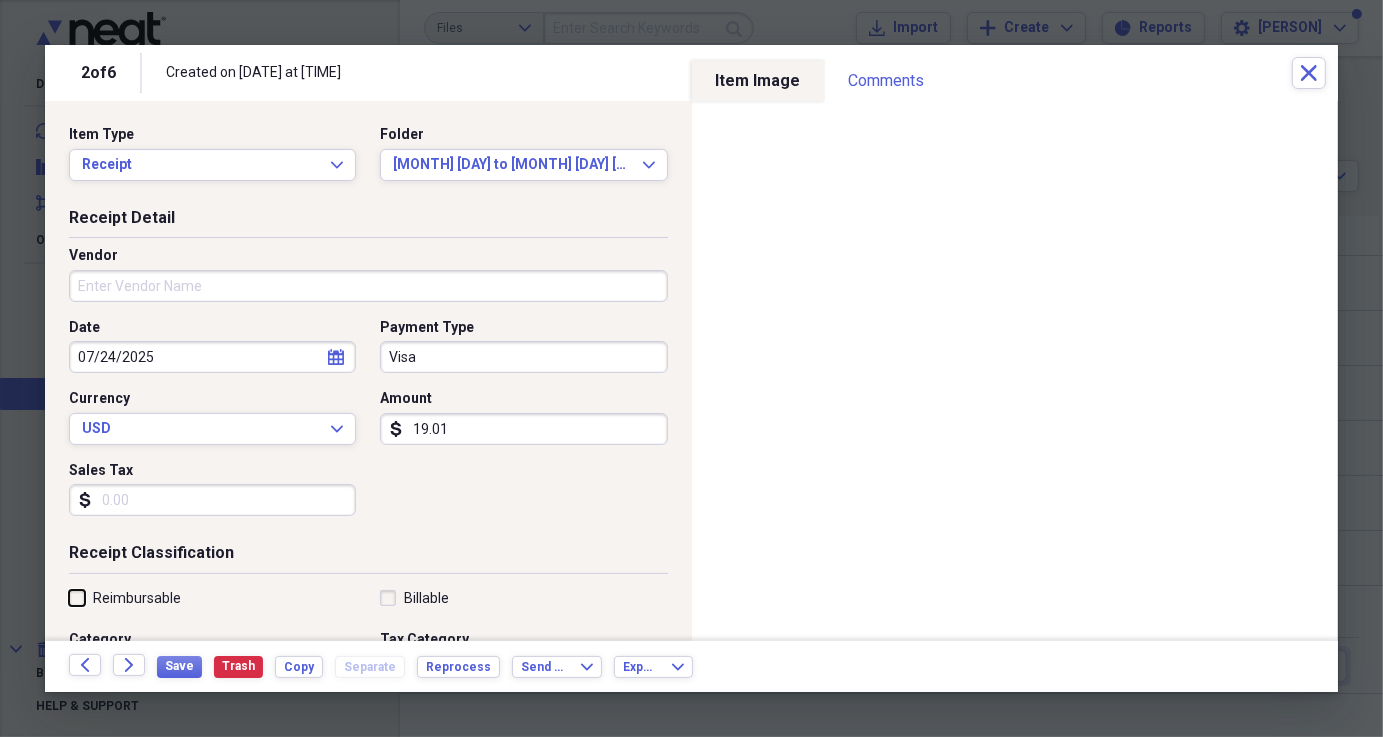 click on "Reimbursable" at bounding box center (69, 597) 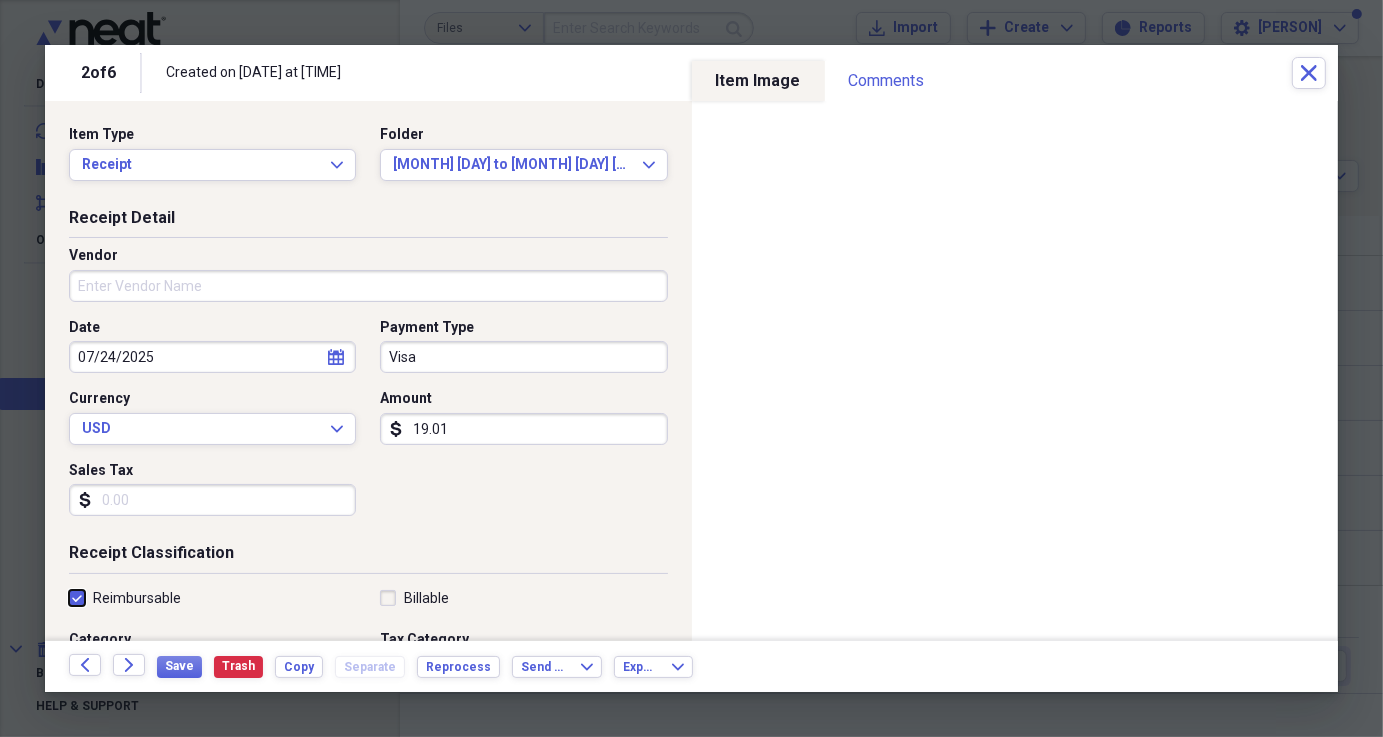 checkbox on "true" 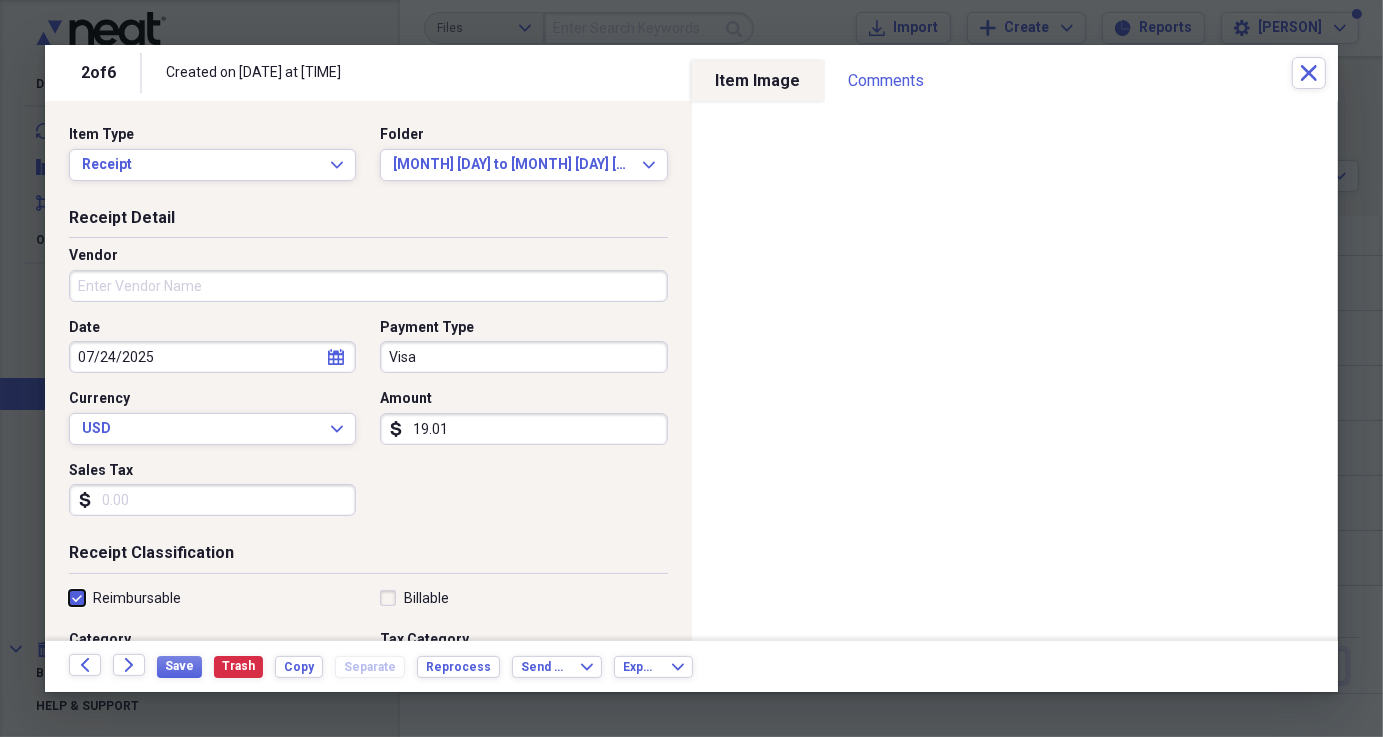 scroll, scrollTop: 479, scrollLeft: 0, axis: vertical 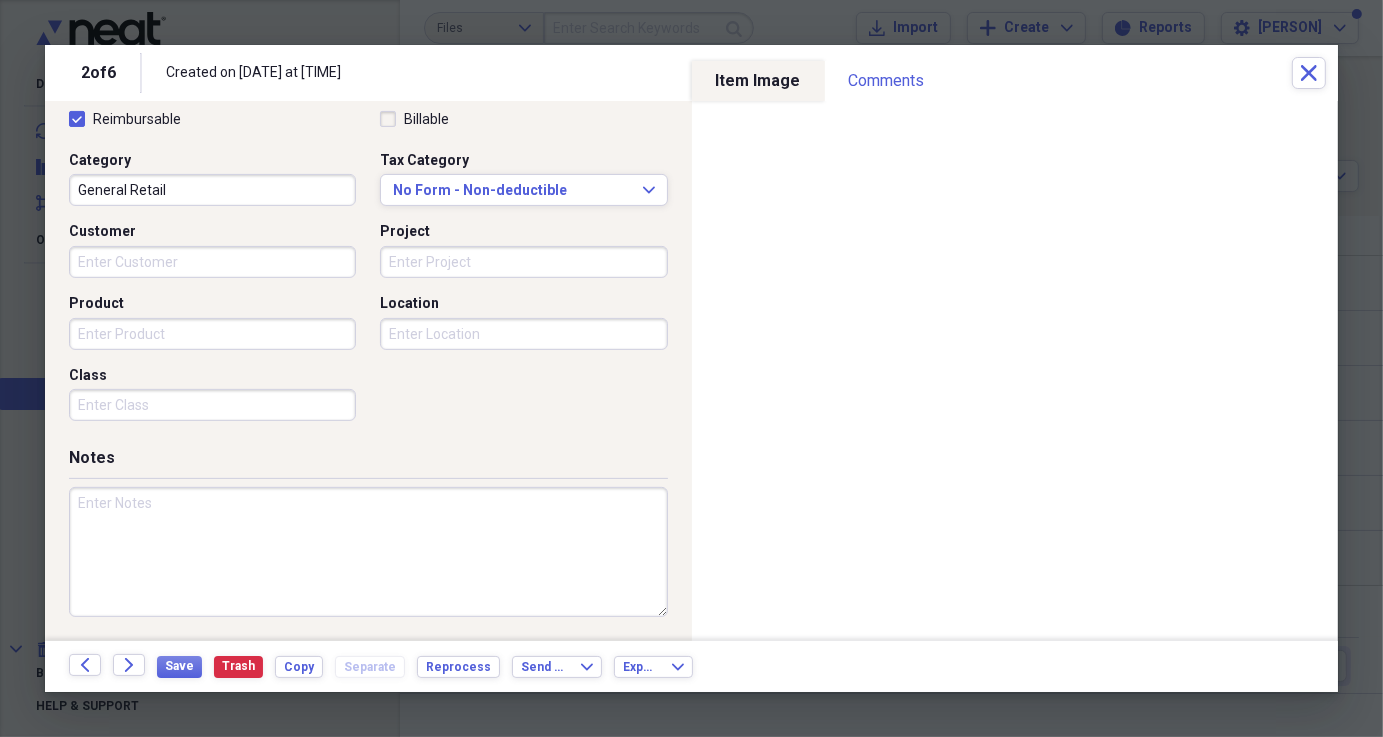click at bounding box center (368, 552) 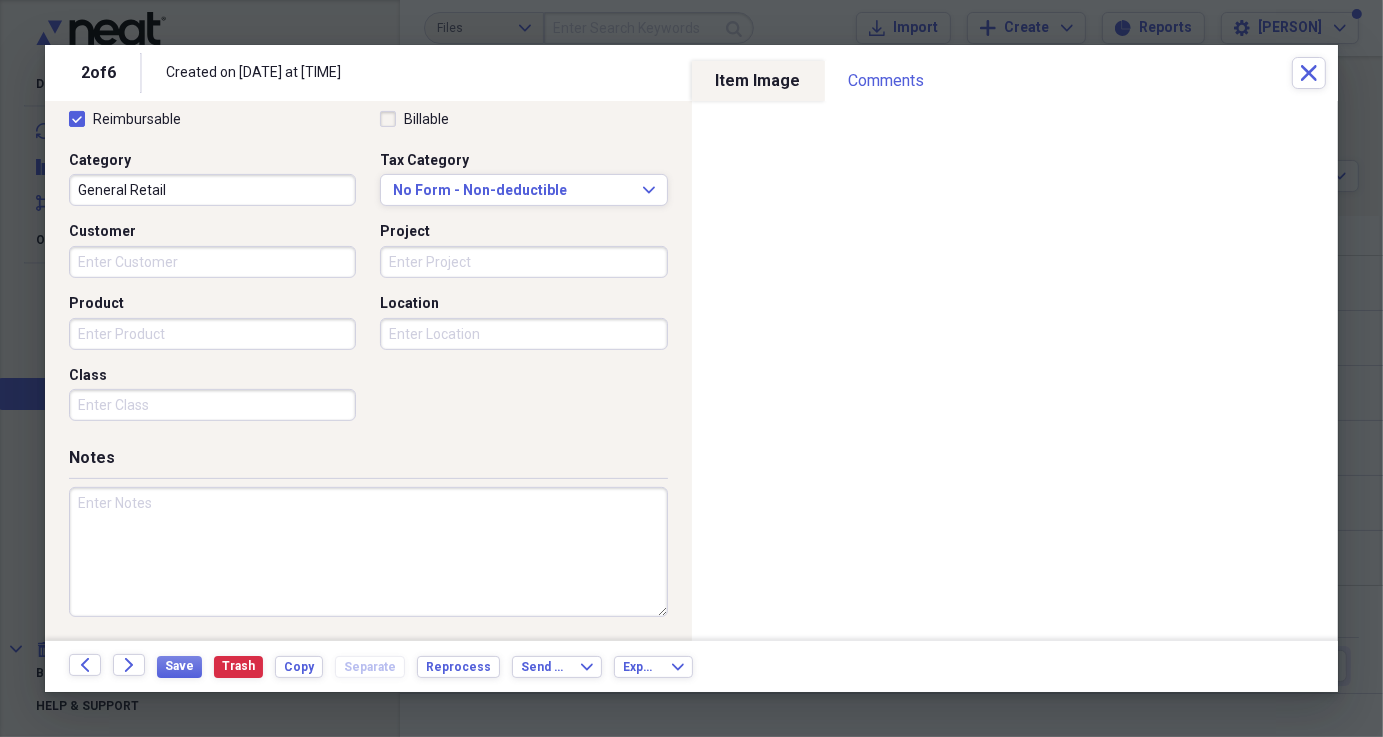 scroll, scrollTop: 419, scrollLeft: 0, axis: vertical 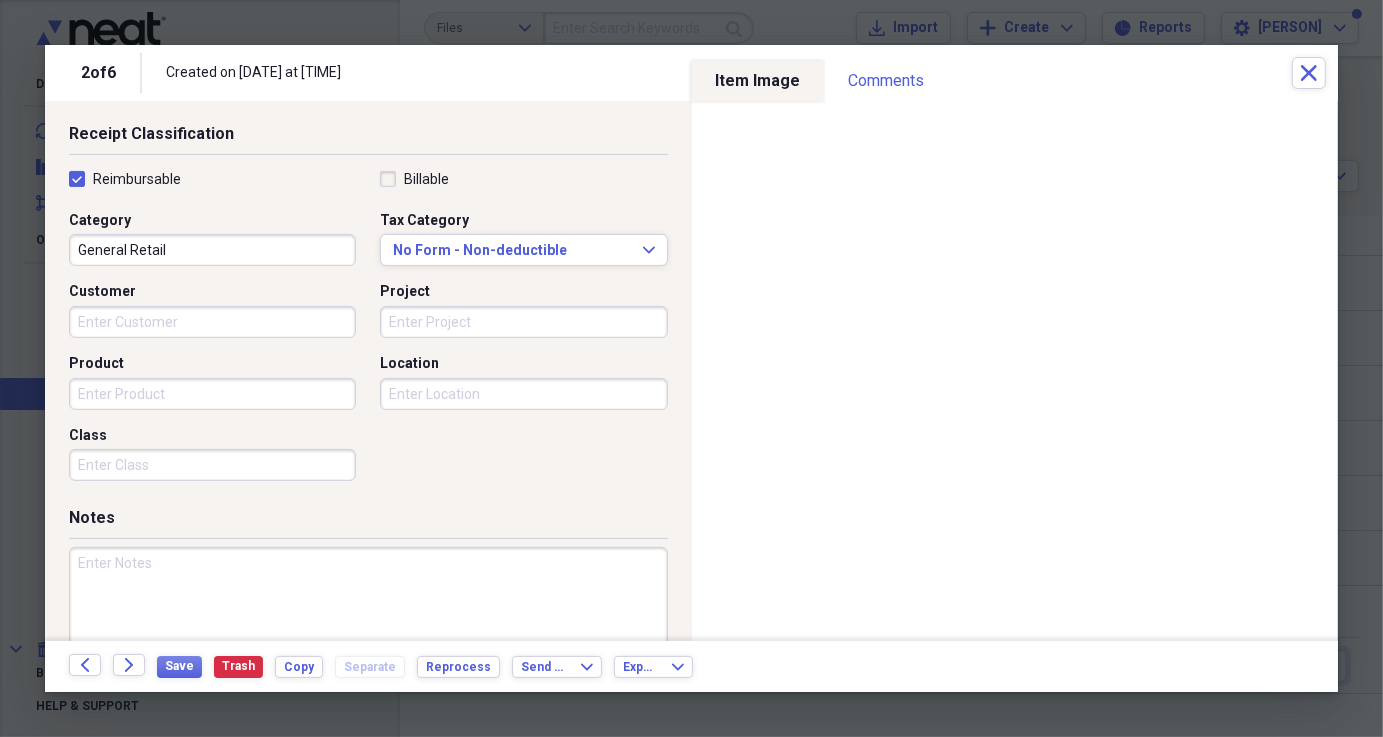 click on "General Retail" at bounding box center [212, 250] 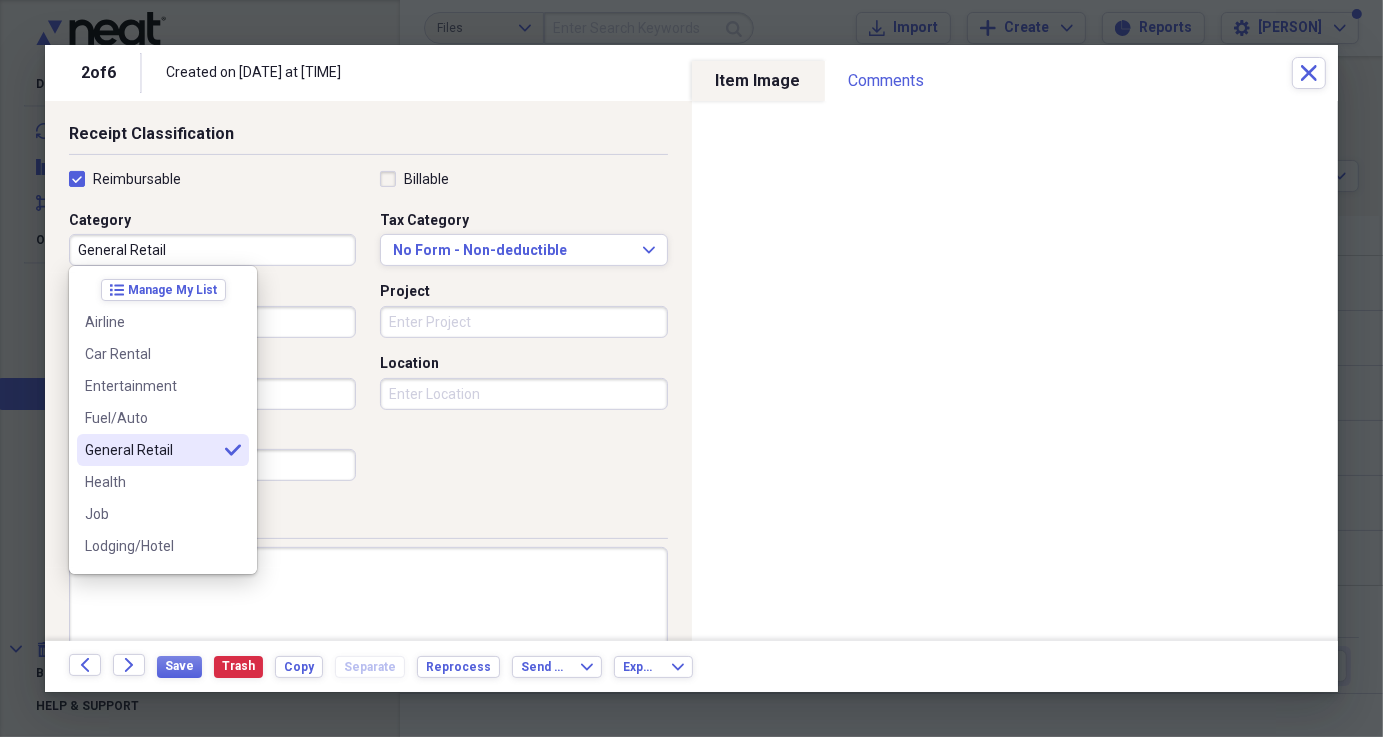 scroll, scrollTop: 380, scrollLeft: 0, axis: vertical 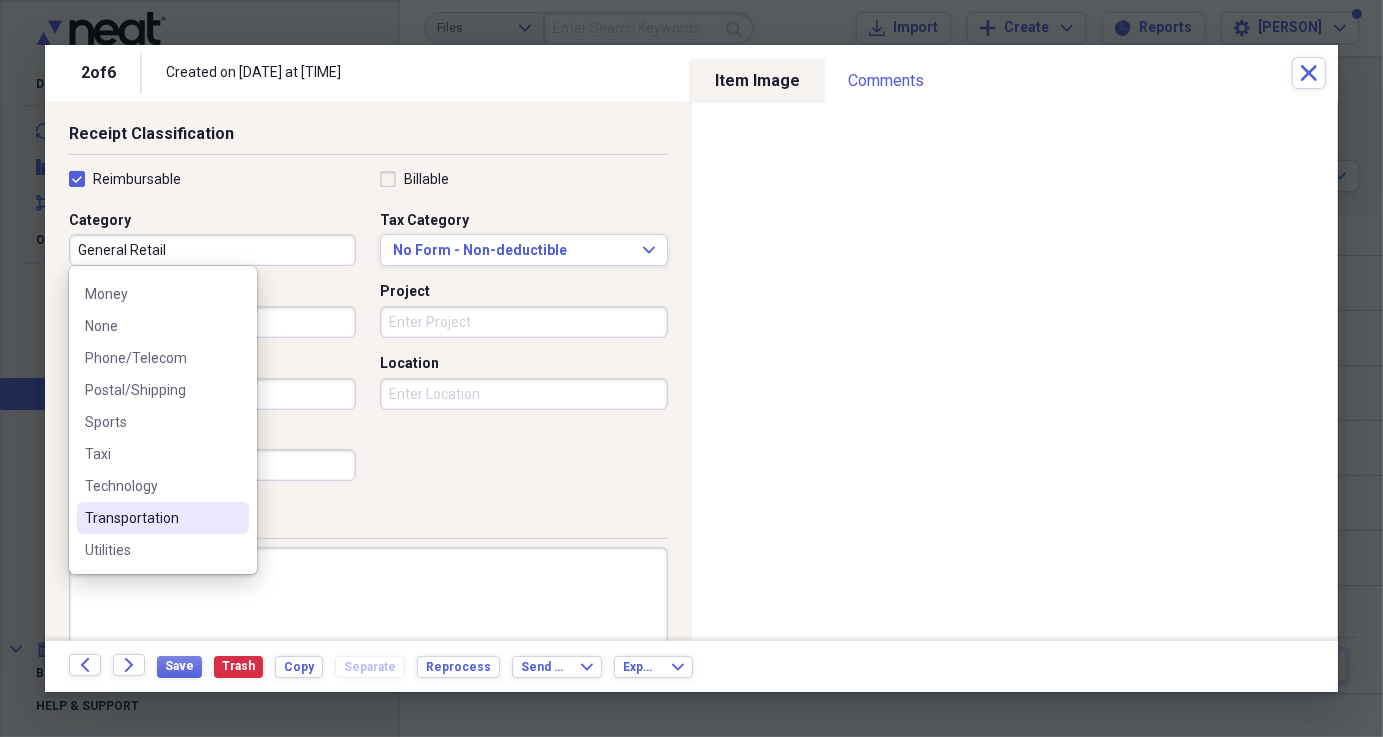 click on "Transportation" at bounding box center [151, 518] 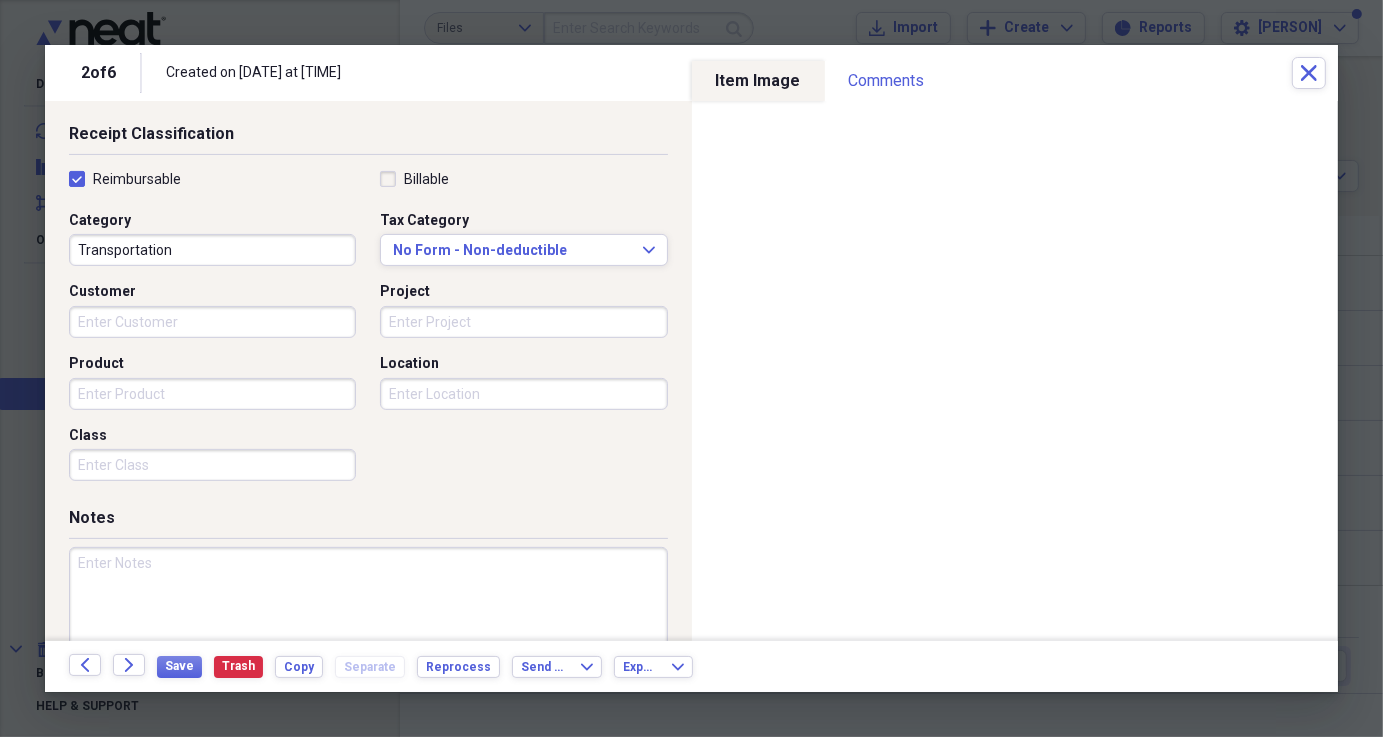 click at bounding box center (368, 612) 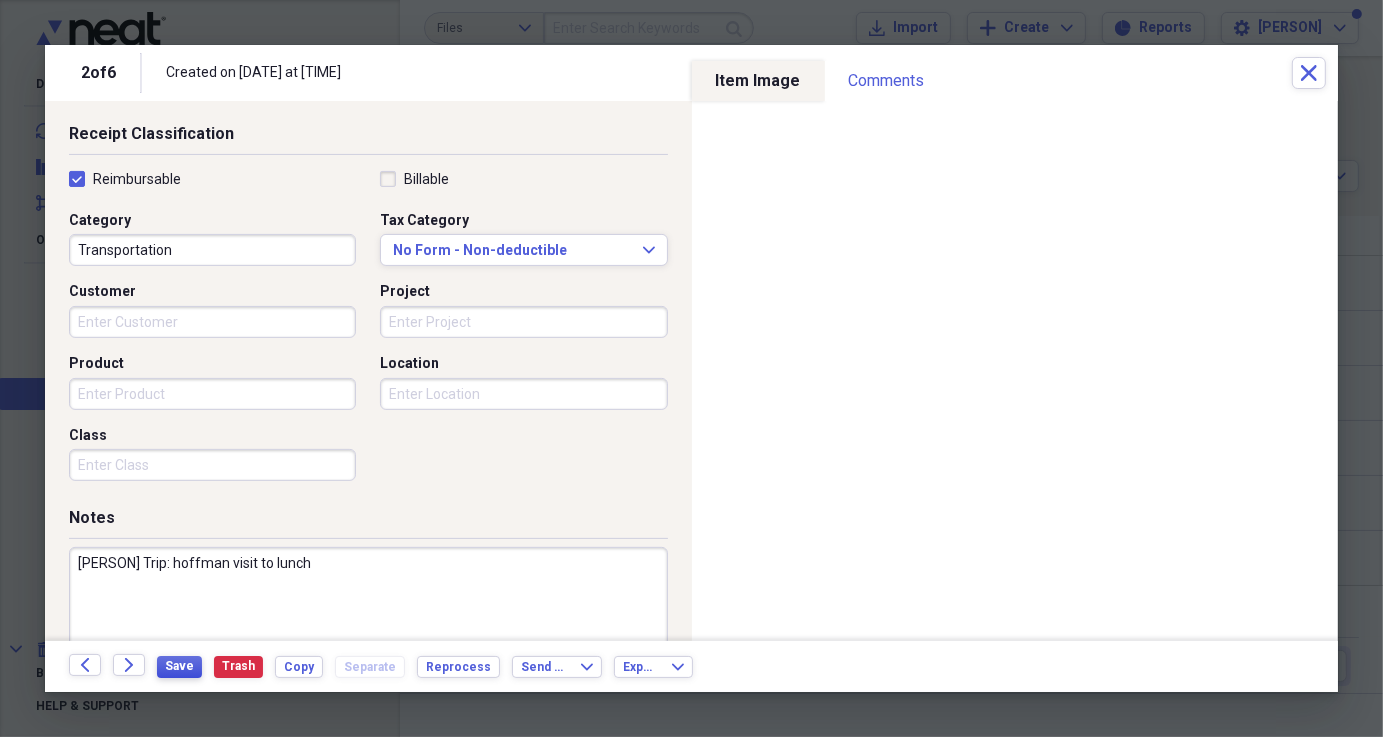 click on "Save" at bounding box center [179, 666] 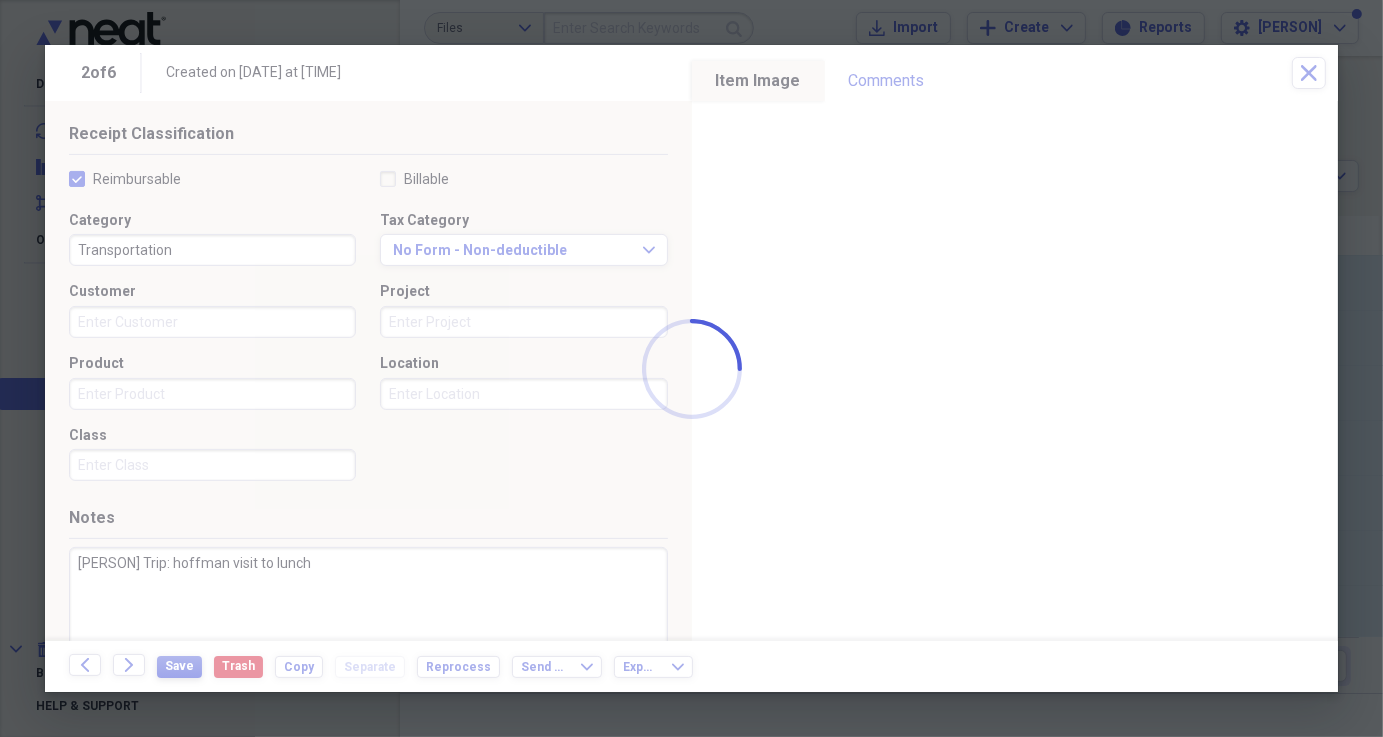 type on "[PERSON] Trip: hoffman visit to lunch" 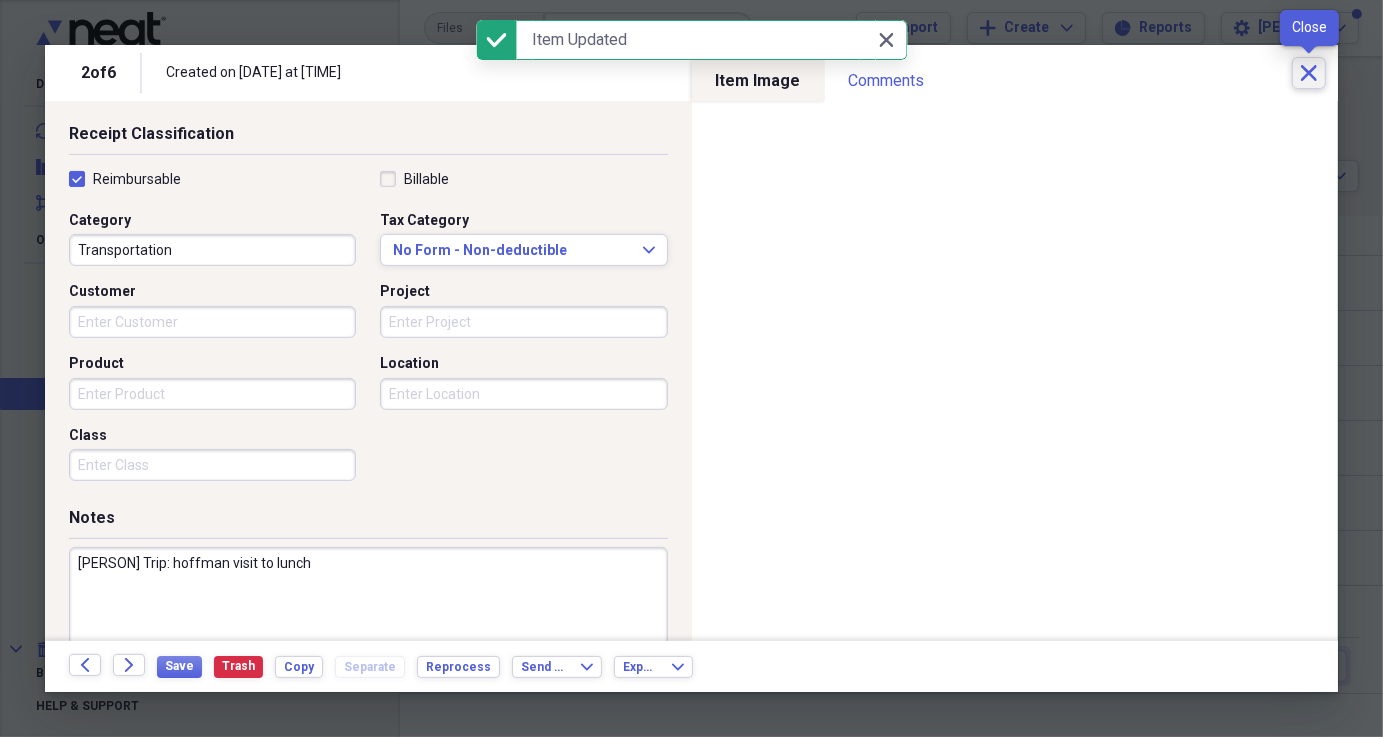 click on "Close" 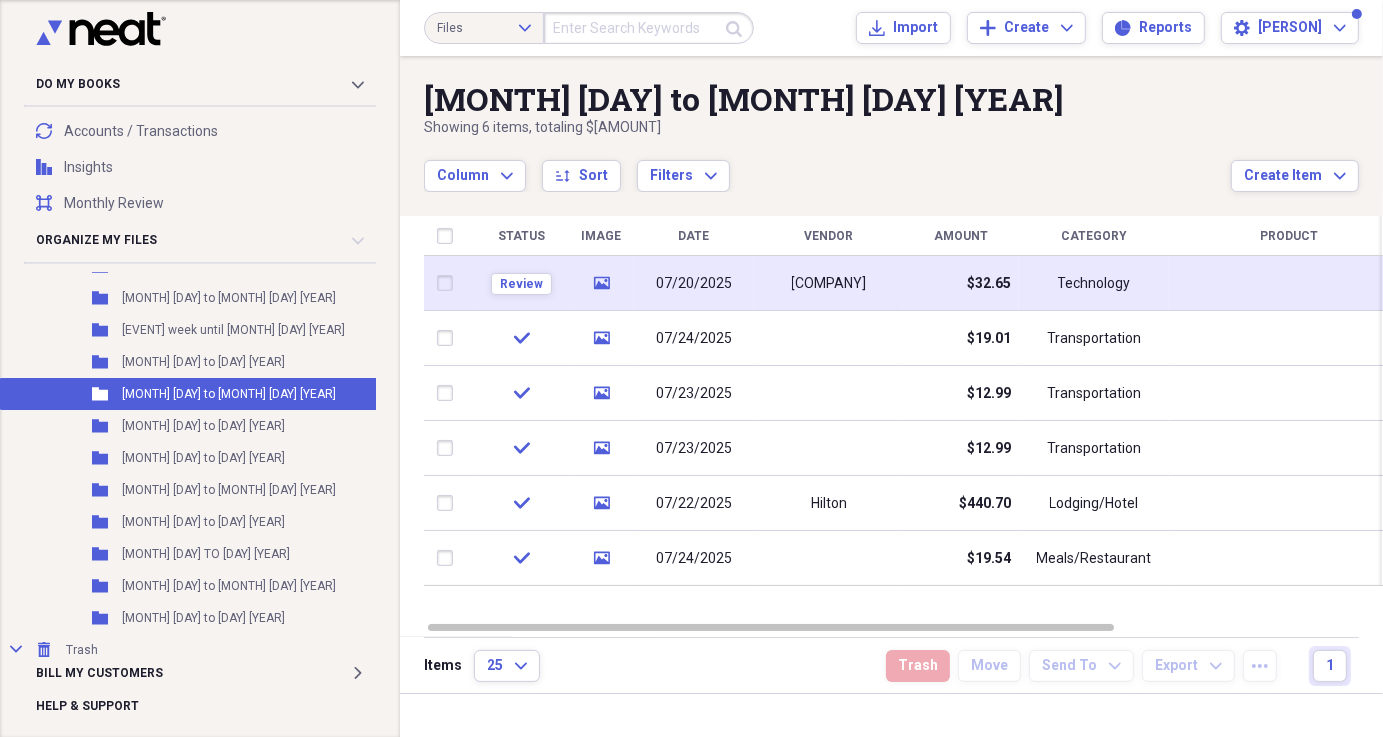 click on "$32.65" at bounding box center [989, 284] 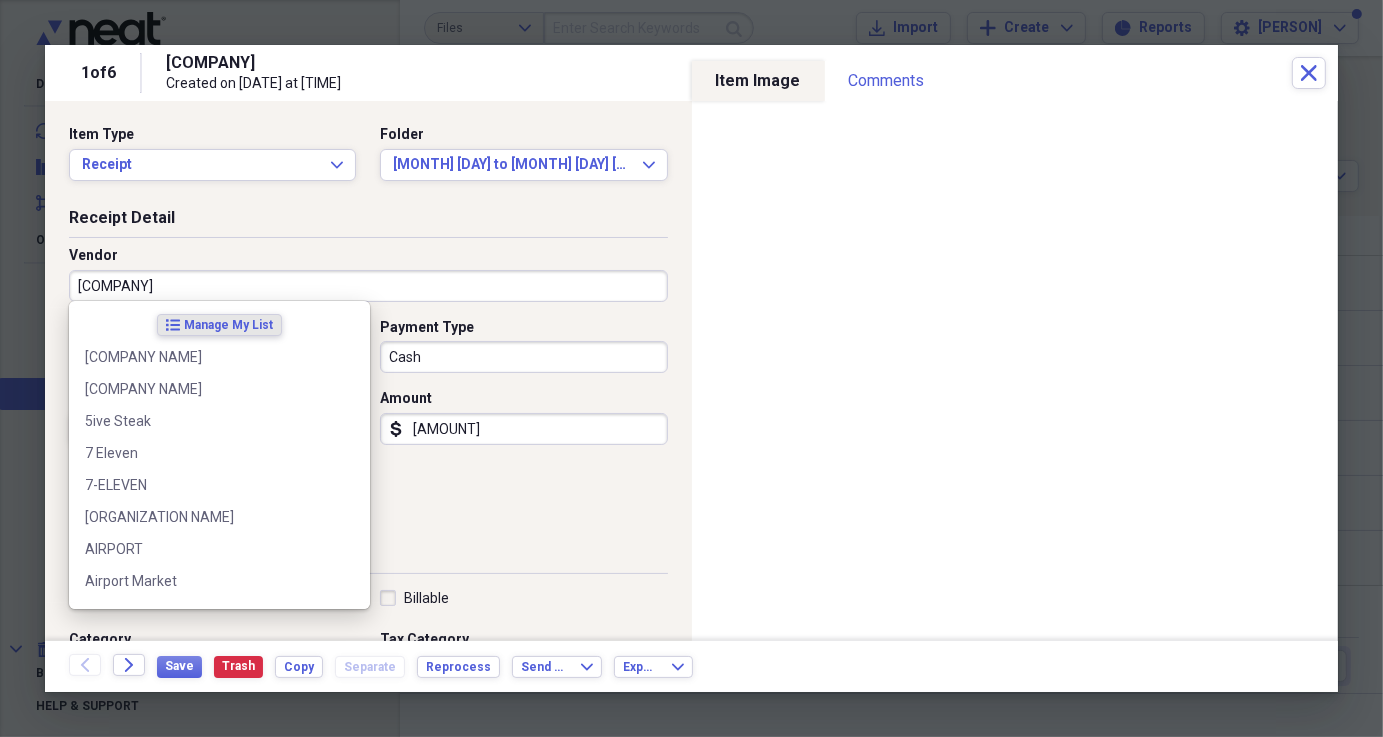 click on "[COMPANY]" at bounding box center [368, 286] 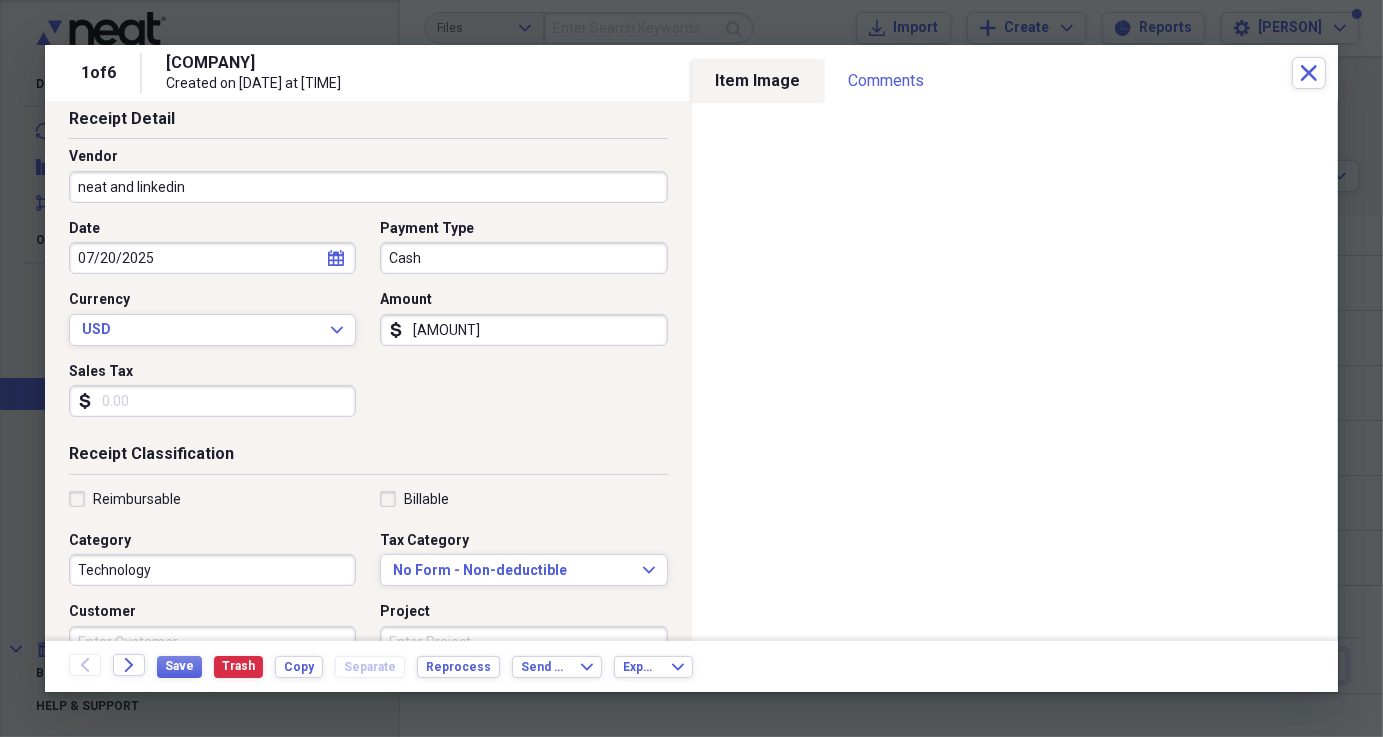 scroll, scrollTop: 107, scrollLeft: 0, axis: vertical 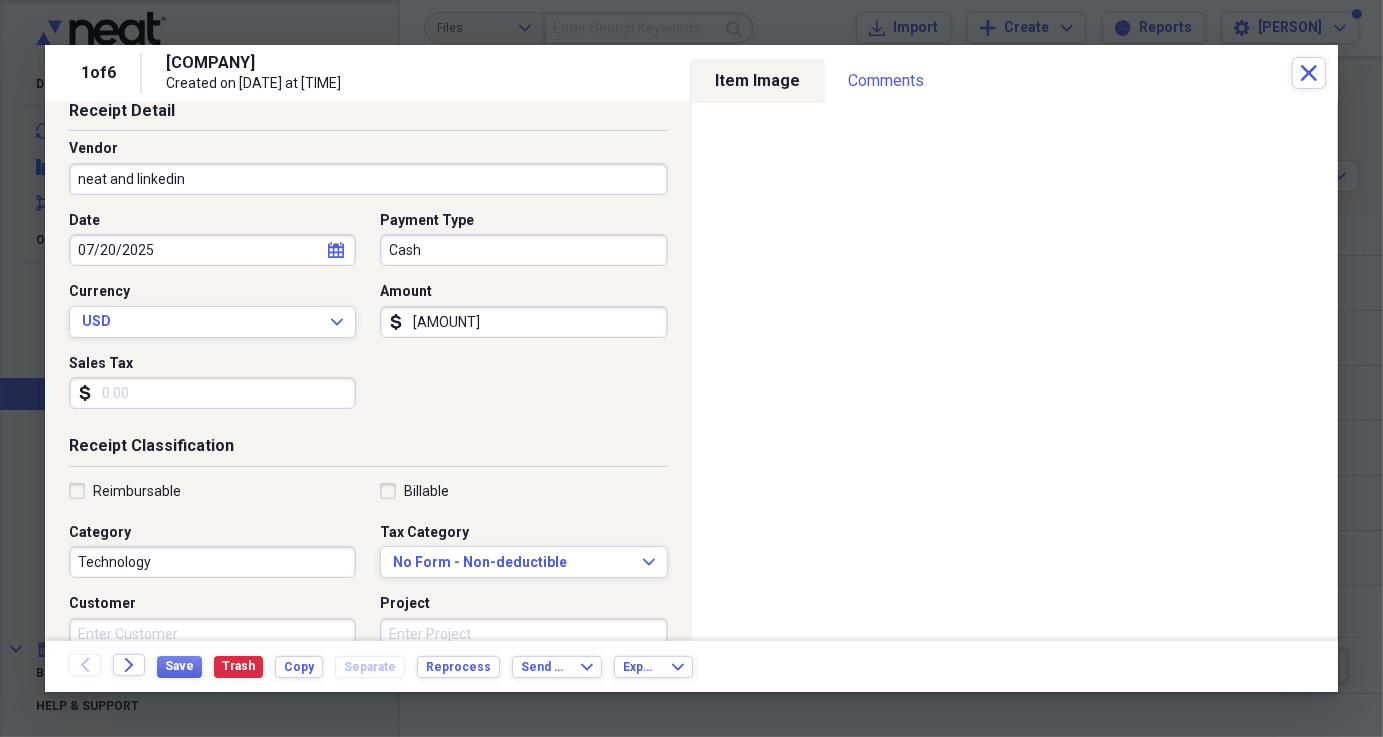 type on "neat and linkedin" 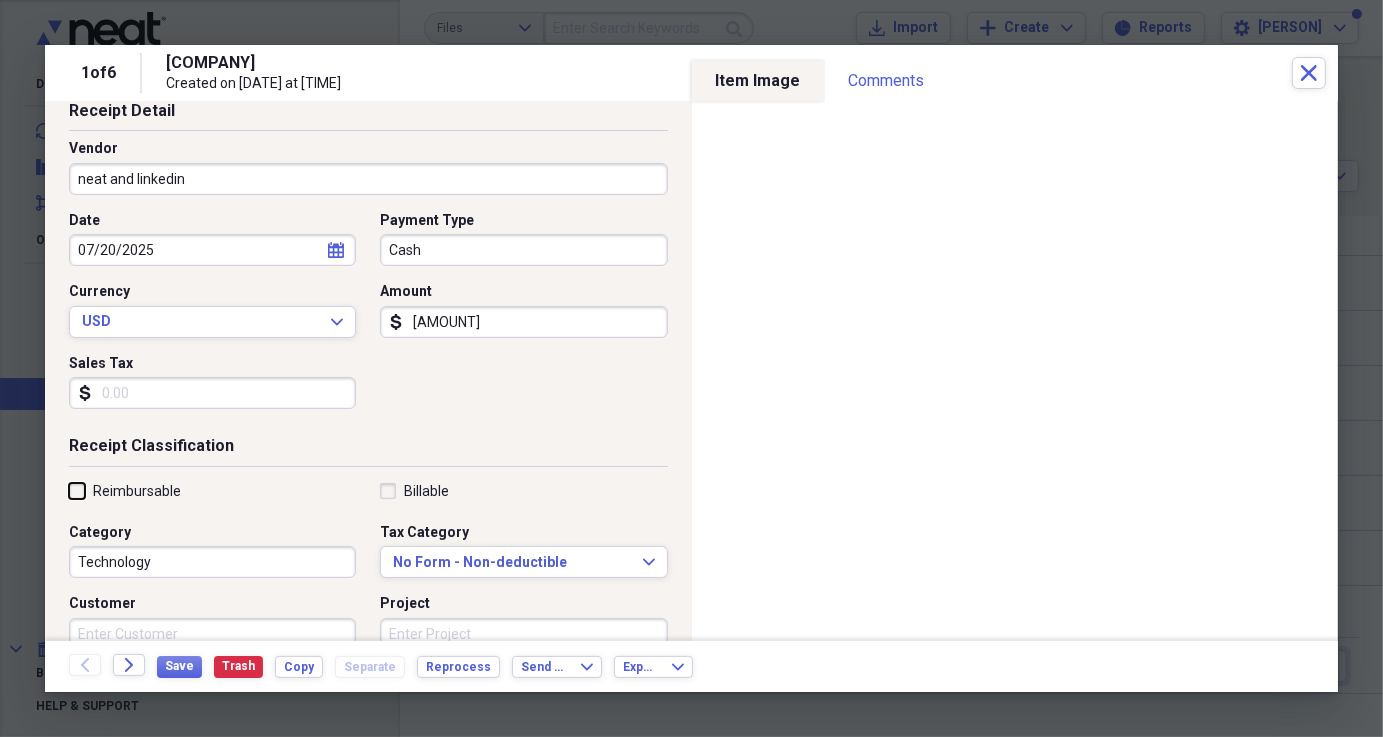 click on "Reimbursable" at bounding box center [69, 490] 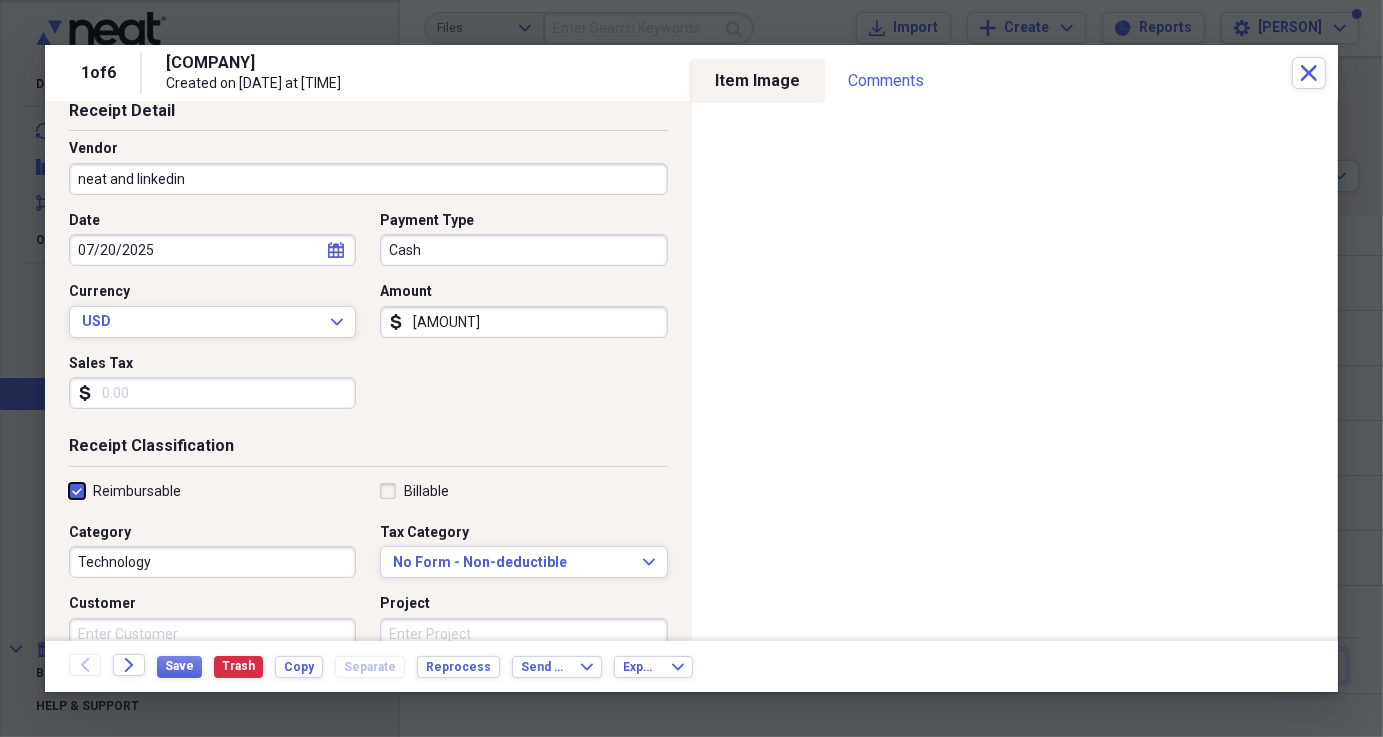 checkbox on "true" 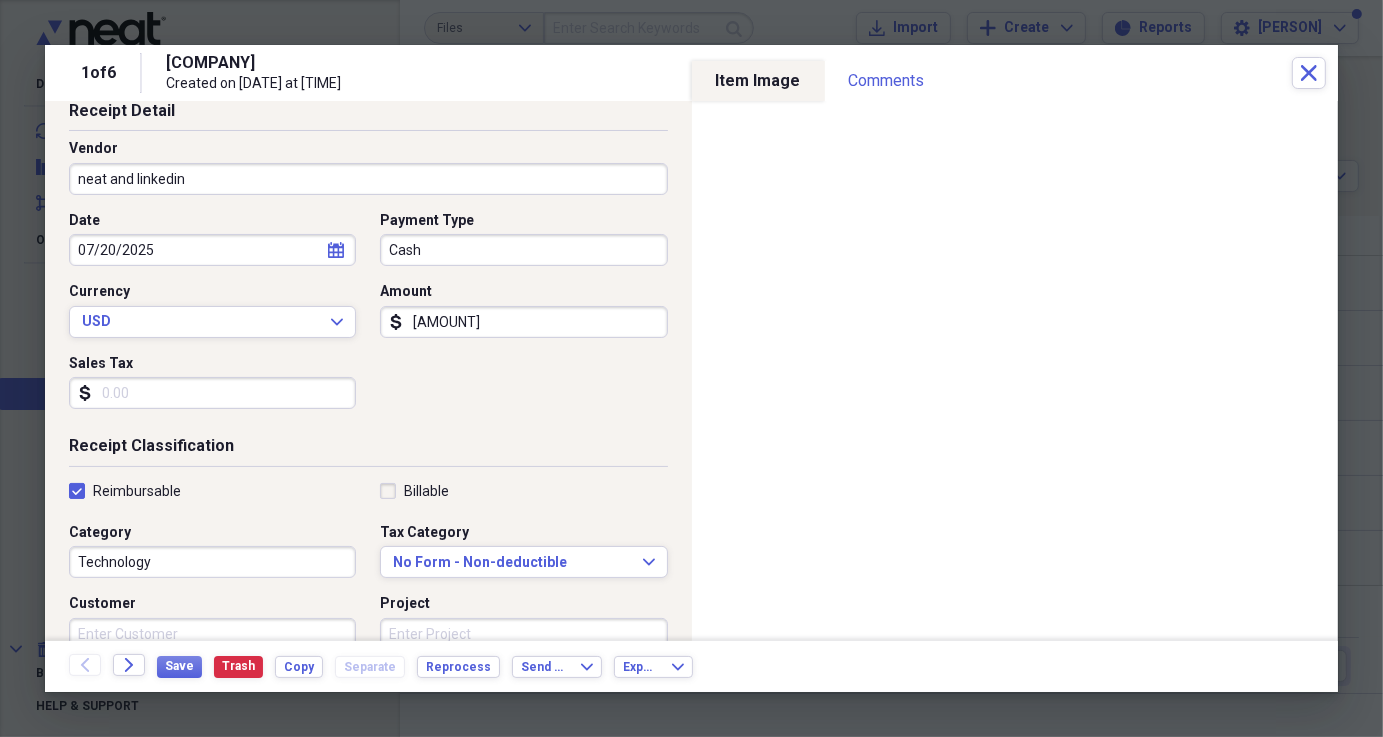 click on "[AMOUNT]" at bounding box center [523, 322] 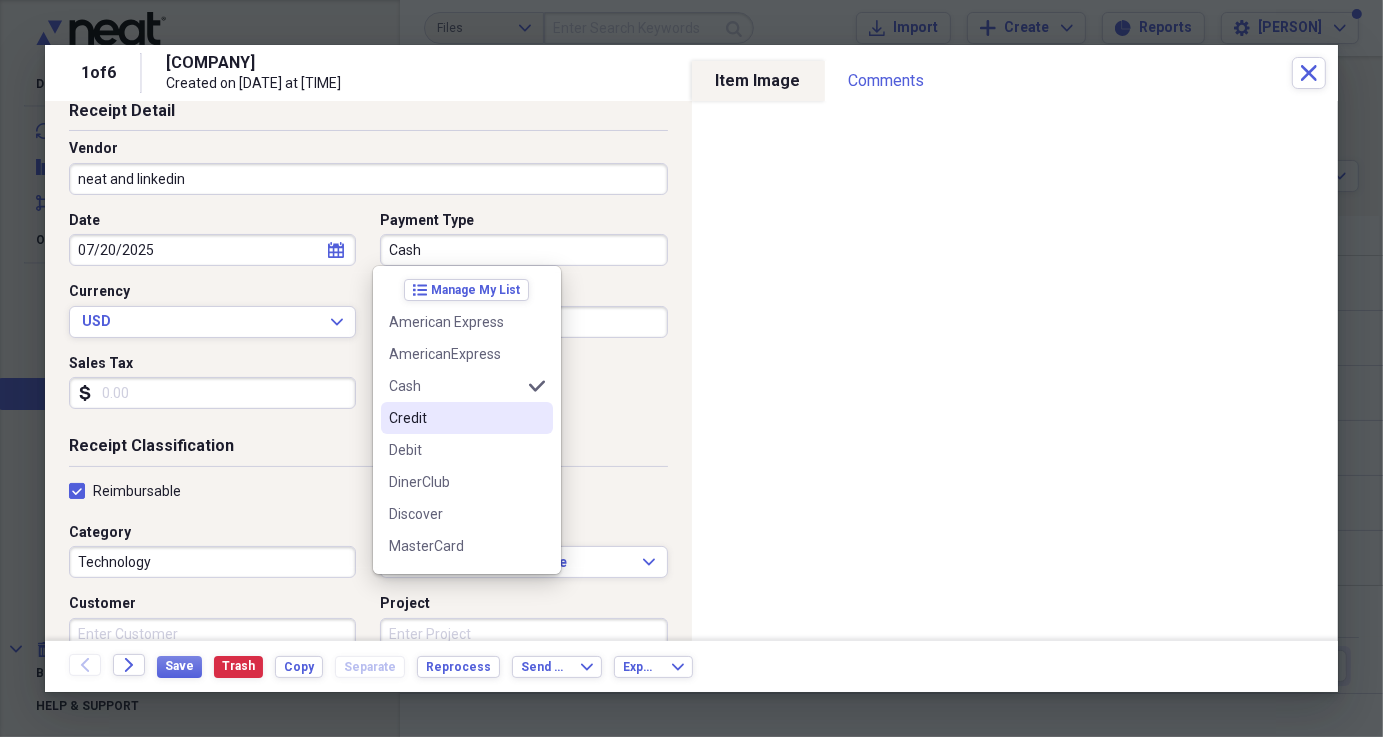 click on "Credit" at bounding box center [455, 418] 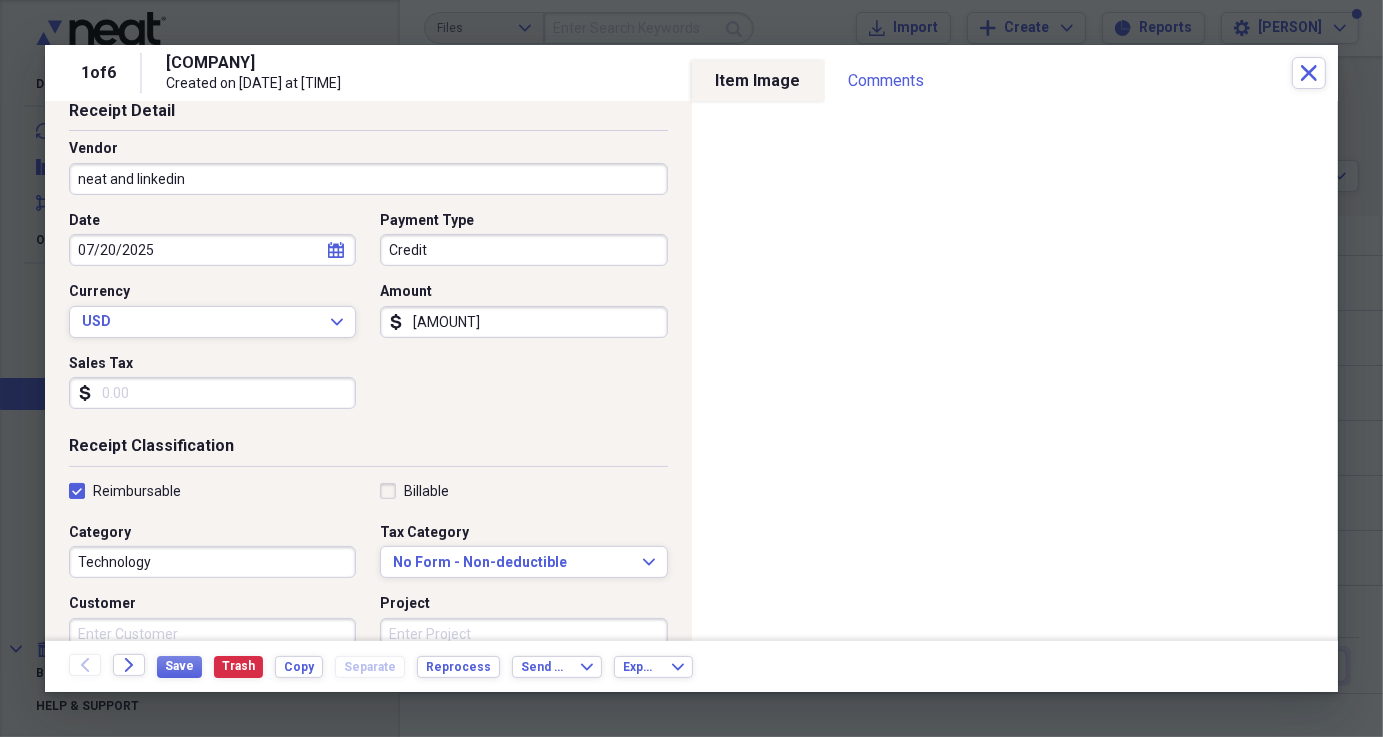 click on "[AMOUNT]" at bounding box center [523, 322] 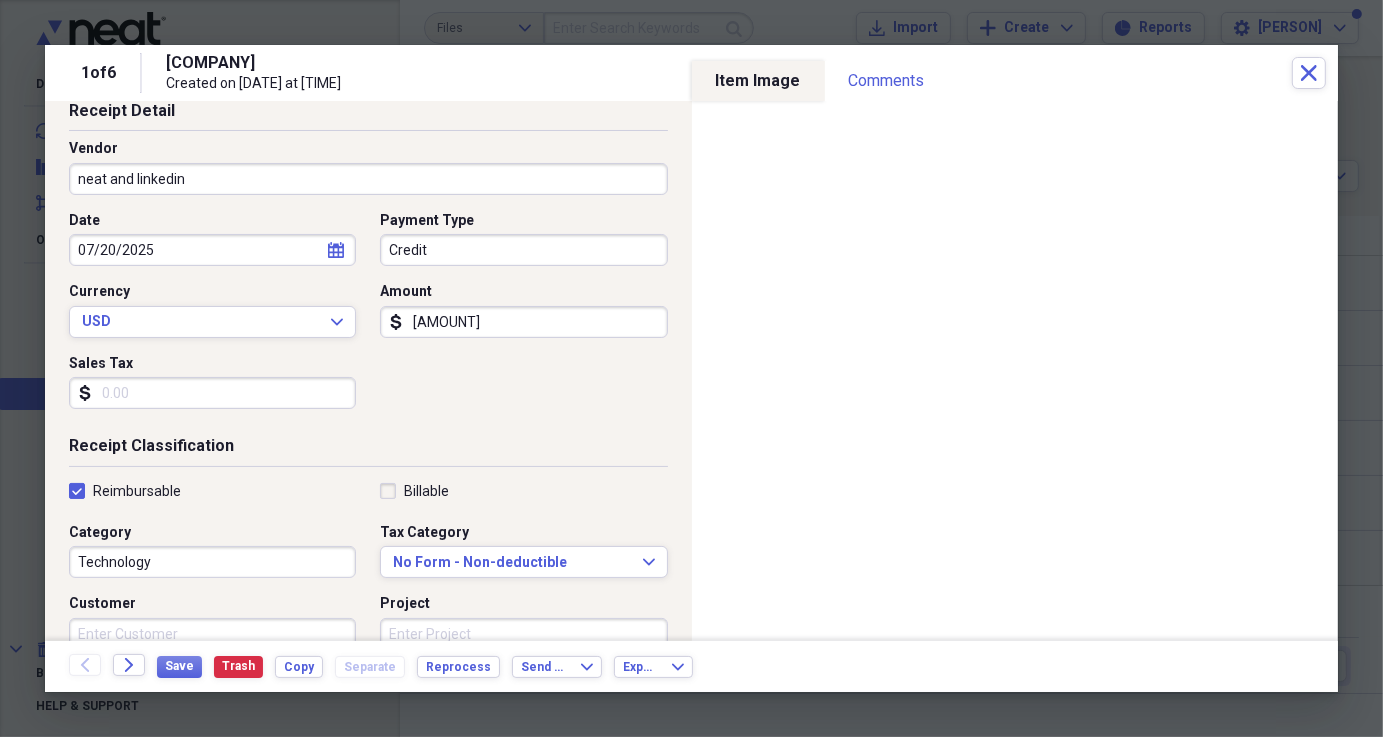 type on "[AMOUNT]" 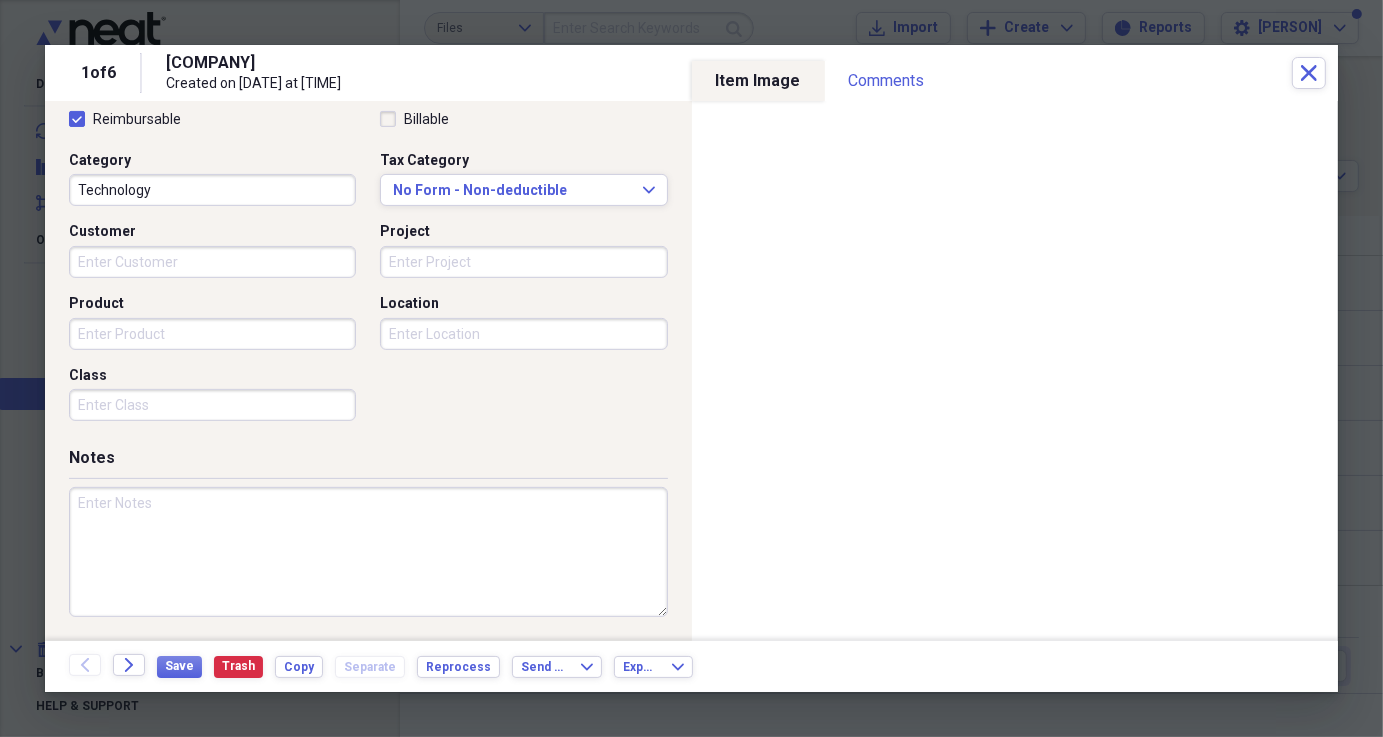 click at bounding box center (368, 552) 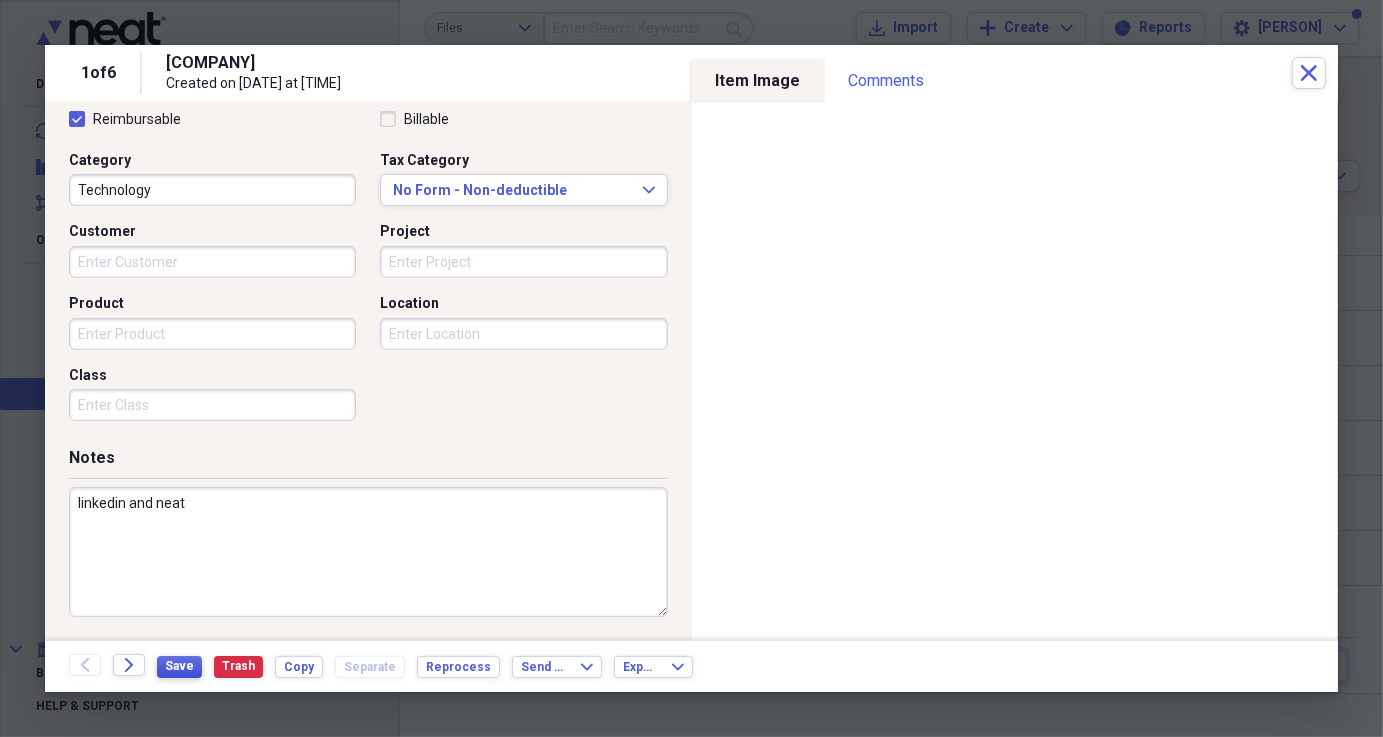 click on "Save" at bounding box center (179, 666) 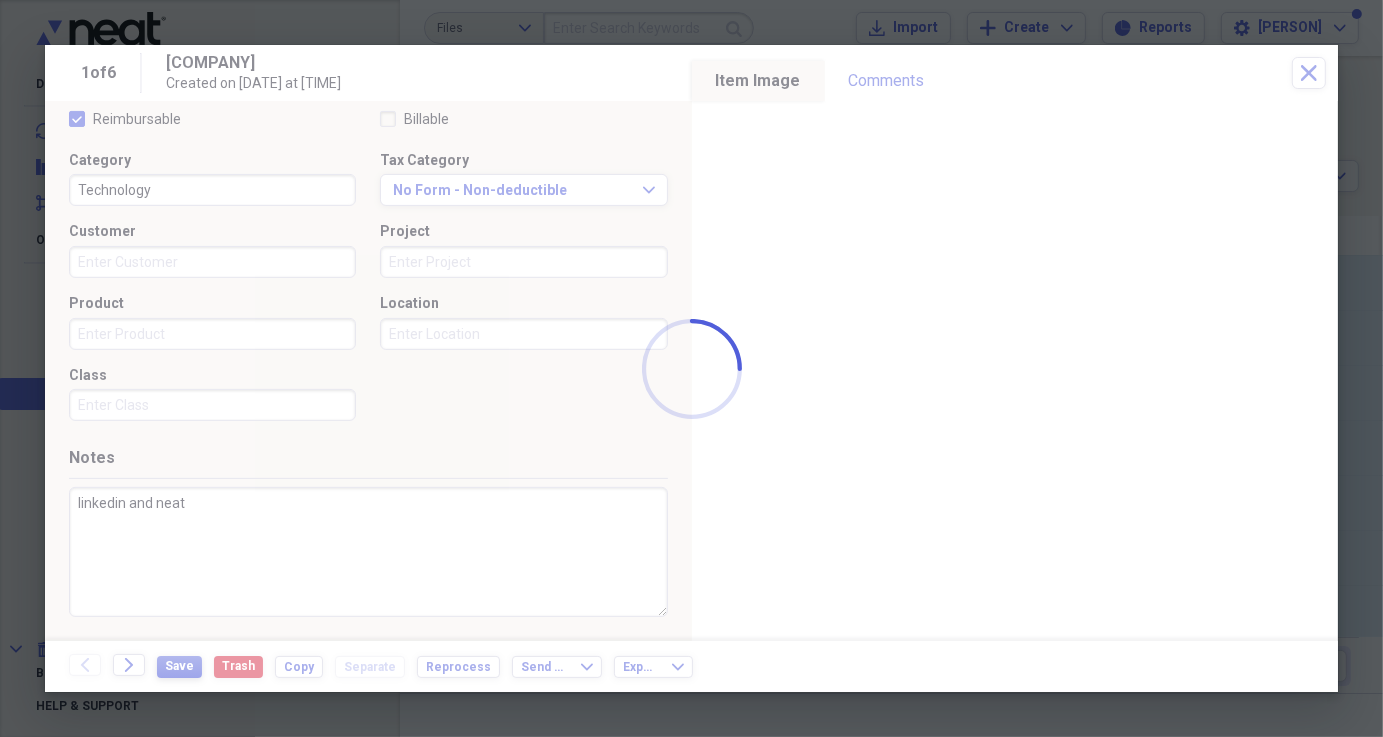 type on "linkedin and neat" 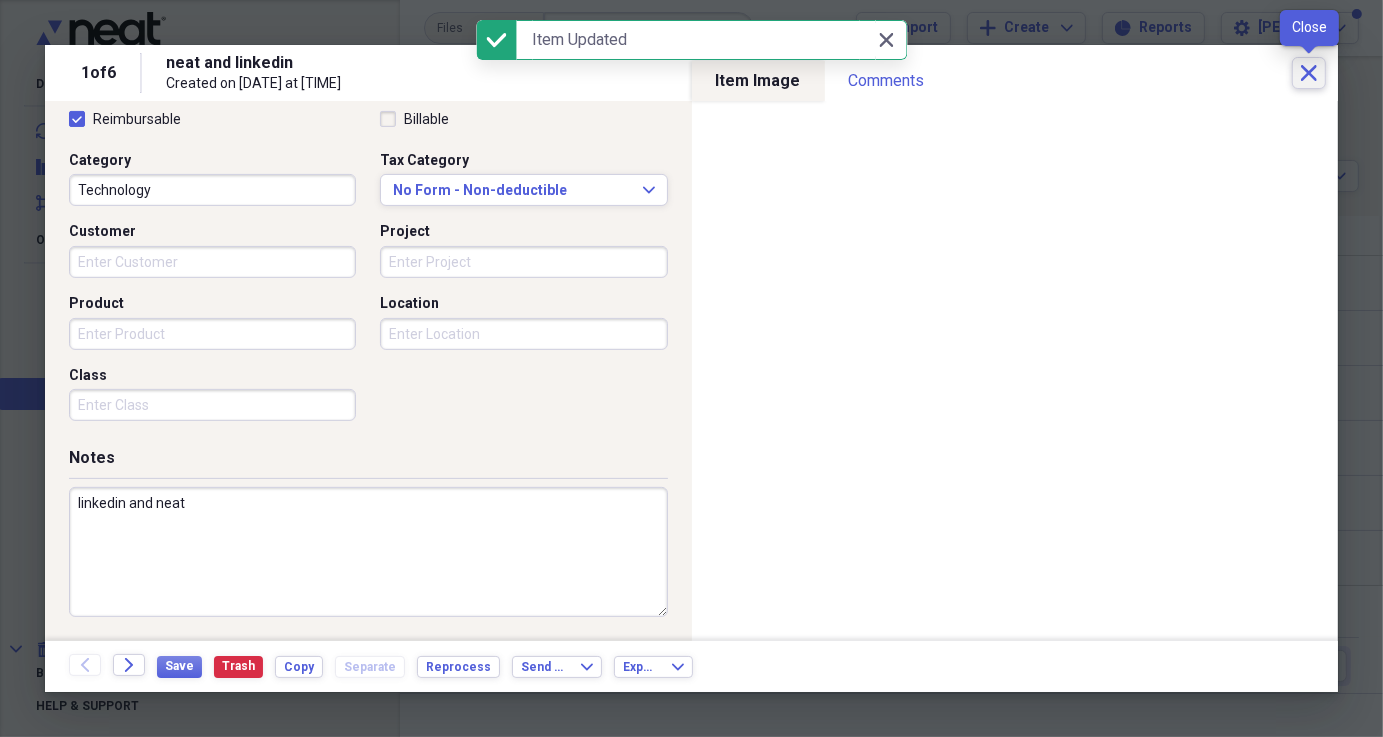 click on "Close" 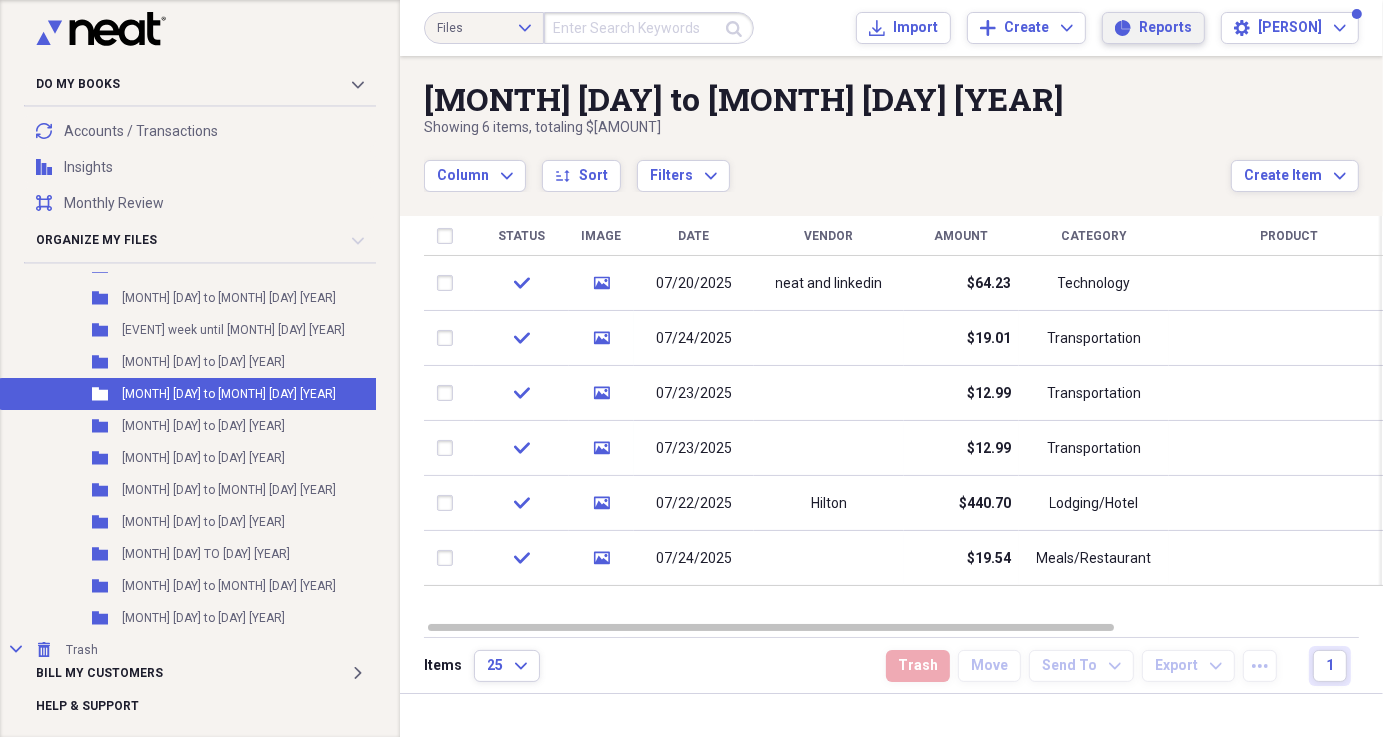 click on "Reports" at bounding box center [1165, 28] 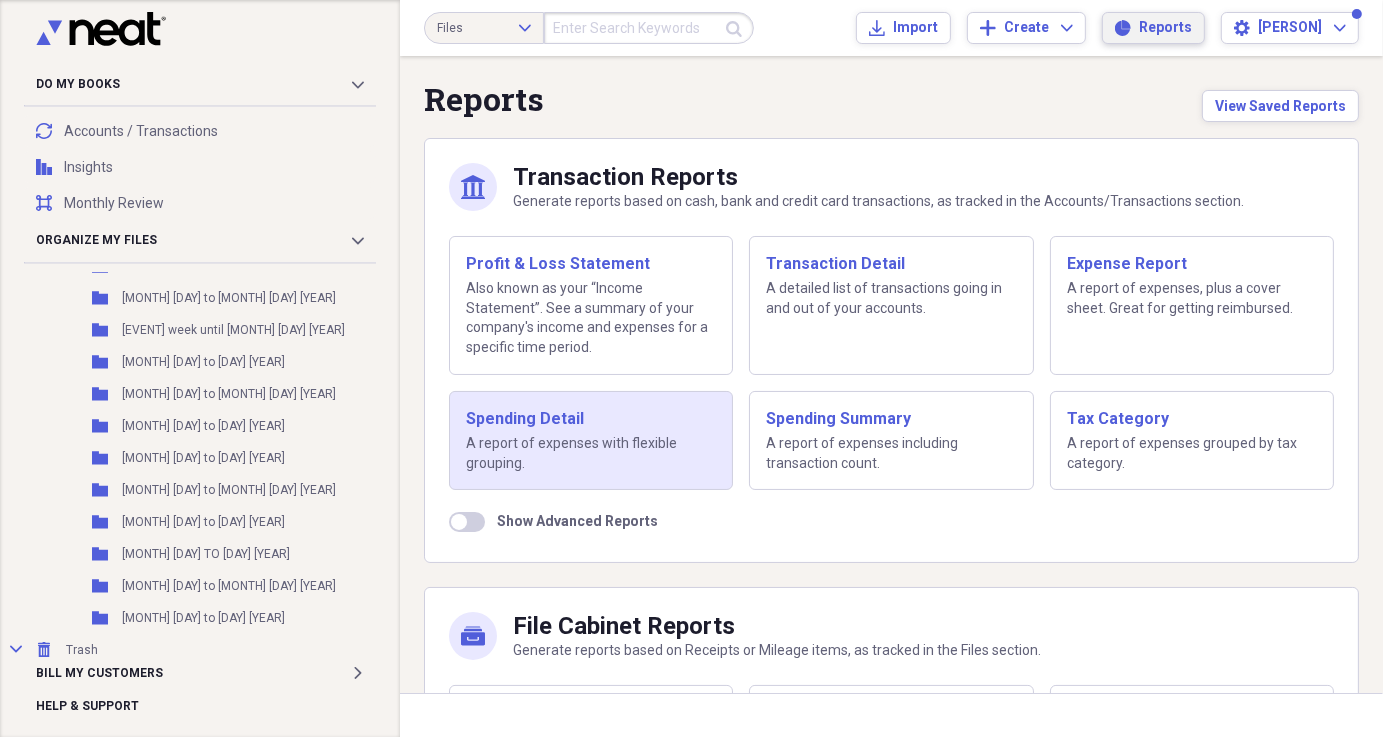 scroll, scrollTop: 272, scrollLeft: 0, axis: vertical 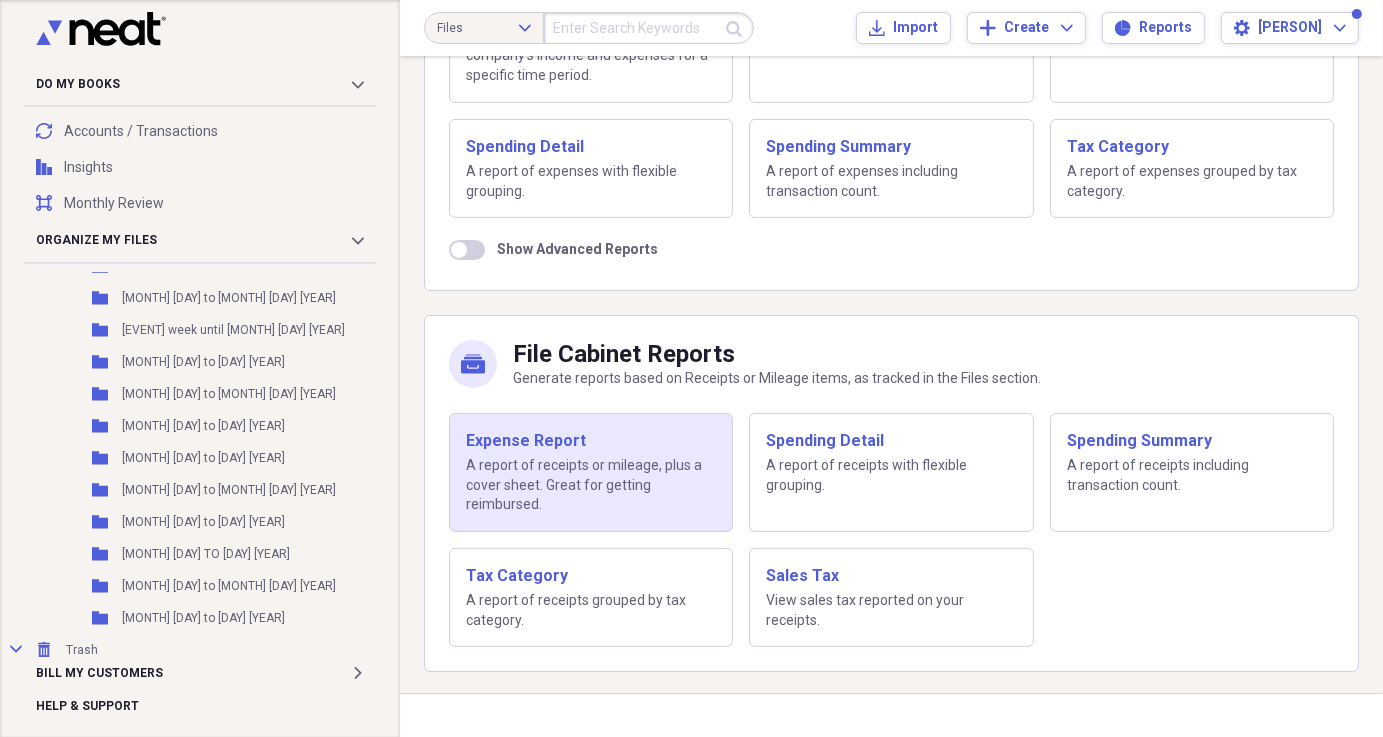 click on "A report of receipts or mileage, plus a cover sheet. Great for getting reimbursed." at bounding box center [591, 485] 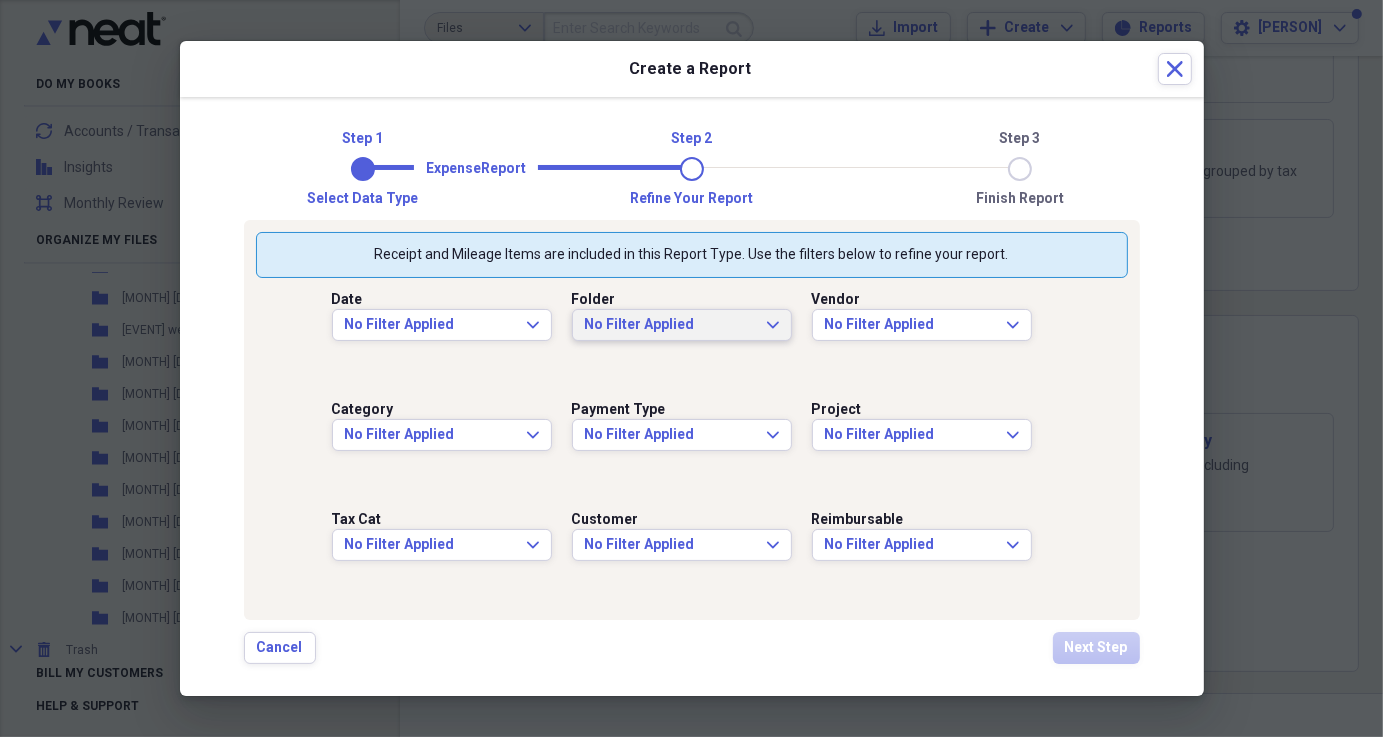 click on "No Filter Applied" at bounding box center (670, 325) 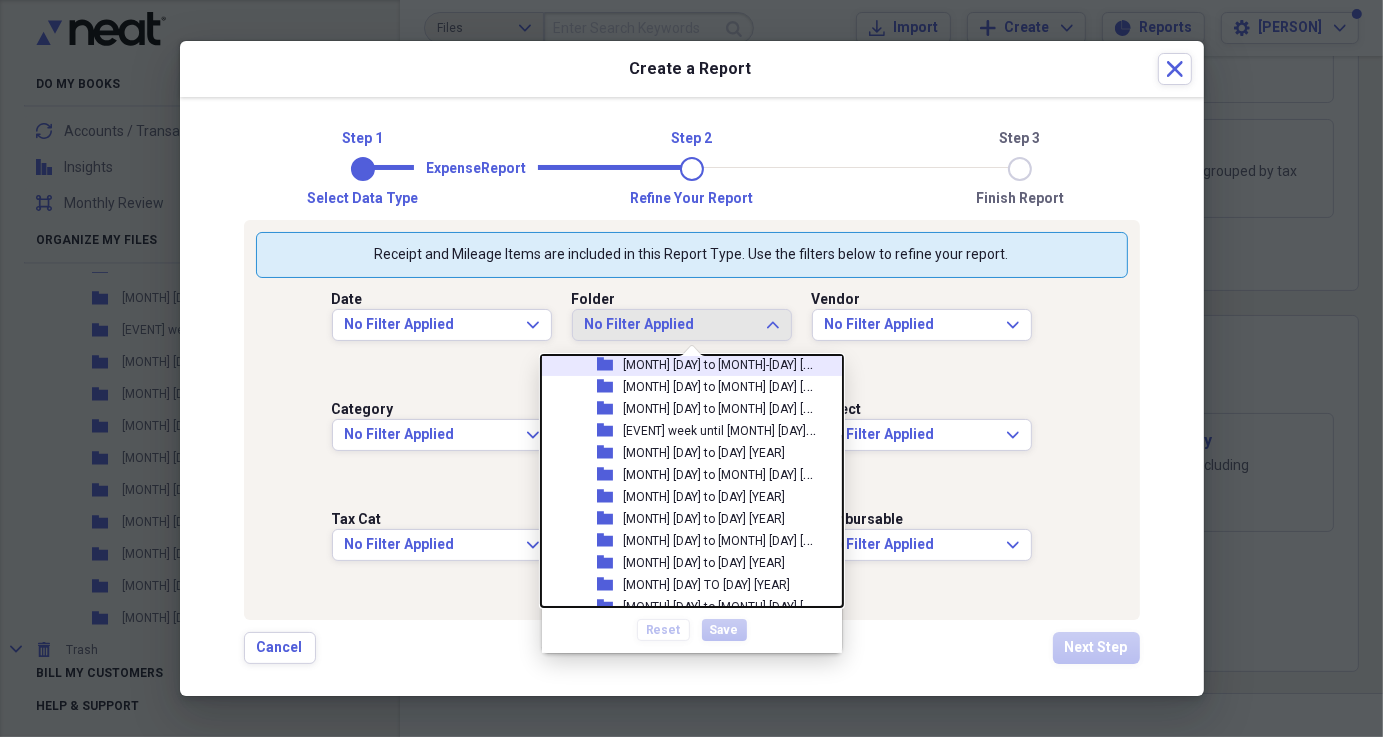 scroll, scrollTop: 180, scrollLeft: 0, axis: vertical 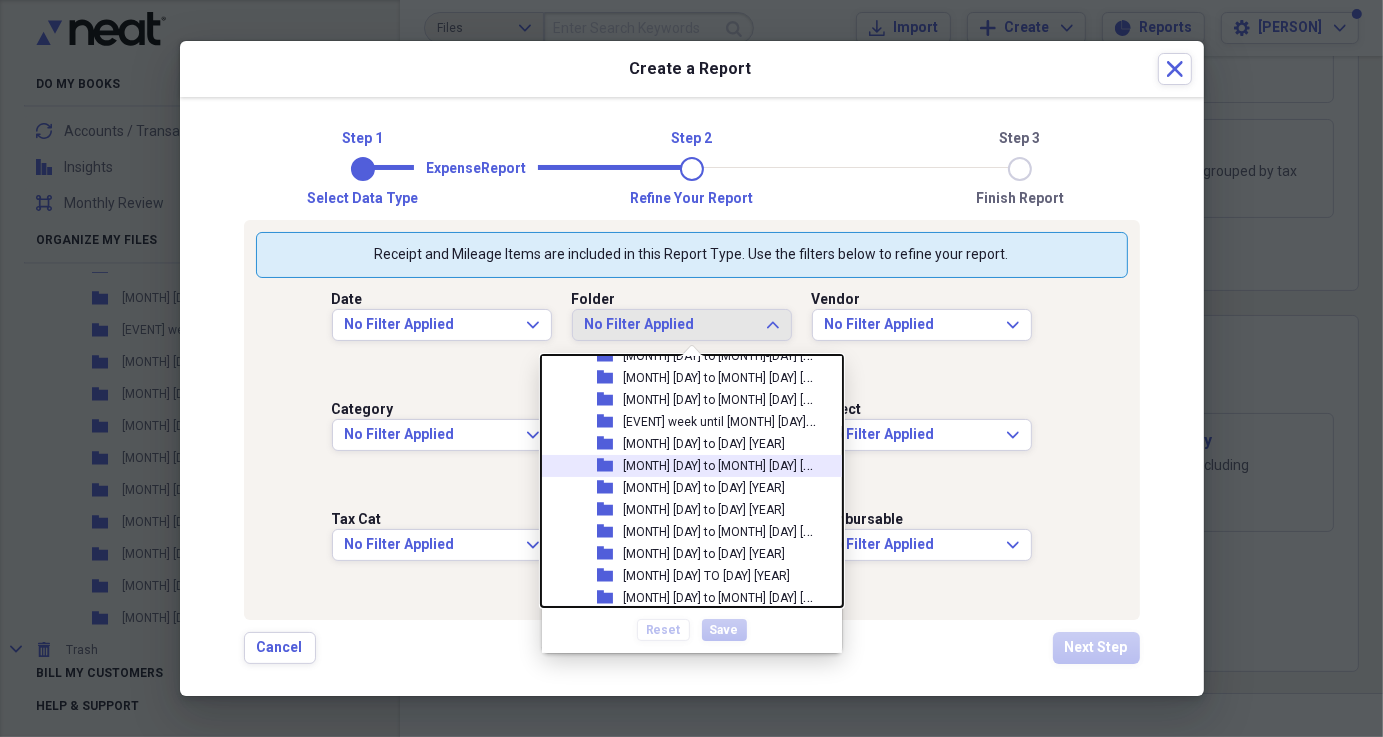 click on "[MONTH] [DAY] to [MONTH] [DAY] [YEAR]" at bounding box center (730, 464) 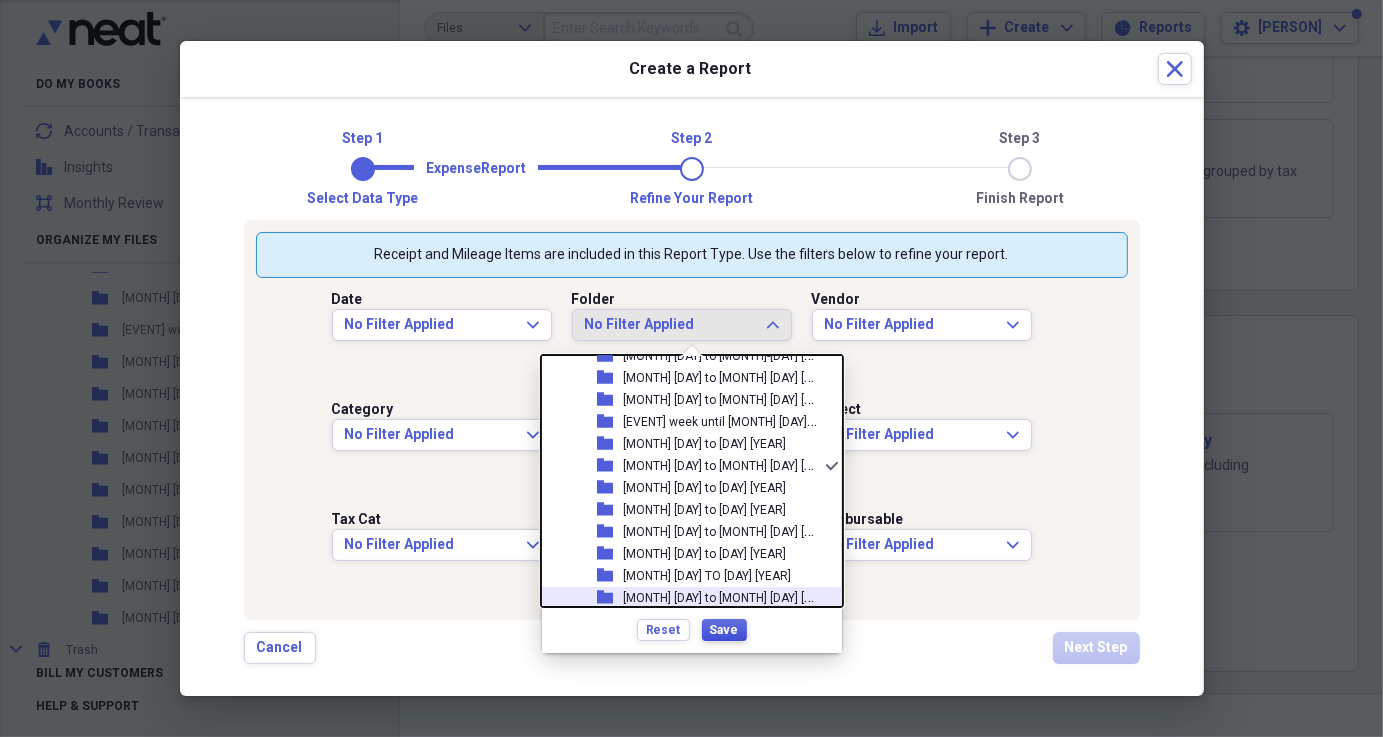 click on "Save" at bounding box center [724, 630] 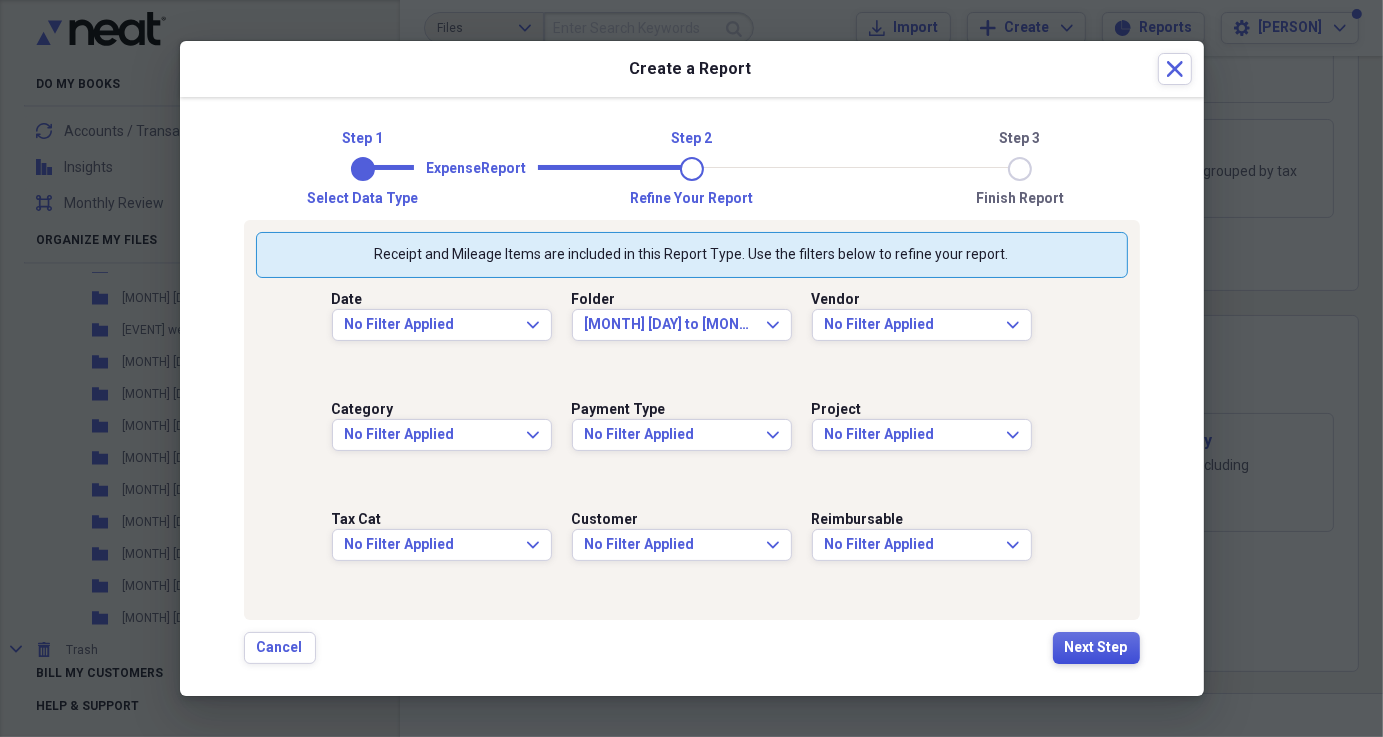 click on "Next Step" at bounding box center [1096, 648] 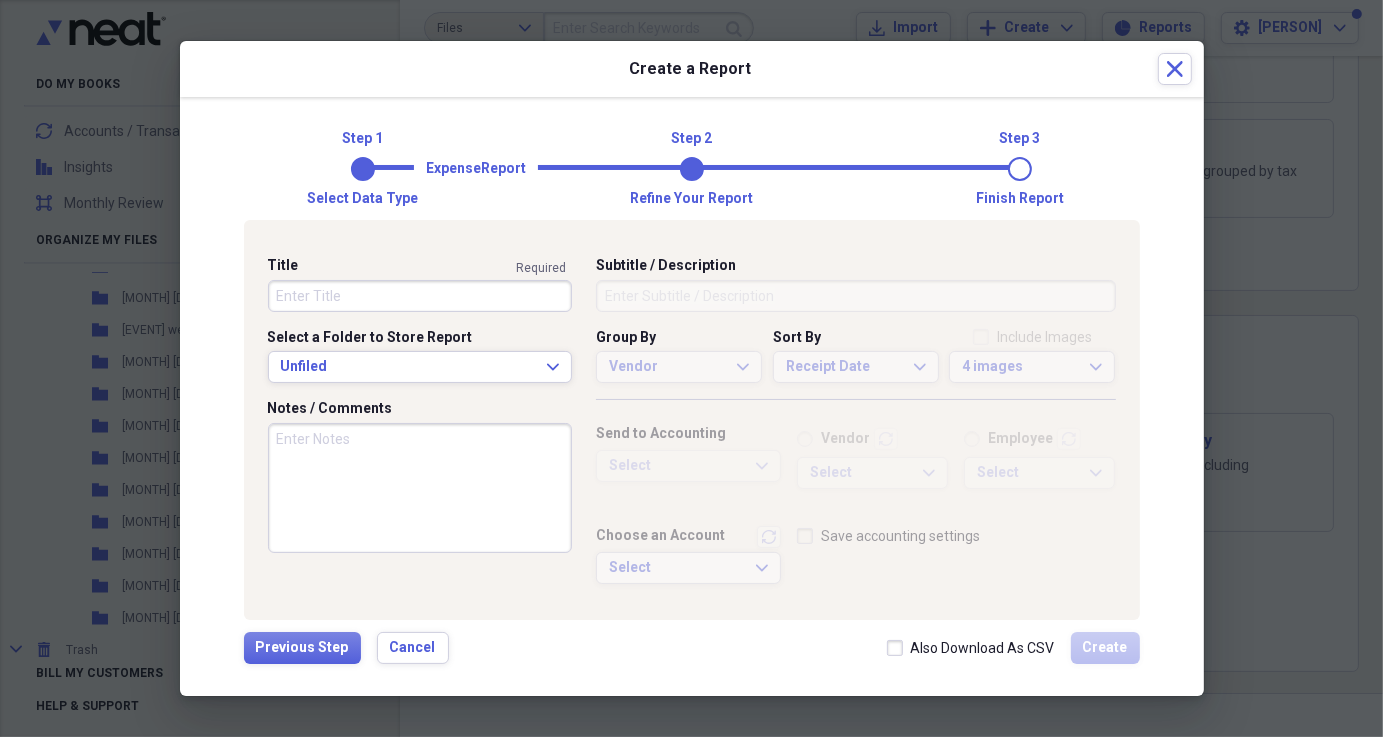 click on "Title" at bounding box center (420, 296) 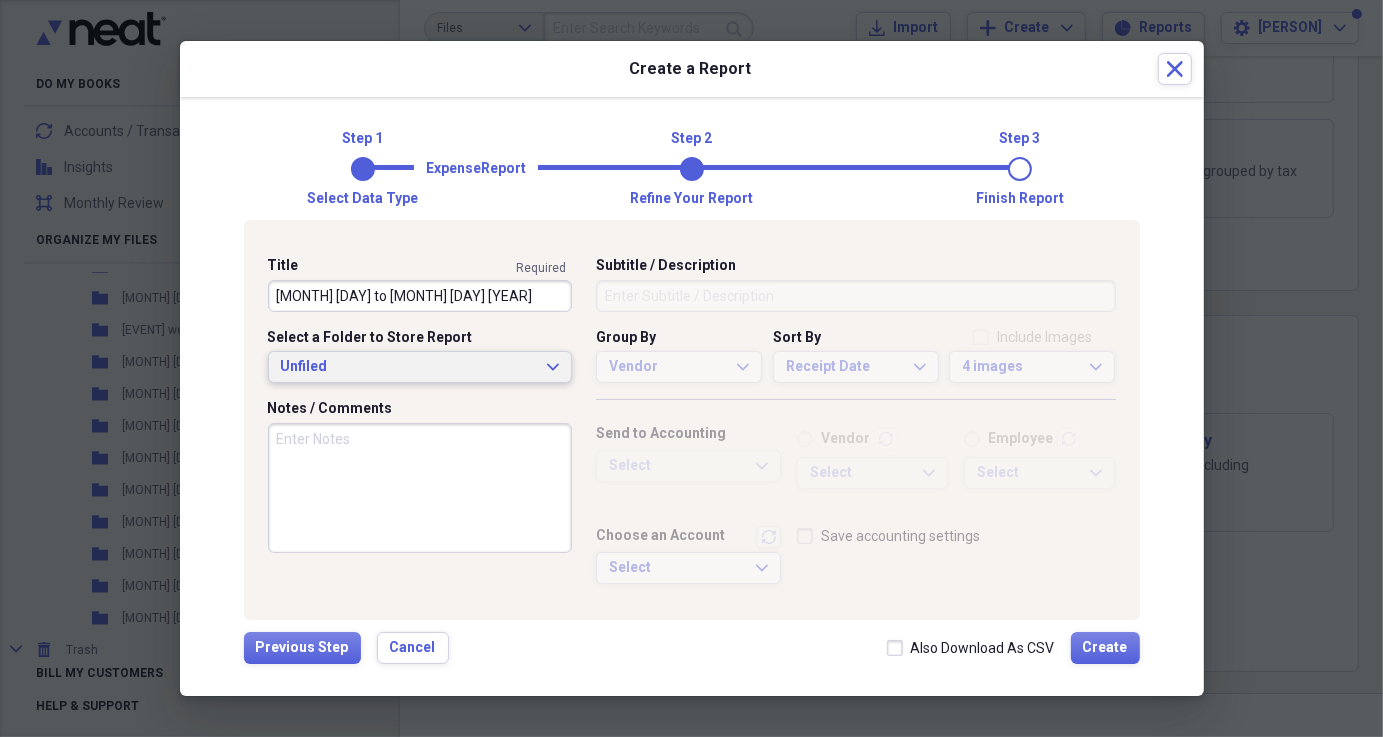 type on "[MONTH] [DAY] to [MONTH] [DAY] [YEAR]" 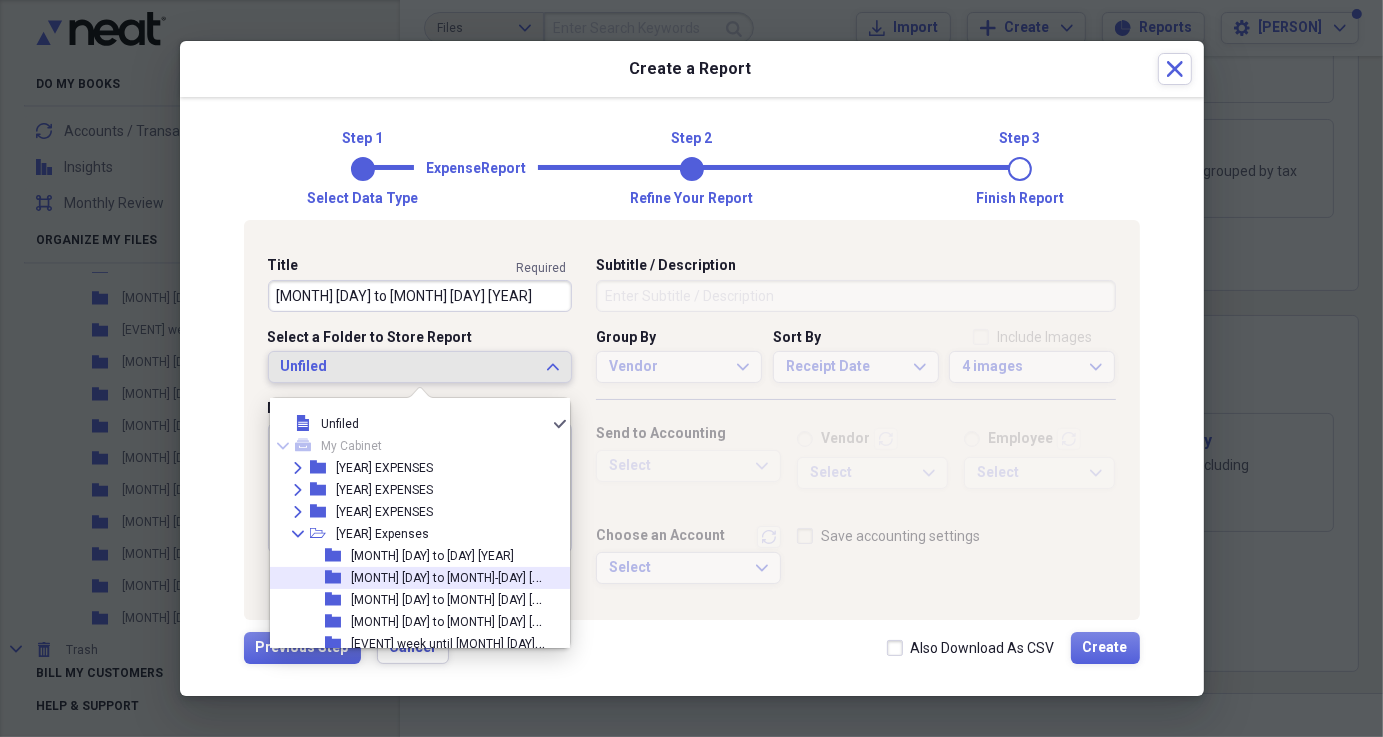 scroll, scrollTop: 205, scrollLeft: 0, axis: vertical 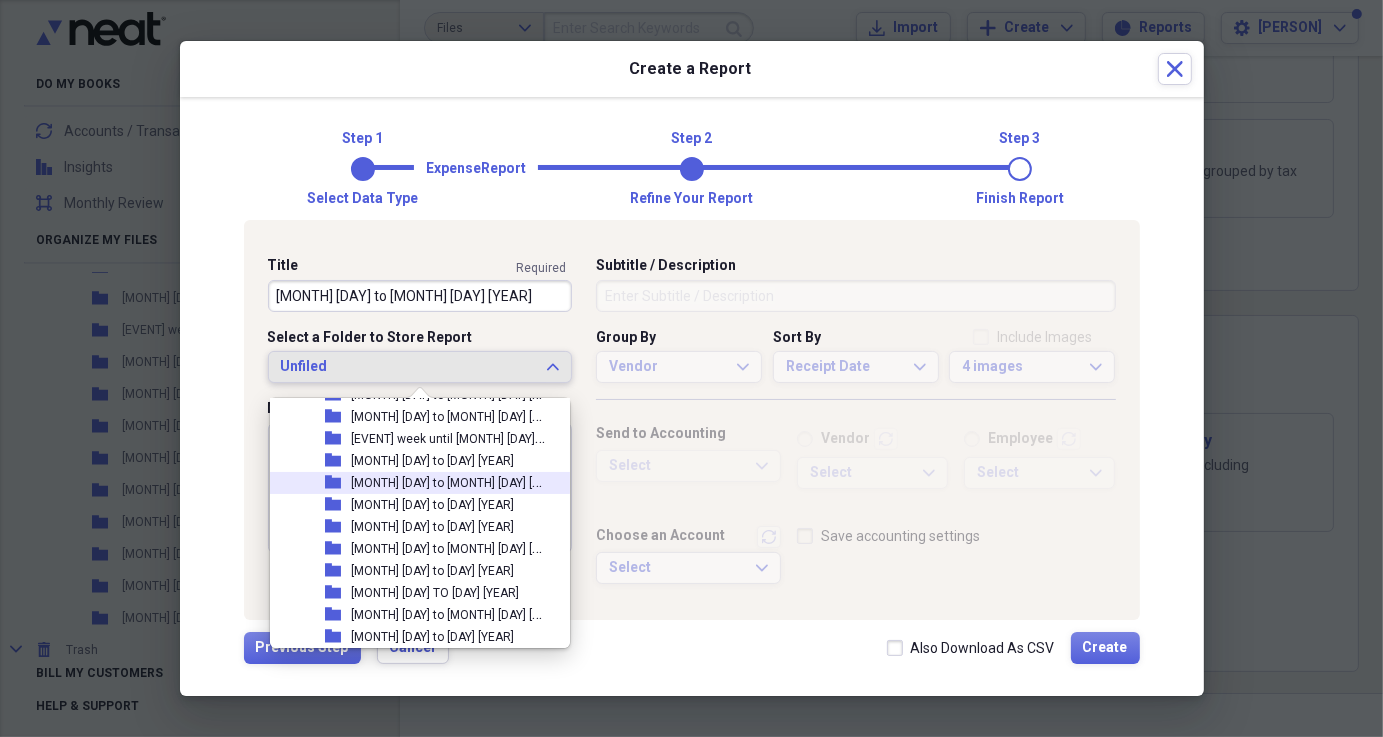 click on "[MONTH] [DAY] to [MONTH] [DAY] [YEAR]" at bounding box center (458, 481) 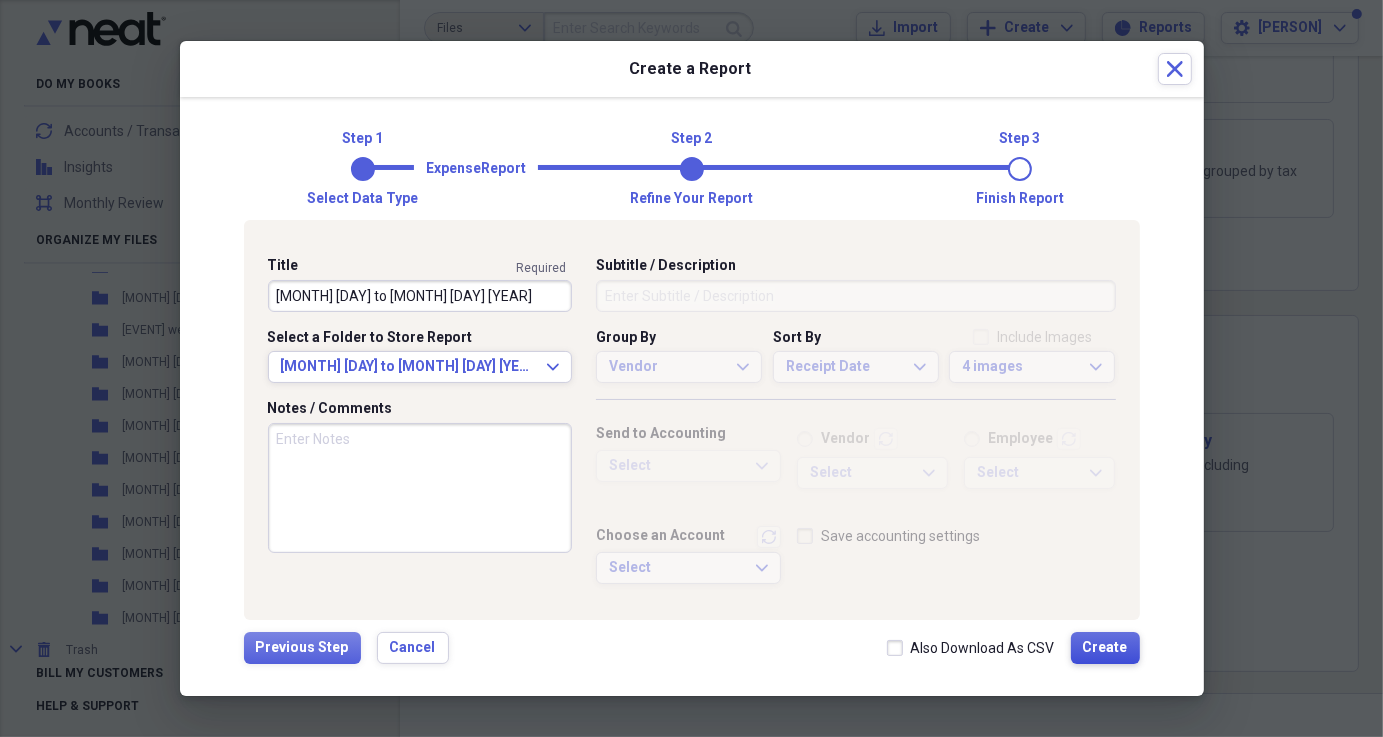 click on "Create" at bounding box center (1105, 648) 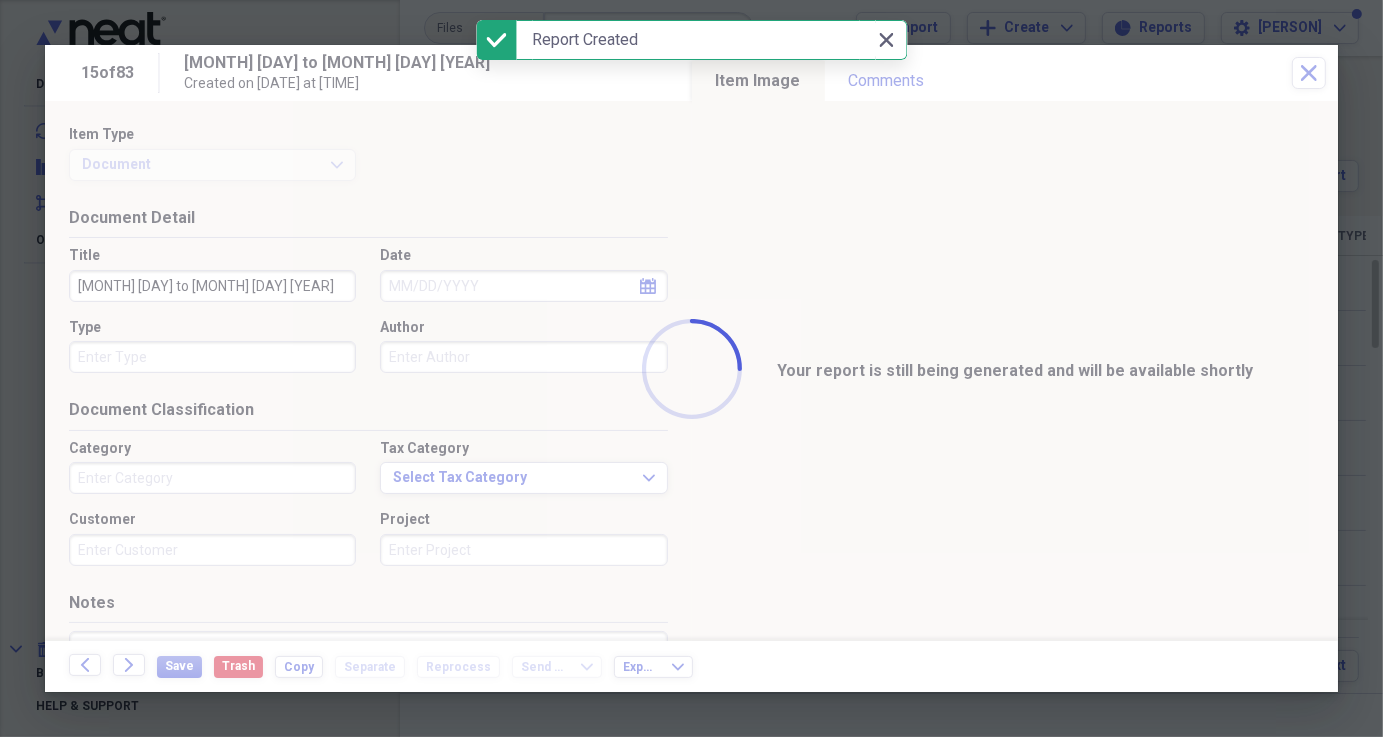 scroll, scrollTop: 0, scrollLeft: 0, axis: both 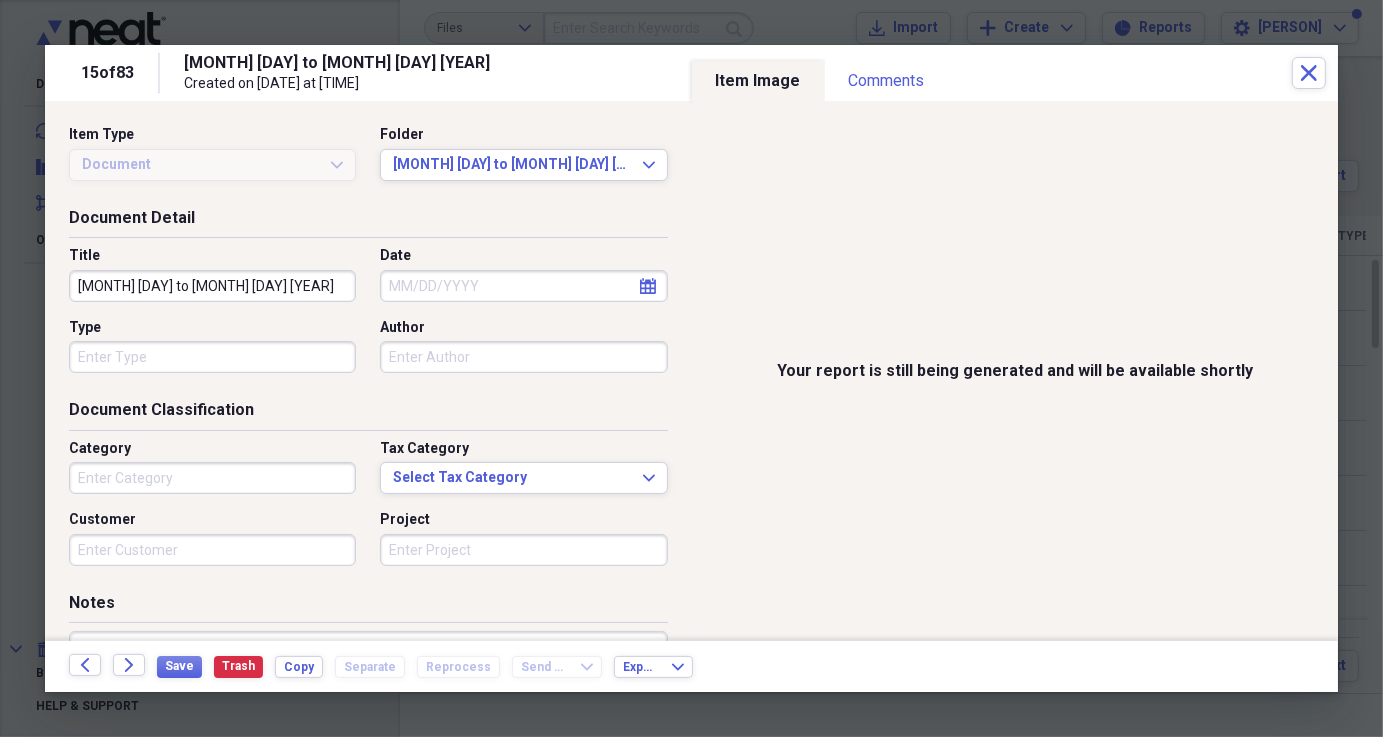 click on "Date" at bounding box center (523, 286) 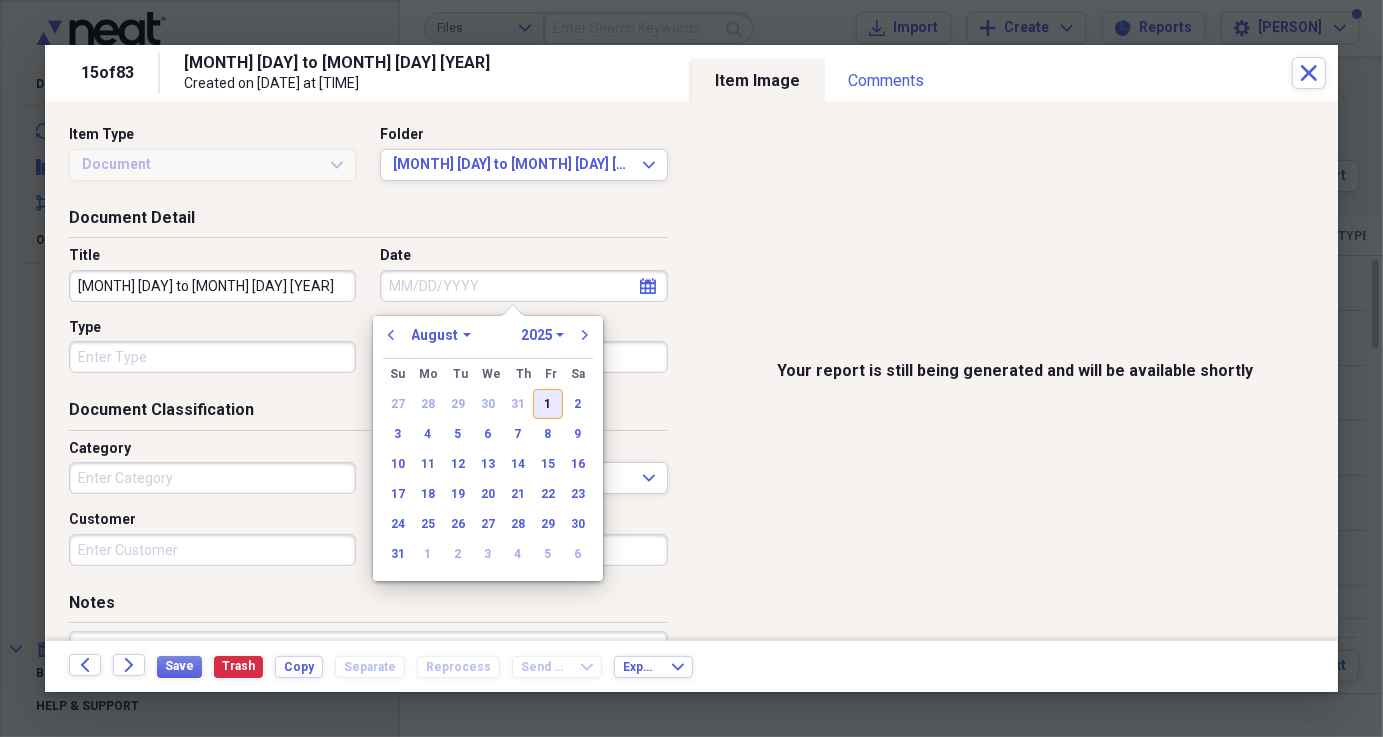 click on "1" at bounding box center [548, 404] 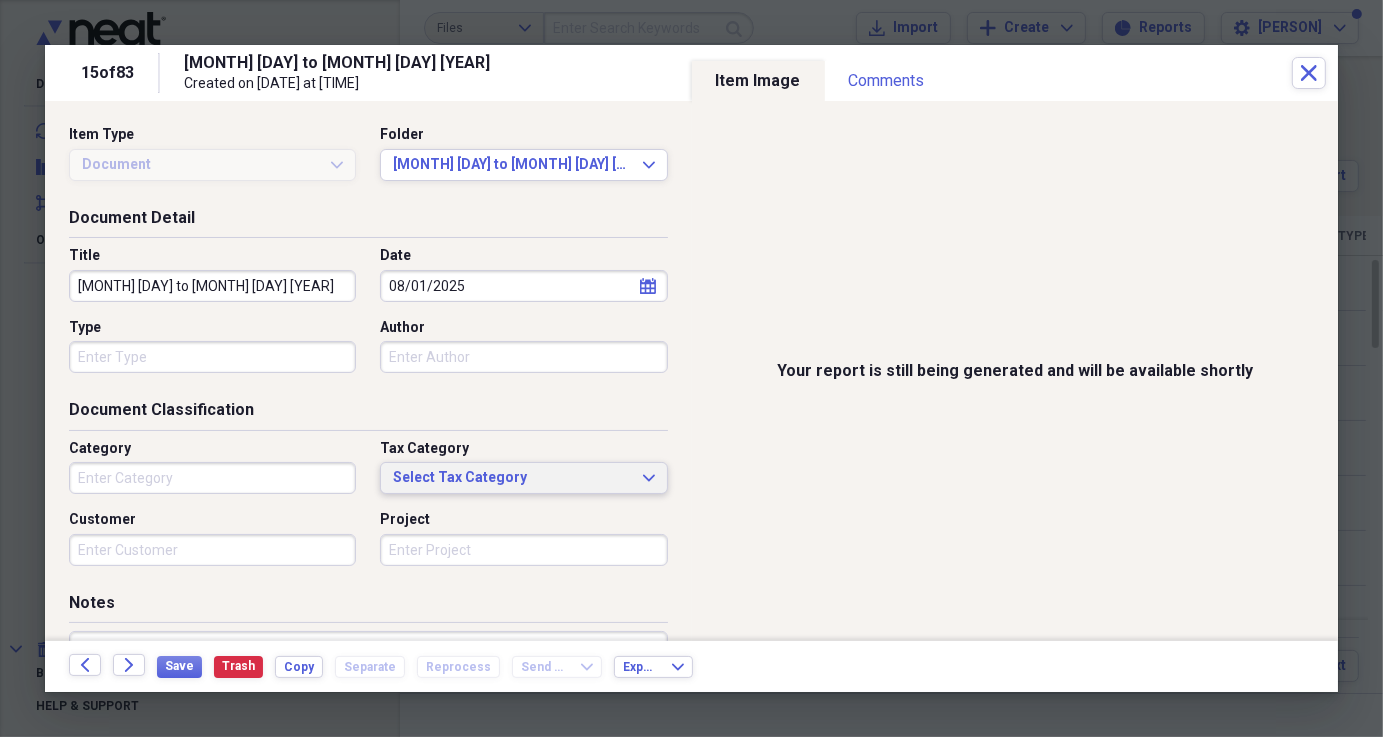 click on "Select Tax Category Expand" at bounding box center [523, 478] 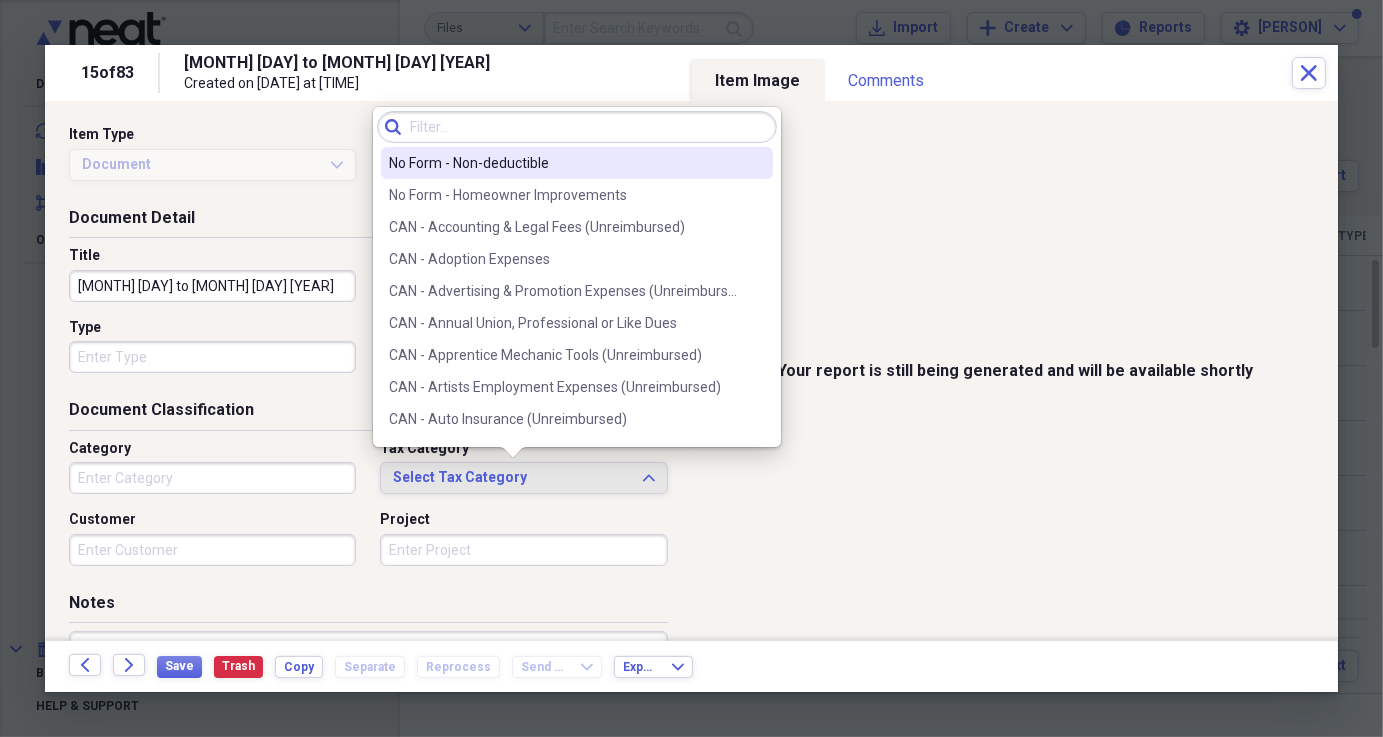click on "No Form - Non-deductible" at bounding box center (565, 163) 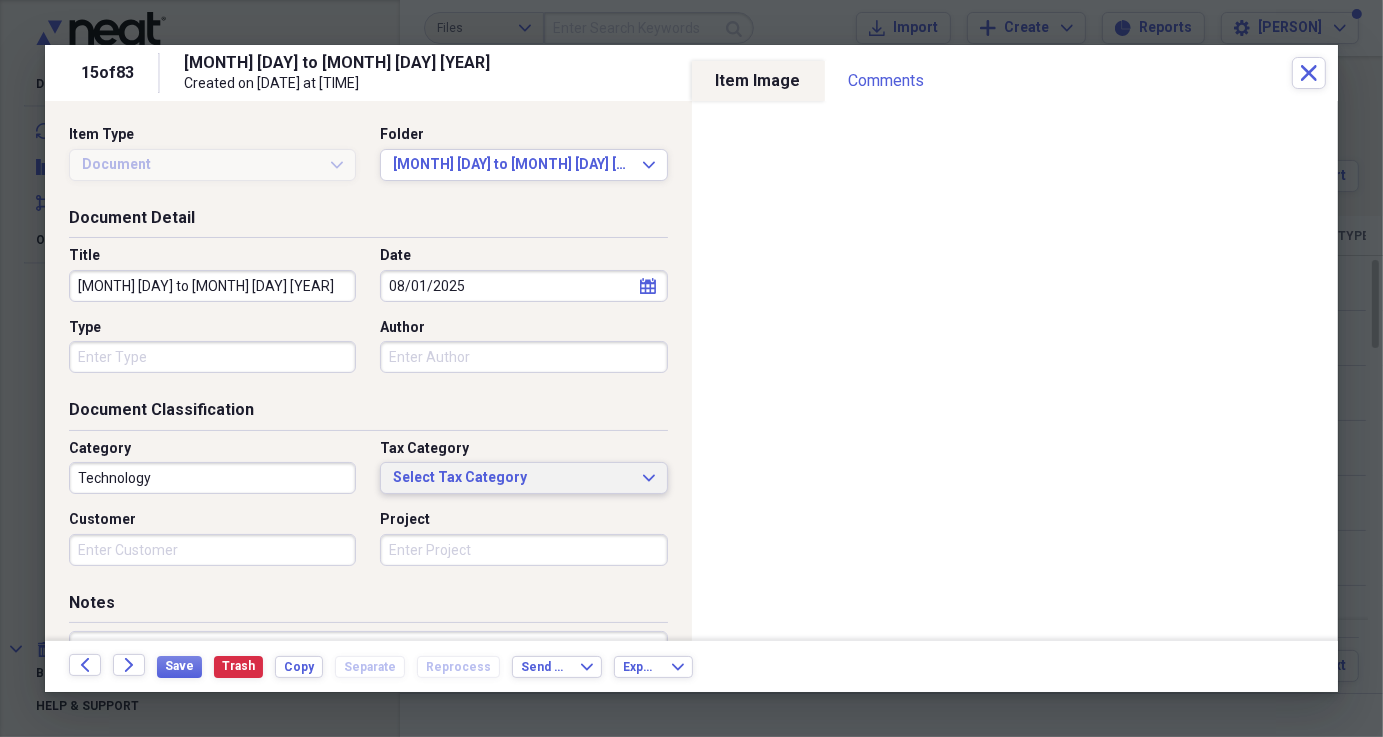 type on "Technology" 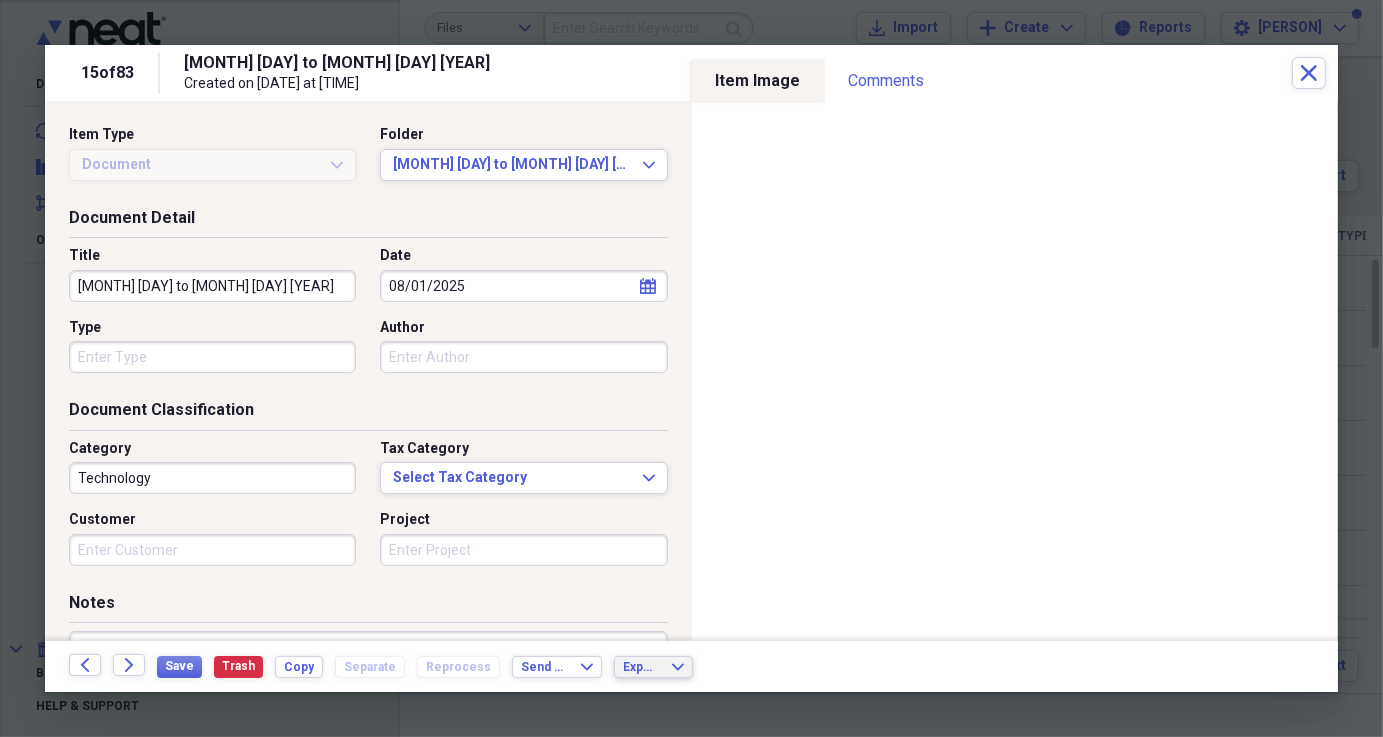 click on "Export Expand" at bounding box center [653, 667] 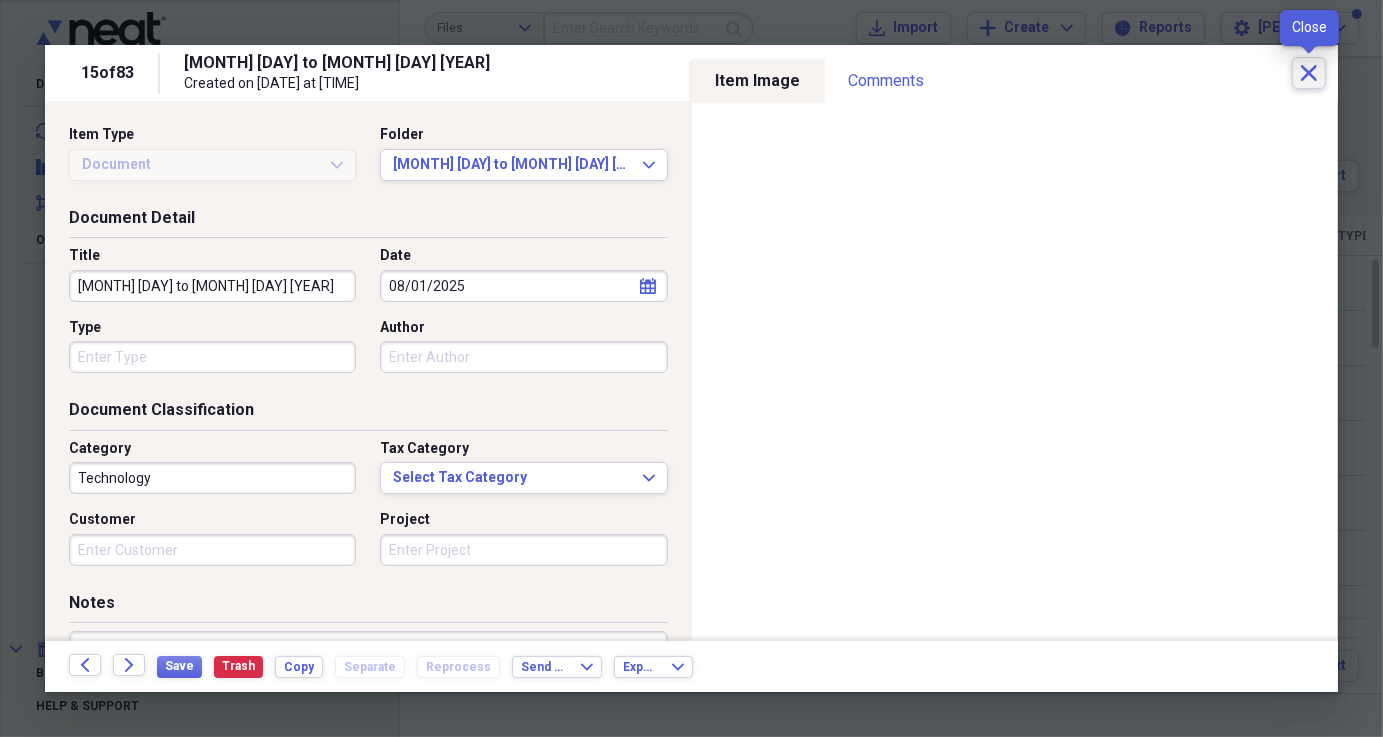 click on "Close" at bounding box center (1309, 73) 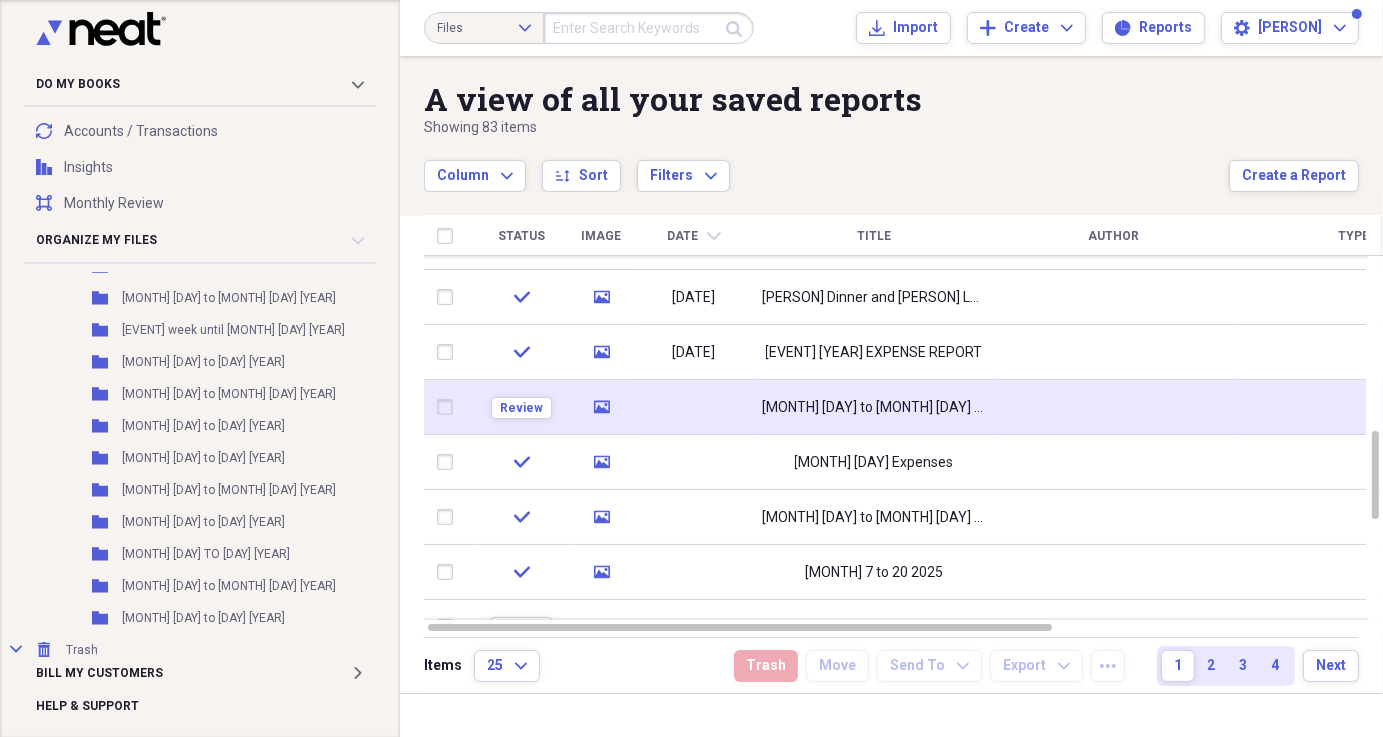 click at bounding box center [449, 407] 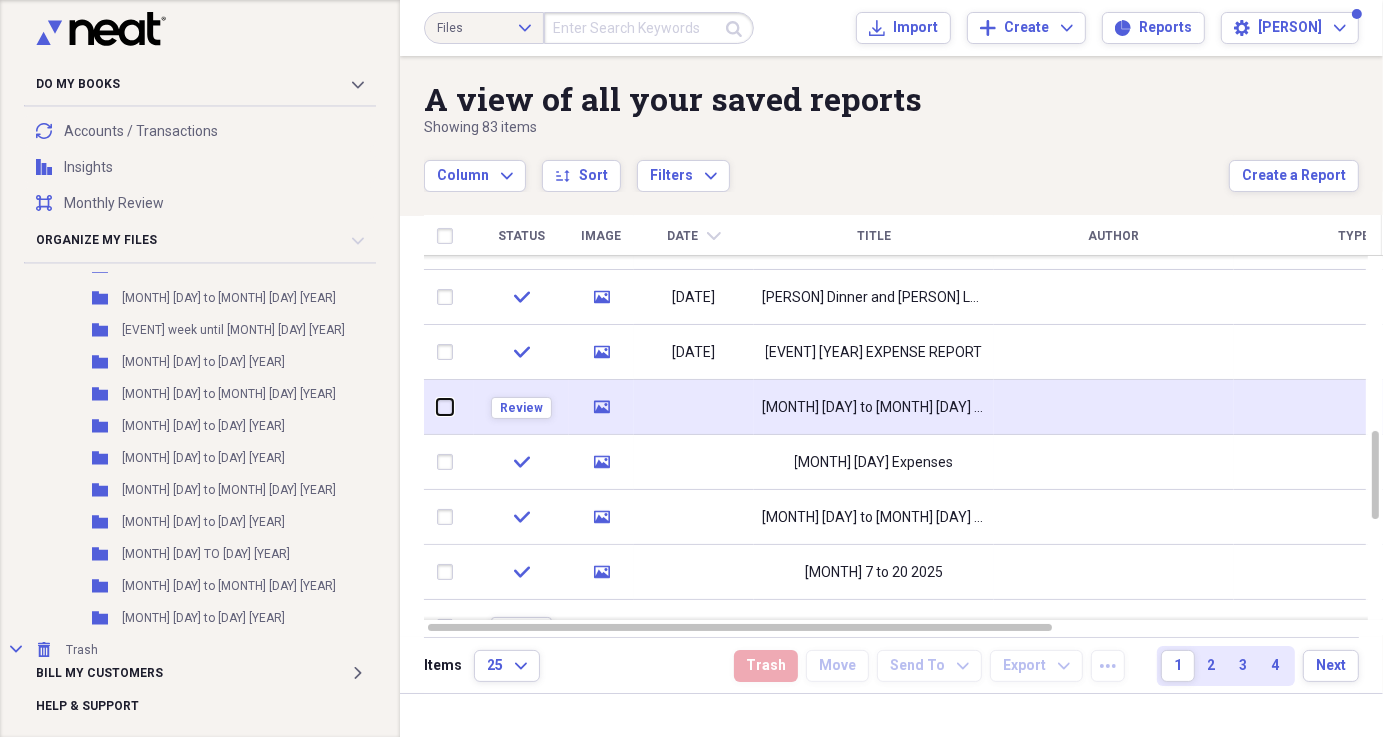 click at bounding box center (437, 407) 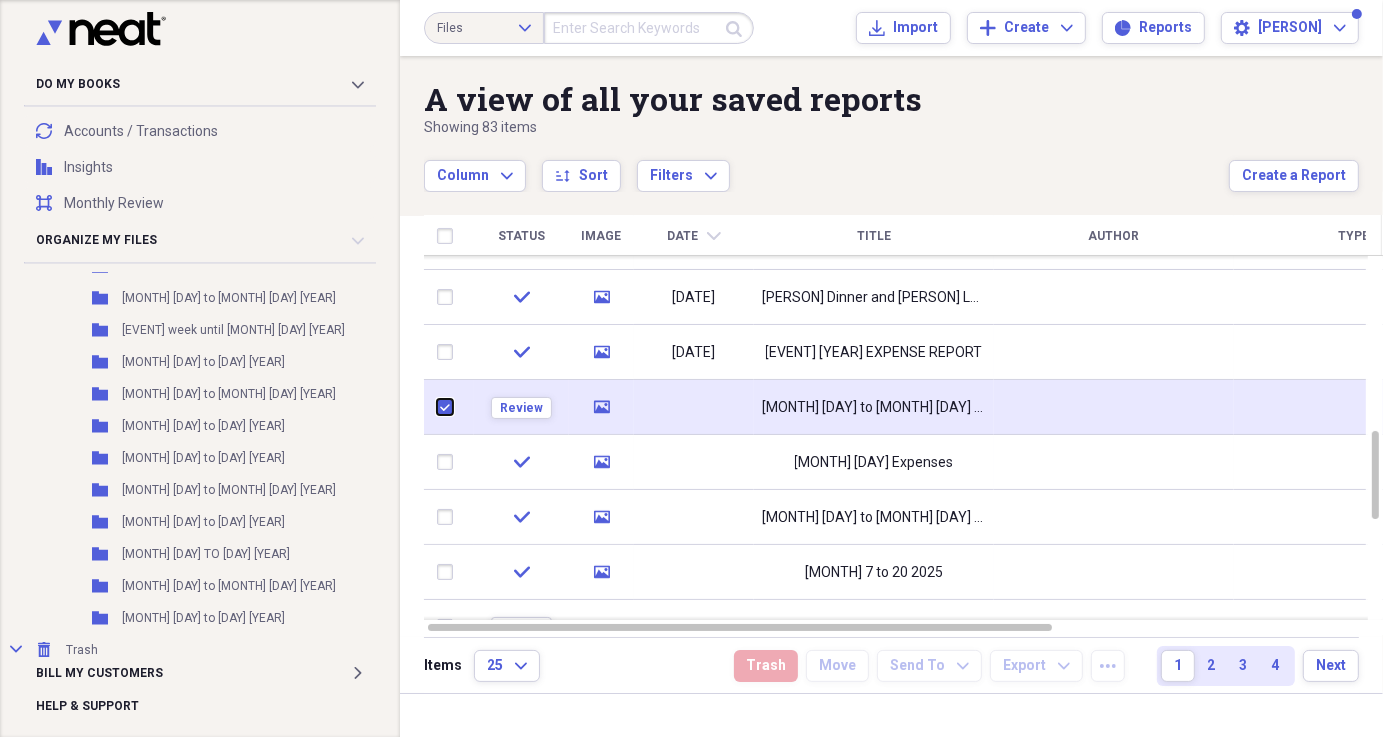 checkbox on "true" 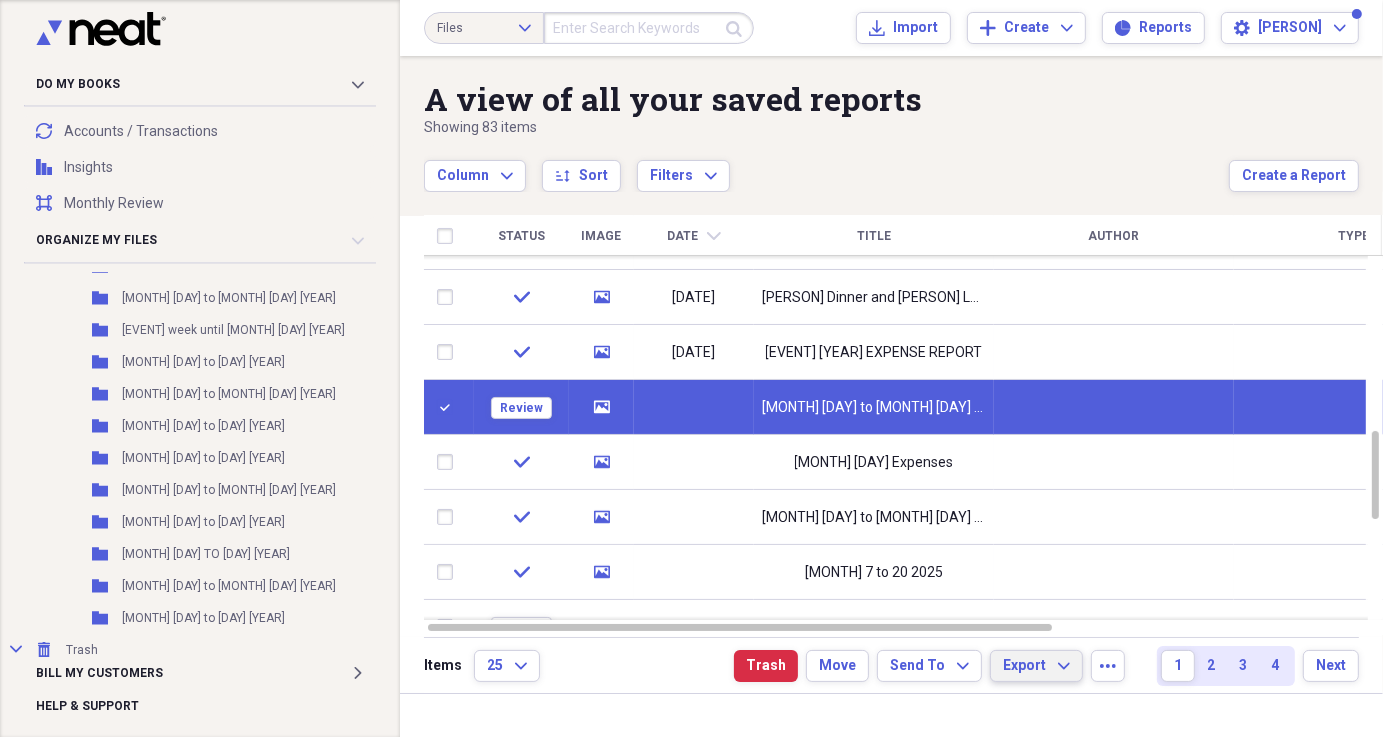 click on "Export Expand" at bounding box center (1036, 666) 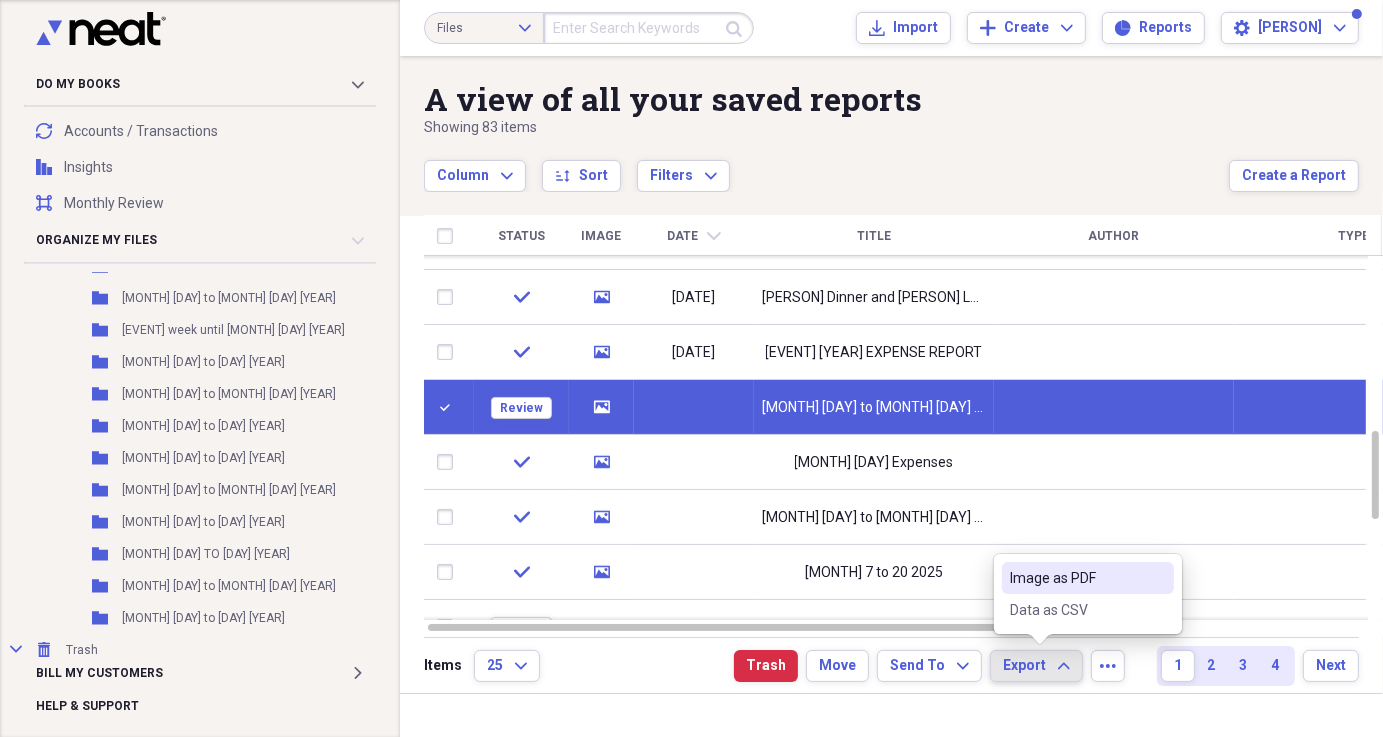 click on "Image as PDF" at bounding box center [1076, 578] 